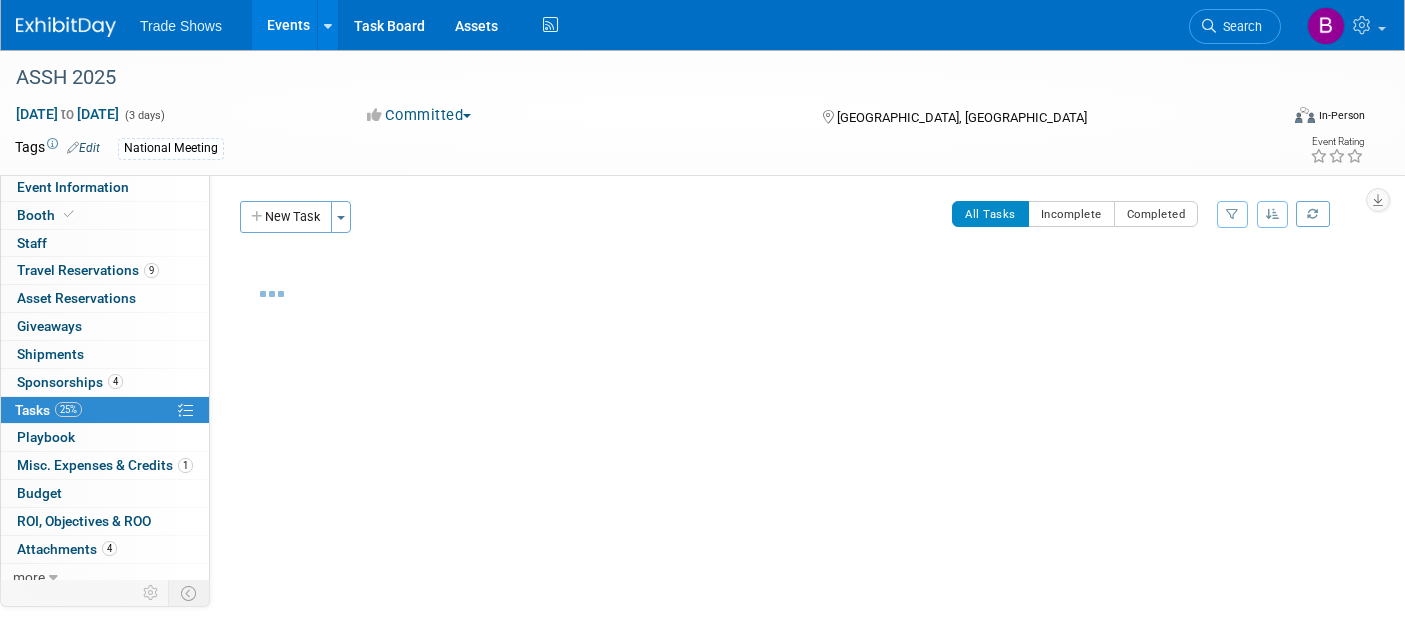 scroll, scrollTop: 0, scrollLeft: 0, axis: both 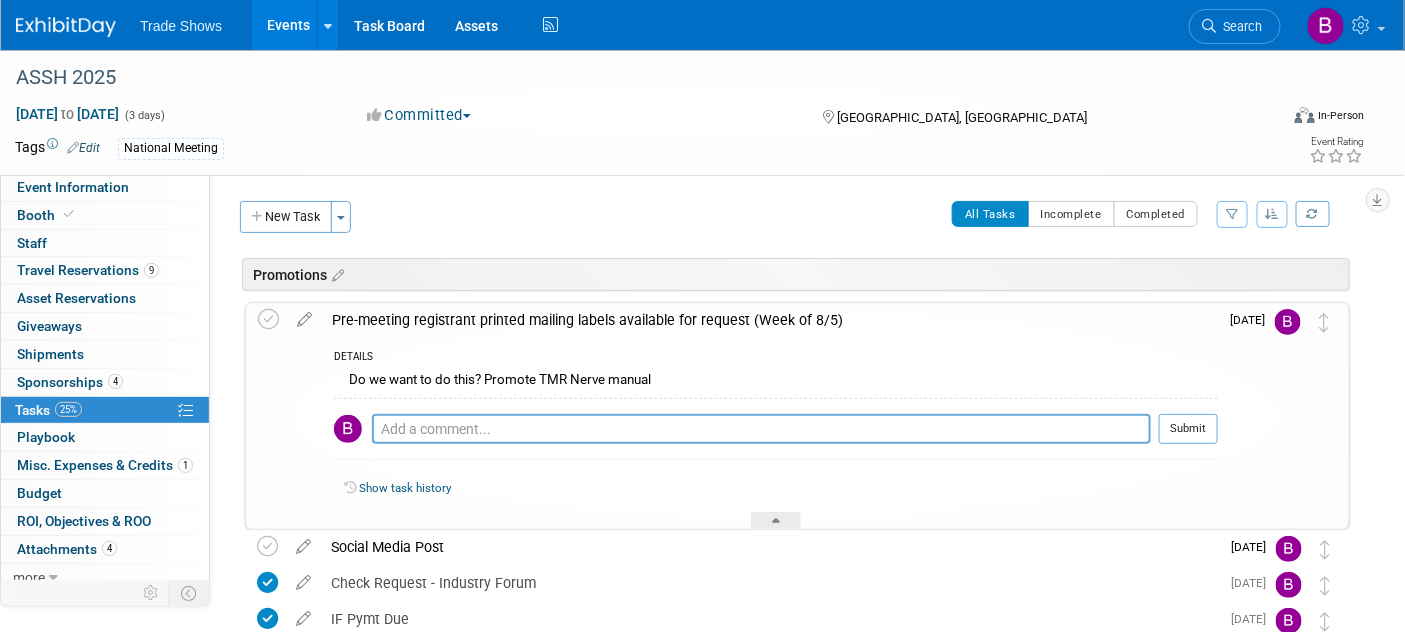 click on "Event Information
Event Info
Booth
Booth
0
Staff 0
Staff
9
Travel Reservations 9
Travel Reservations
0
Asset Reservations 0
Asset Reservations
0
Giveaways 0
Giveaways
0
Shipments 0
Shipments
4
Sponsorships 4
Sponsorships
25%
Tasks 25%
Tasks
0
Playbook 0
Playbook
1
Misc. Expenses & Credits 1
Misc. Expenses & Credits
Budget
Budget
0
ROI, Objectives & ROO 0
ROI, Objectives & ROO
4
Attachments 4
Attachments
more
more...
Event Binder (.pdf export)
Event Binder (.pdf export)
Copy/Duplicate Event
Copy/Duplicate Event
Event Settings
Event Settings
Logs
Logs
Delete Event
Delete Event
Event Website:
Edit
https://www.assh.org/annualmeeting/s/
Event Venue Name:" at bounding box center [702, 1085] 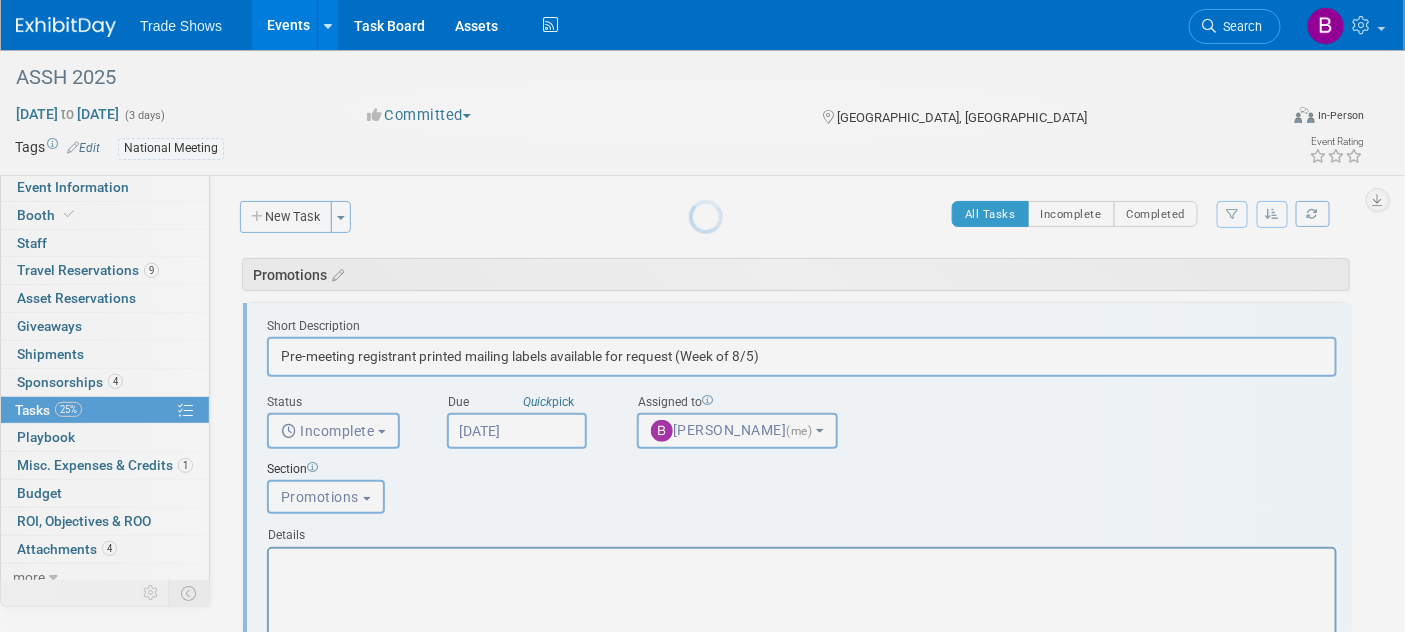 click on "Event Website:
Edit
https://www.assh.org/annualmeeting/s/
Event Venue Name:
Vancouver Convention Centre
Event Venue Address:
1055 Canada Pl
Vancouver, BC V6C 0C3, Canada
Exhibit Hall Dates/Times:
Edit
Save Changes
Cancel
Booth Set-up Dates/Times:
Edit
Save Changes
Cancel
Booth Dismantle Dates/Times:
Edit
Save Changes
Cancel
Agenda (PDF):
Attach file
Agenda (Link):
Edit
Service Kit:
Edit
Exhibit Hall Floor Plan:
Edit
https://www.conferenceharvester.com/floorplan/v2/index.asp?EventKey=ZGBNJJHM
Hotel Floor Plan:
Attach file
Exhibitor Prospectus:
Edit
Expected # of Attendees:
Edit" at bounding box center (787, 381) 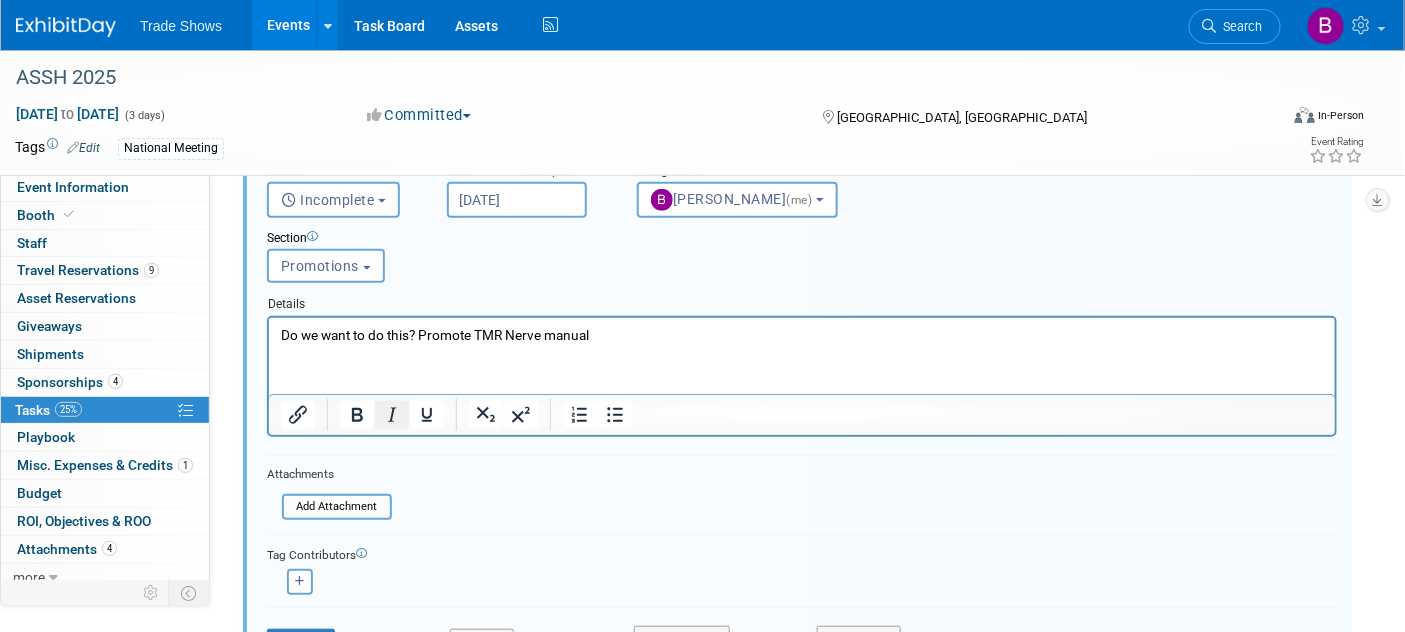 scroll, scrollTop: 454, scrollLeft: 0, axis: vertical 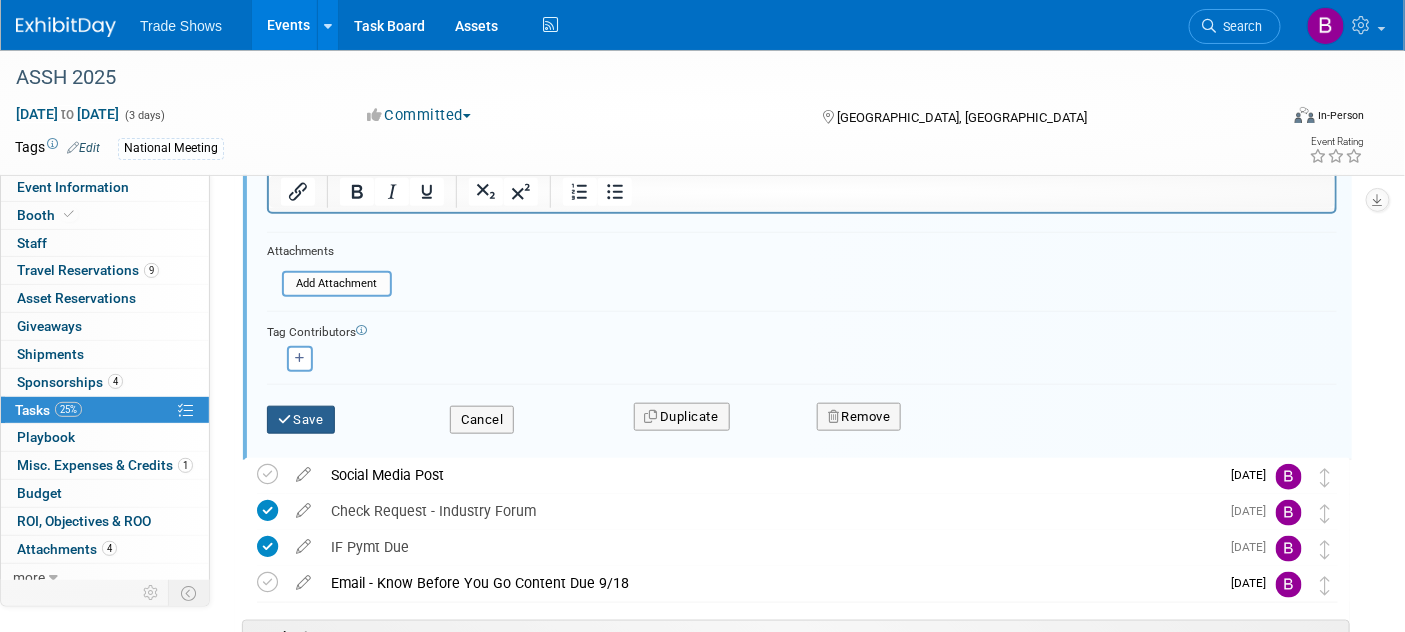 click on "Save" at bounding box center (301, 420) 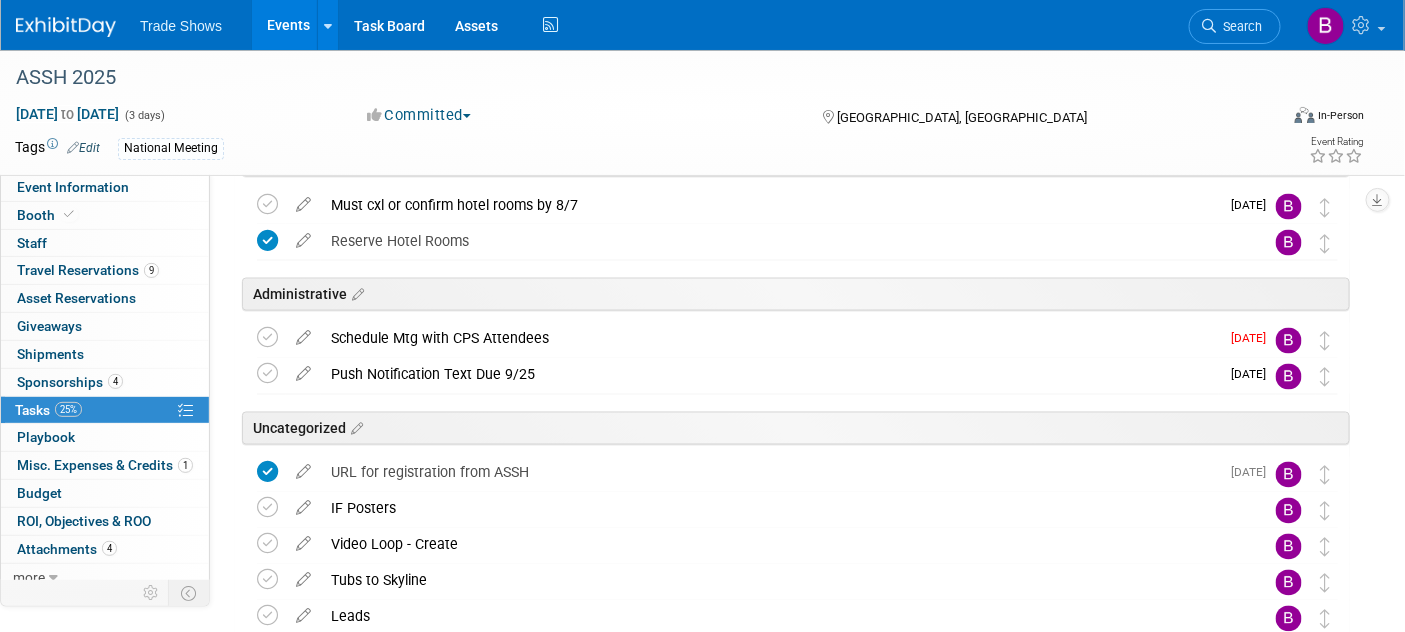 scroll, scrollTop: 1009, scrollLeft: 0, axis: vertical 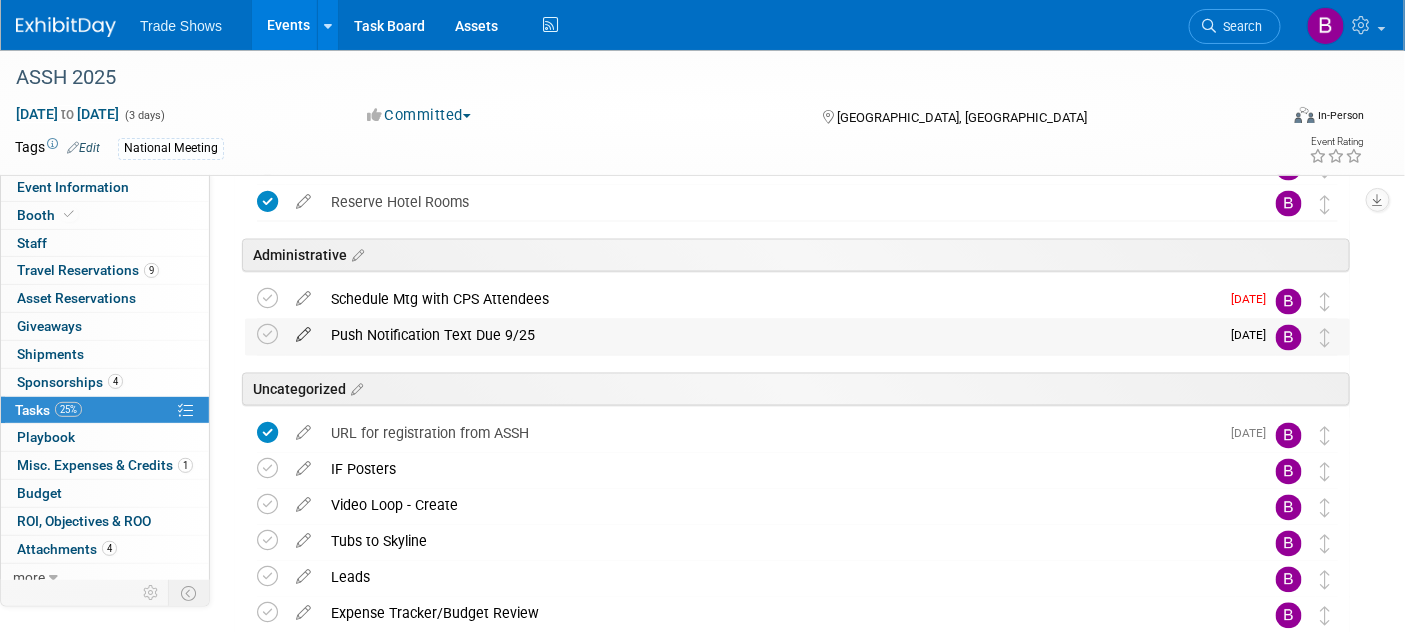 click at bounding box center (303, 331) 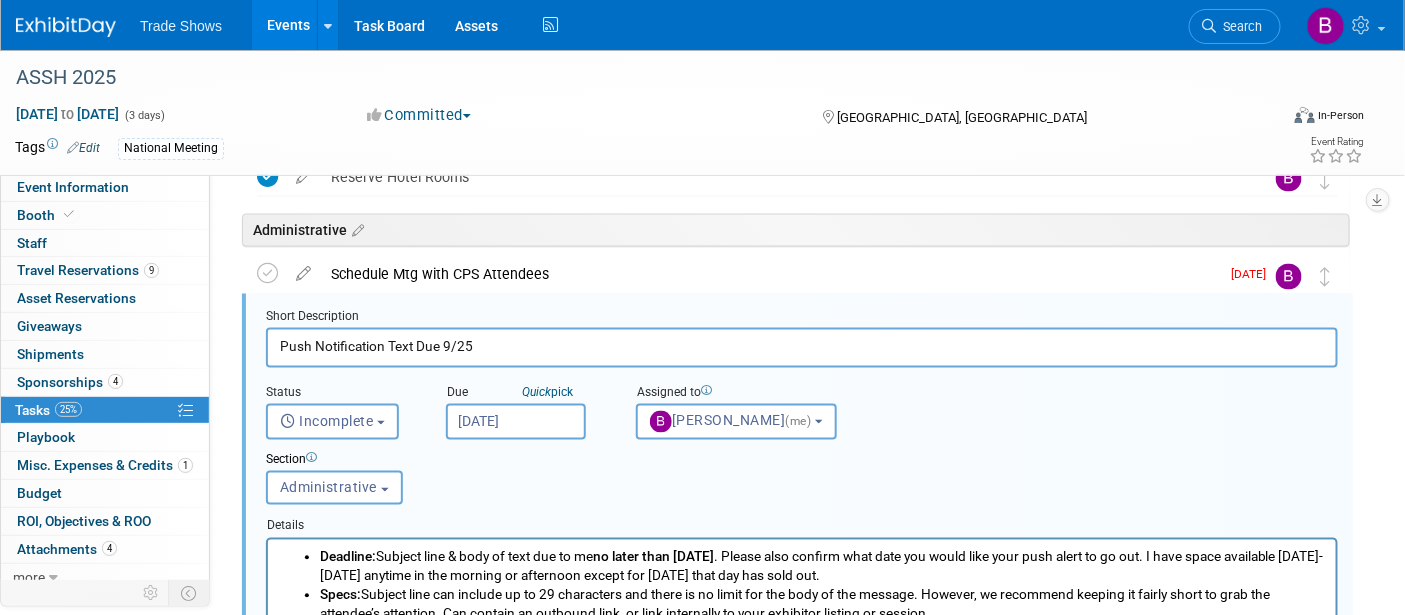 scroll, scrollTop: 1034, scrollLeft: 0, axis: vertical 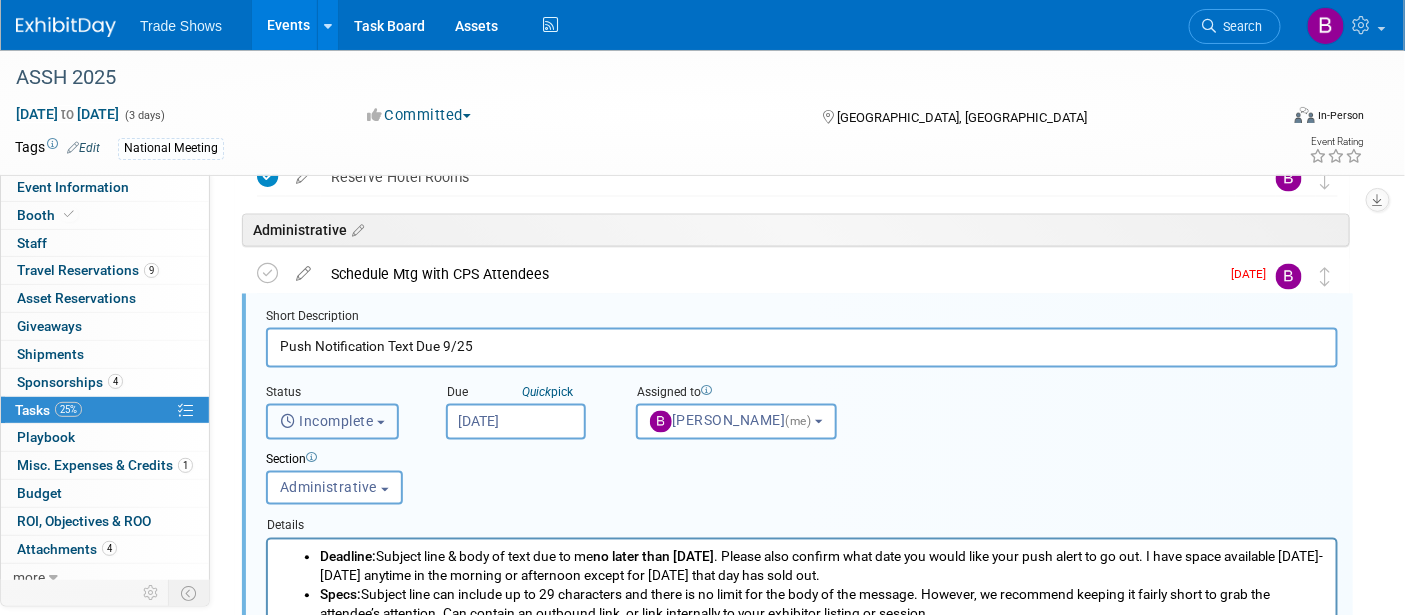 click on "Incomplete" at bounding box center [327, 422] 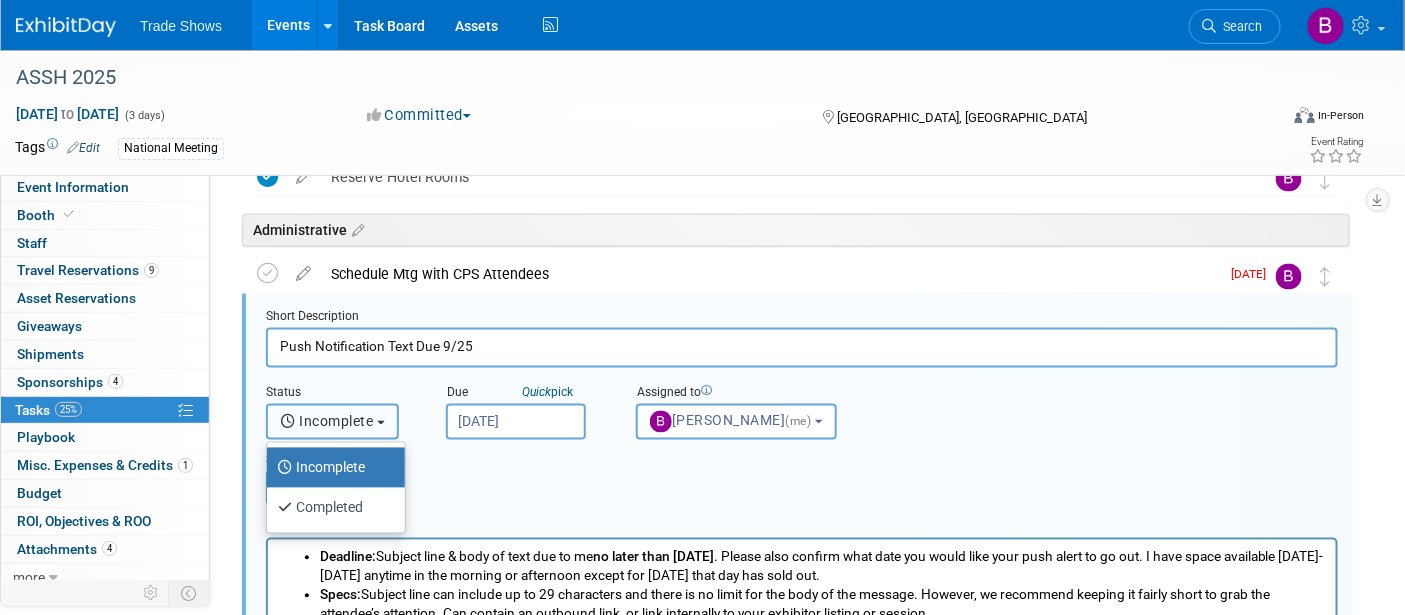 click on "Incomplete" at bounding box center [327, 422] 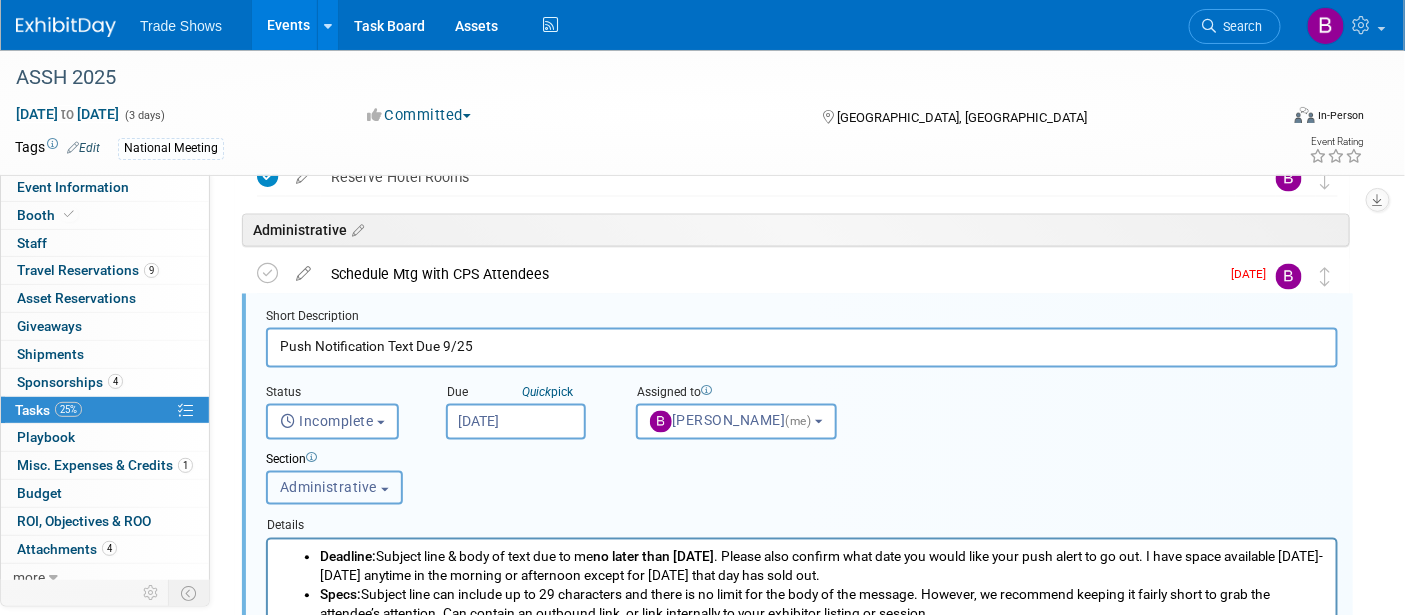 click on "Administrative" at bounding box center (328, 488) 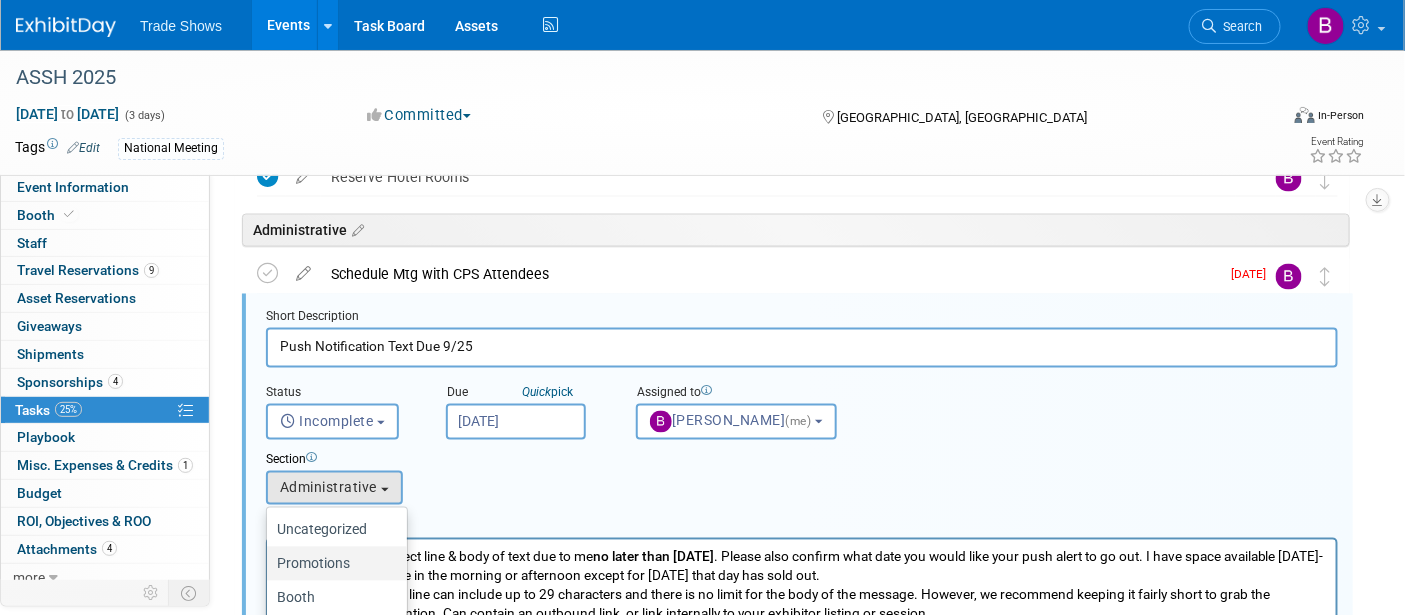 click on "Promotions" at bounding box center [332, 564] 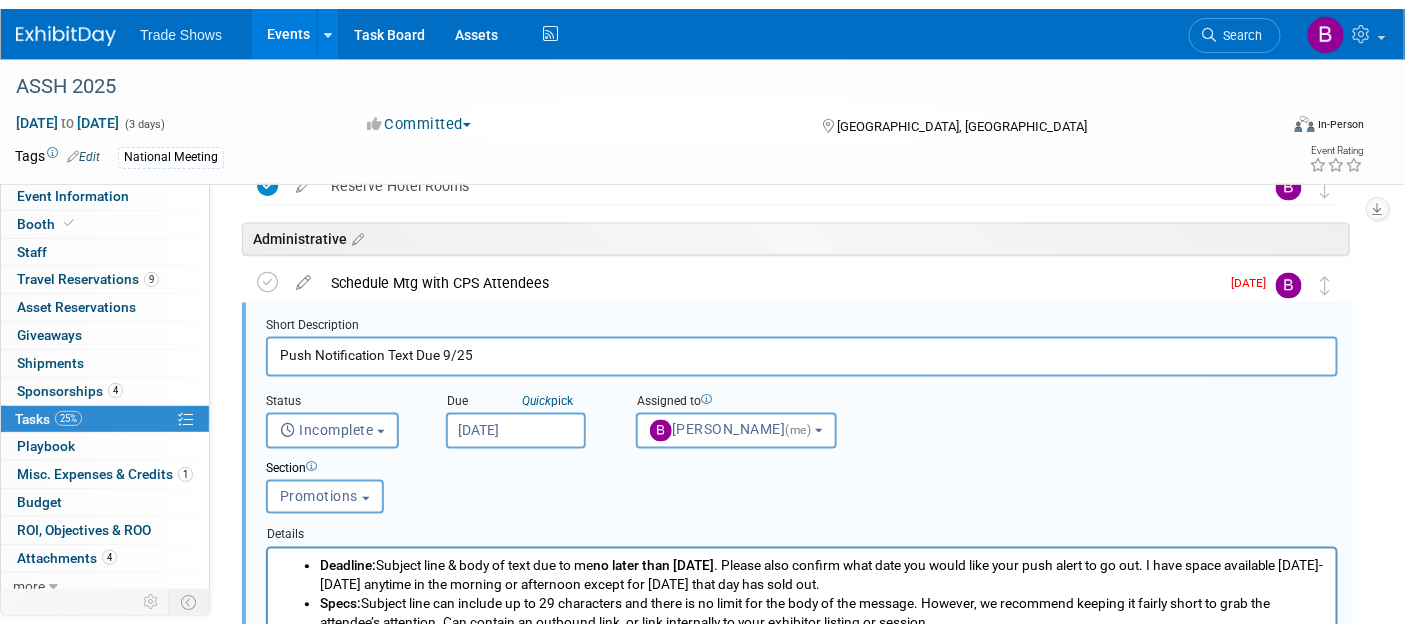 scroll, scrollTop: 1368, scrollLeft: 0, axis: vertical 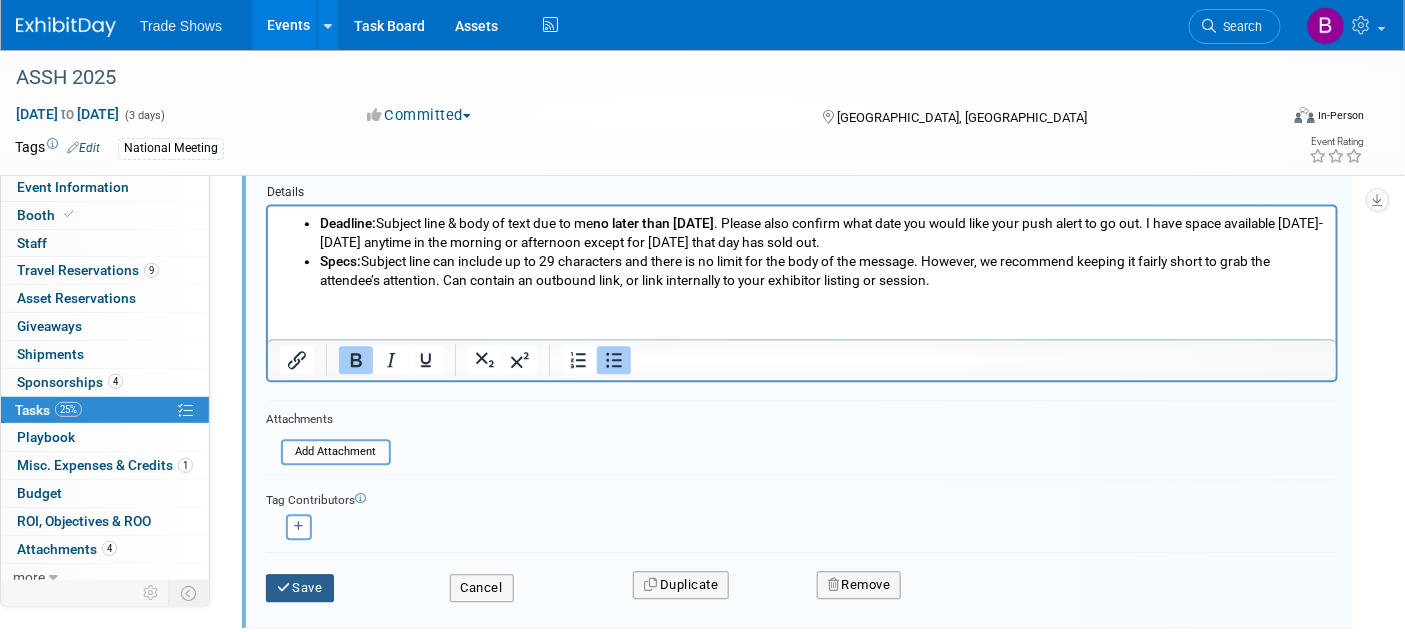 click on "Save" at bounding box center [300, 588] 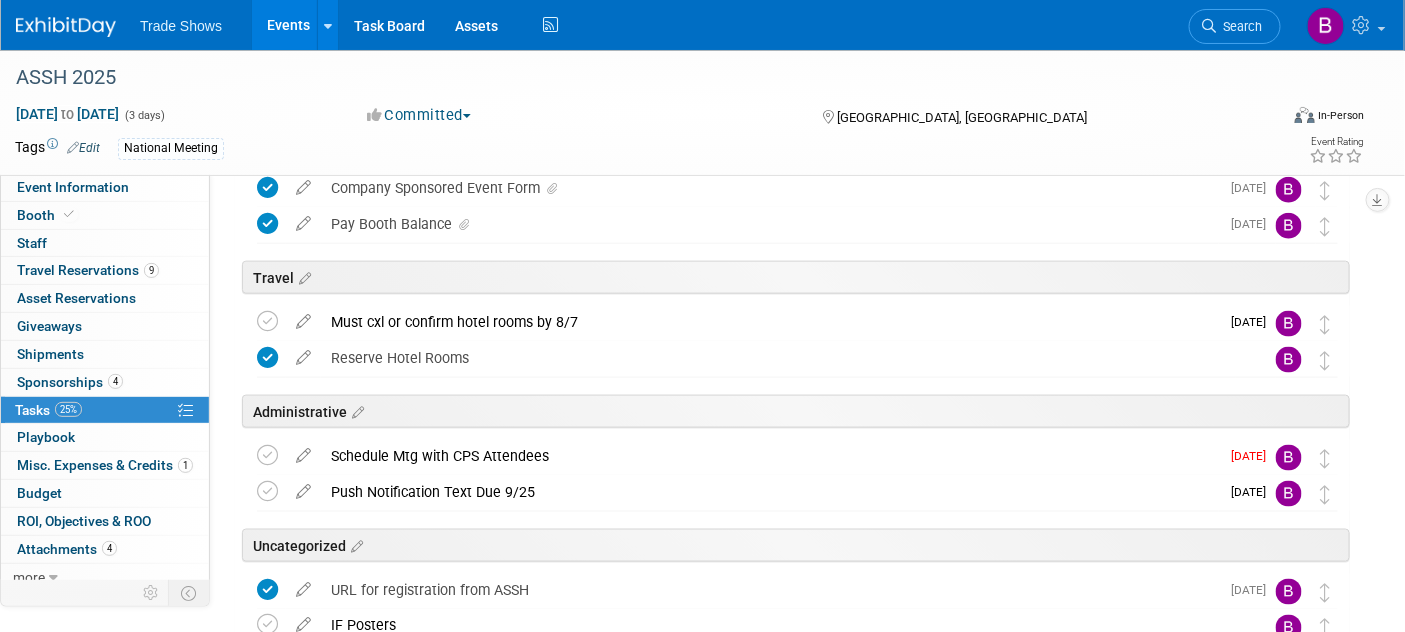 scroll, scrollTop: 666, scrollLeft: 0, axis: vertical 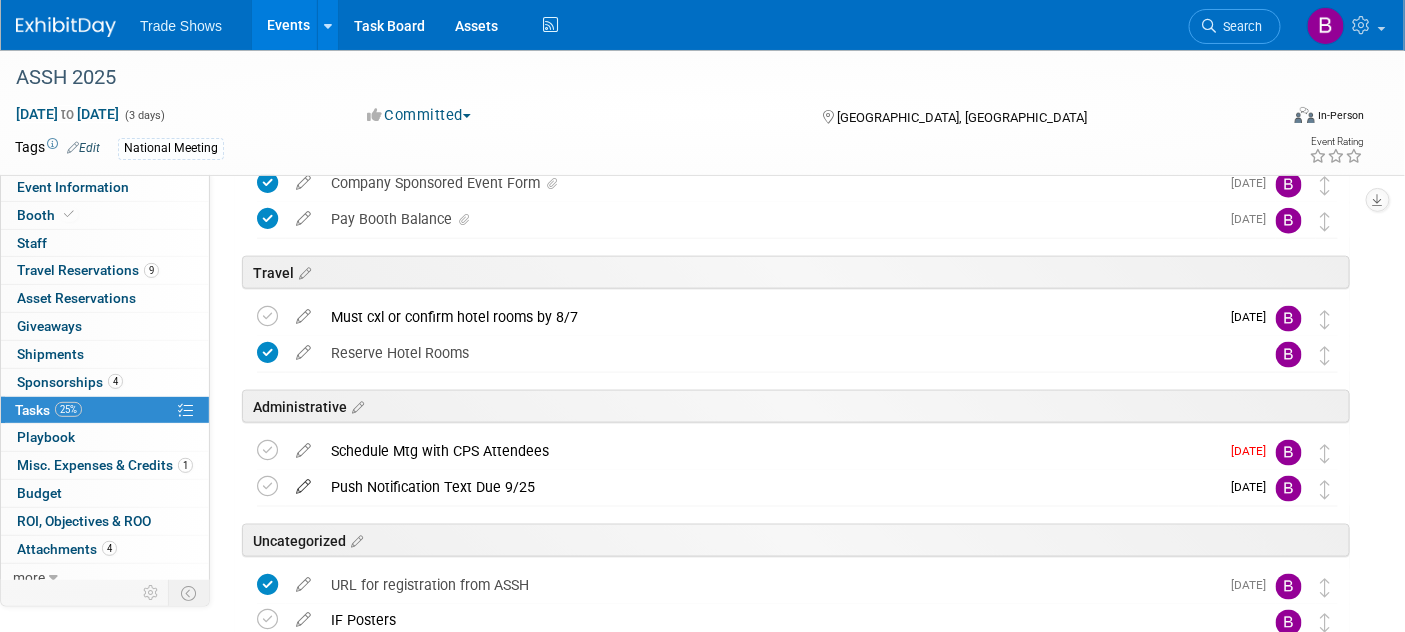 click at bounding box center (303, 482) 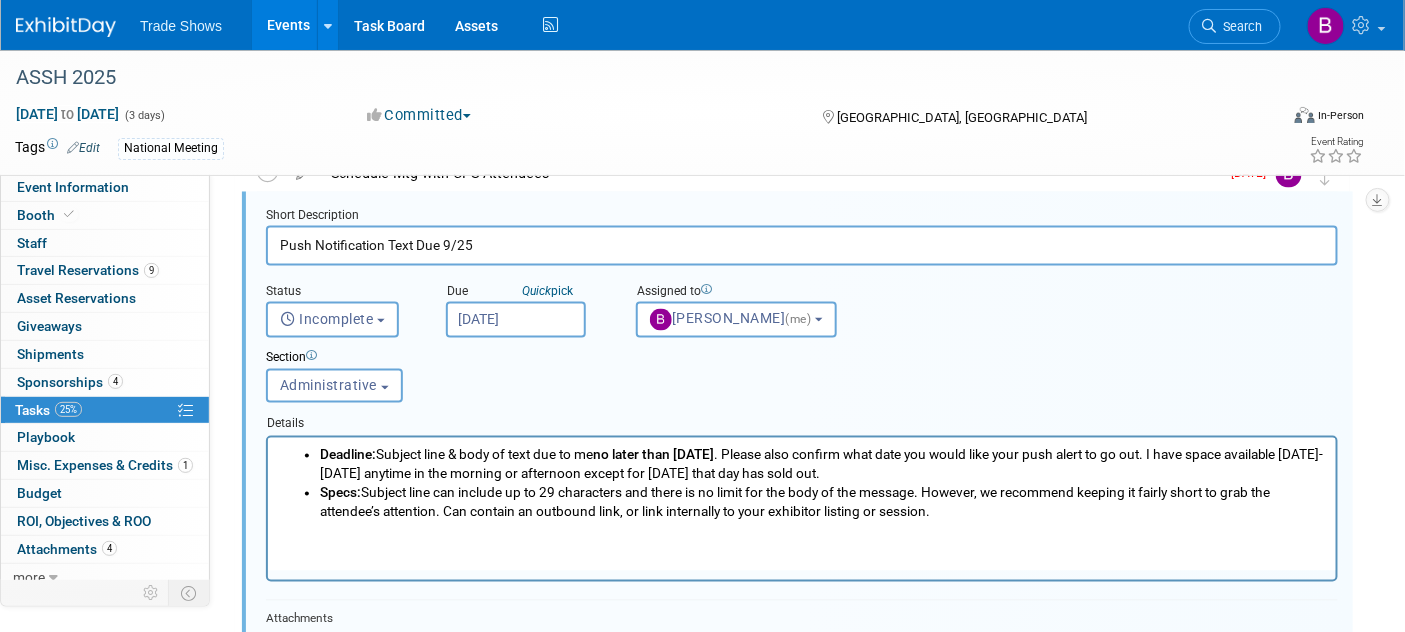 scroll, scrollTop: 954, scrollLeft: 0, axis: vertical 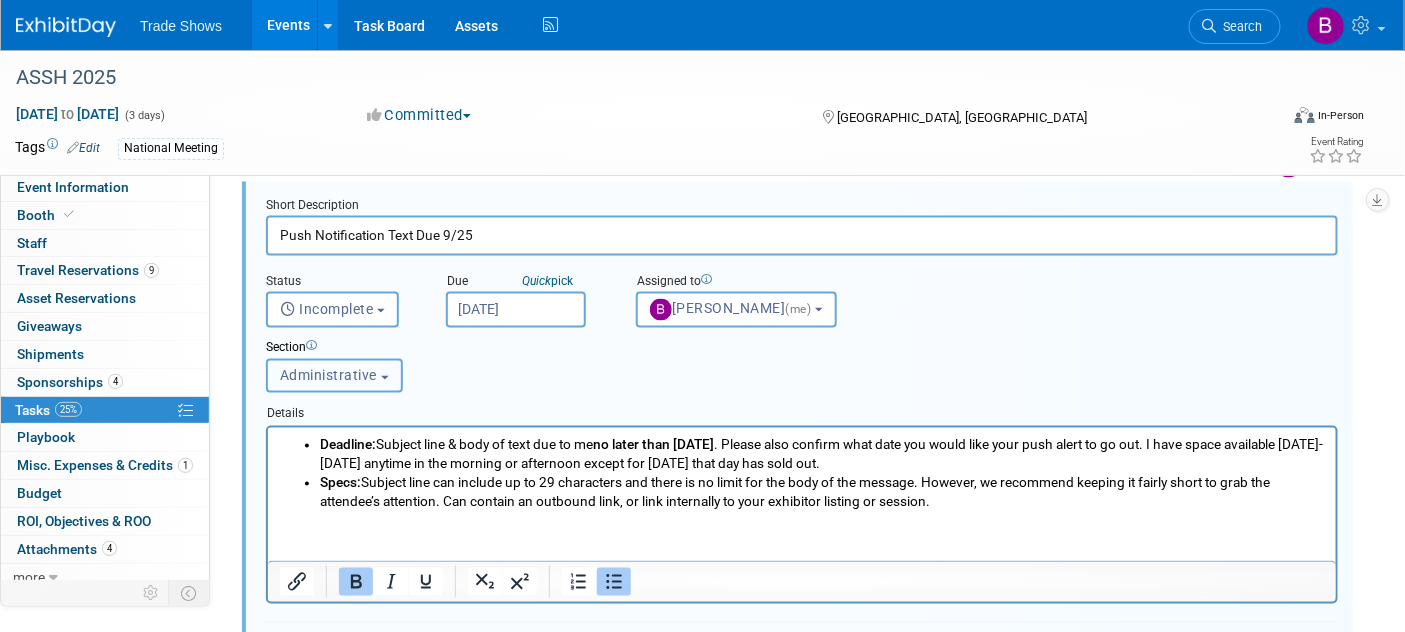 click on "Administrative" at bounding box center [328, 376] 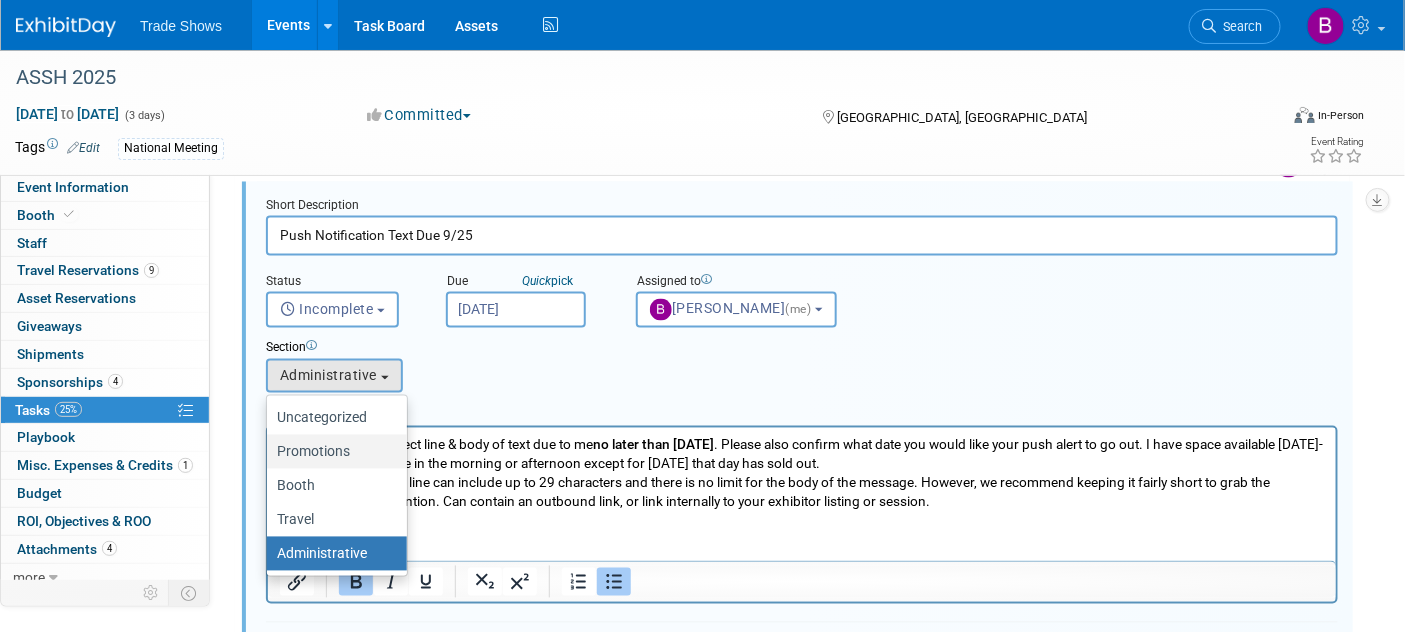 click on "Promotions" at bounding box center [332, 452] 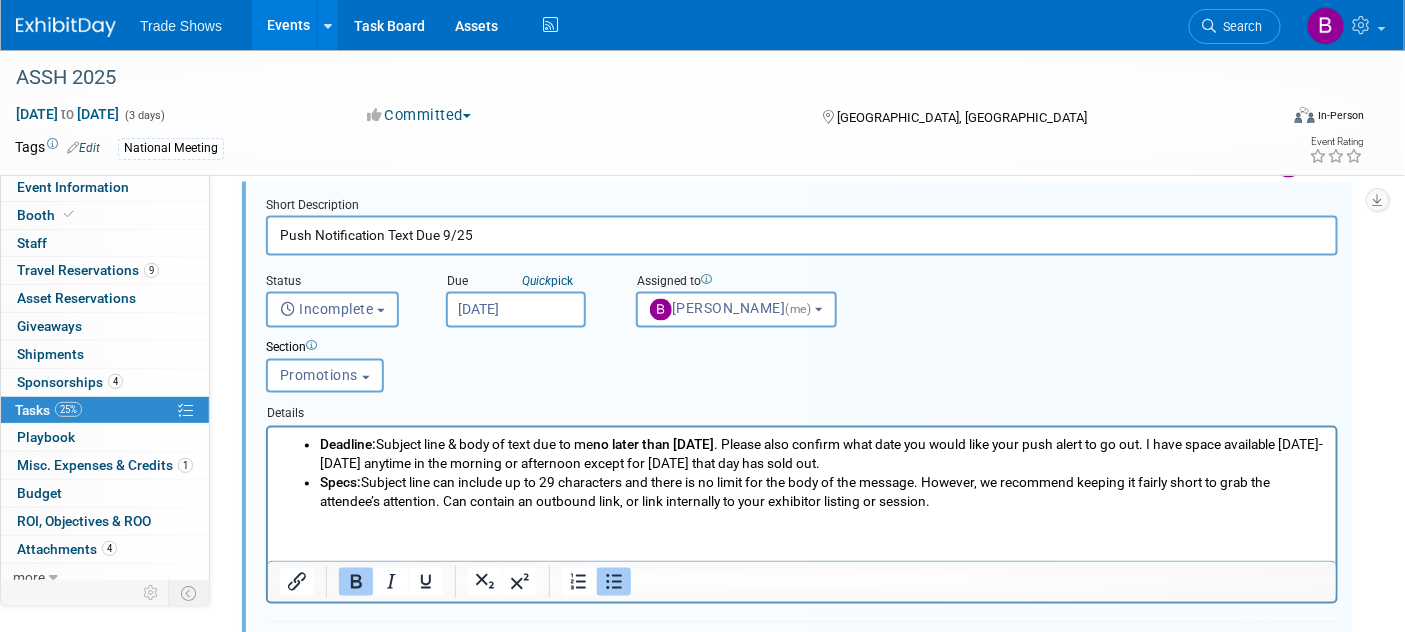 click on "Deadline:  Subject line & body of text due to me  no later than Thursday, September 25 . Please also confirm what date you would like your push alert to go out. I have space available Monday-Saturday anytime in the morning or afternoon except for Thursday that day has sold out.  Specs:  Subject line can include up to 29 characters and there is no limit for the body of the message. However, we recommend keeping it fairly short to grab the attendee’s attention. Can contain an outbound link, or link internally to your exhibitor listing or session." at bounding box center [801, 469] 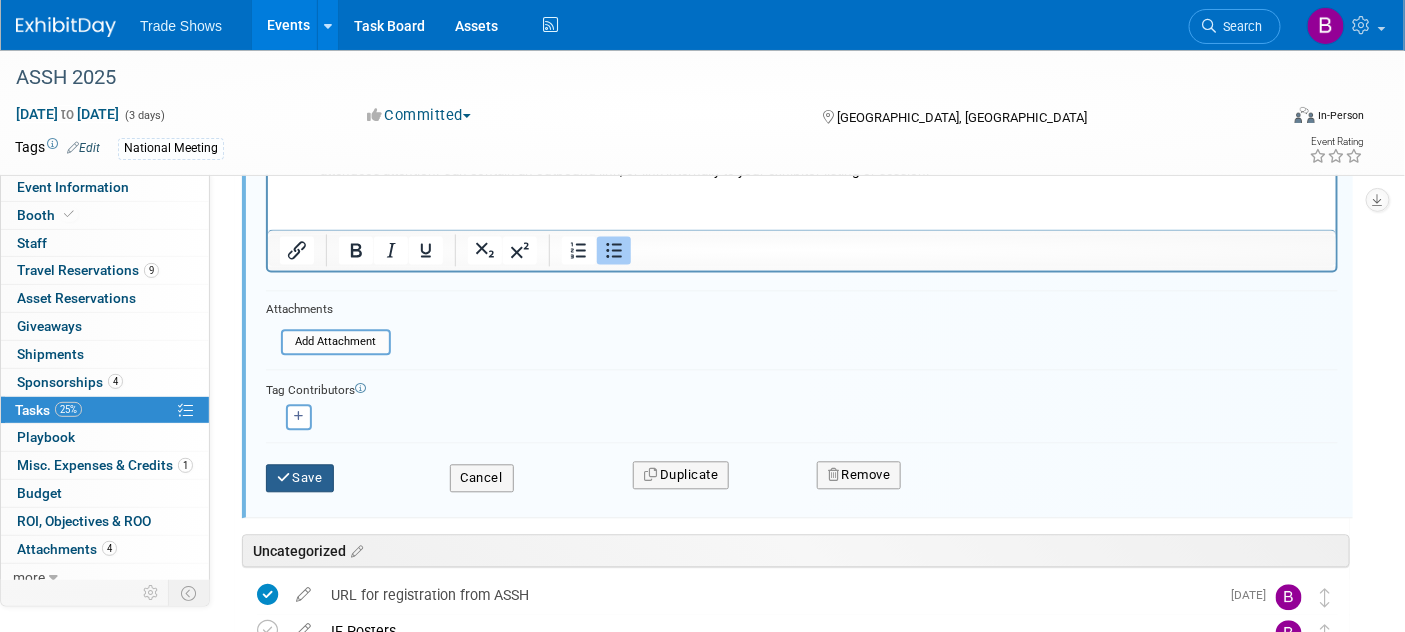 scroll, scrollTop: 1287, scrollLeft: 0, axis: vertical 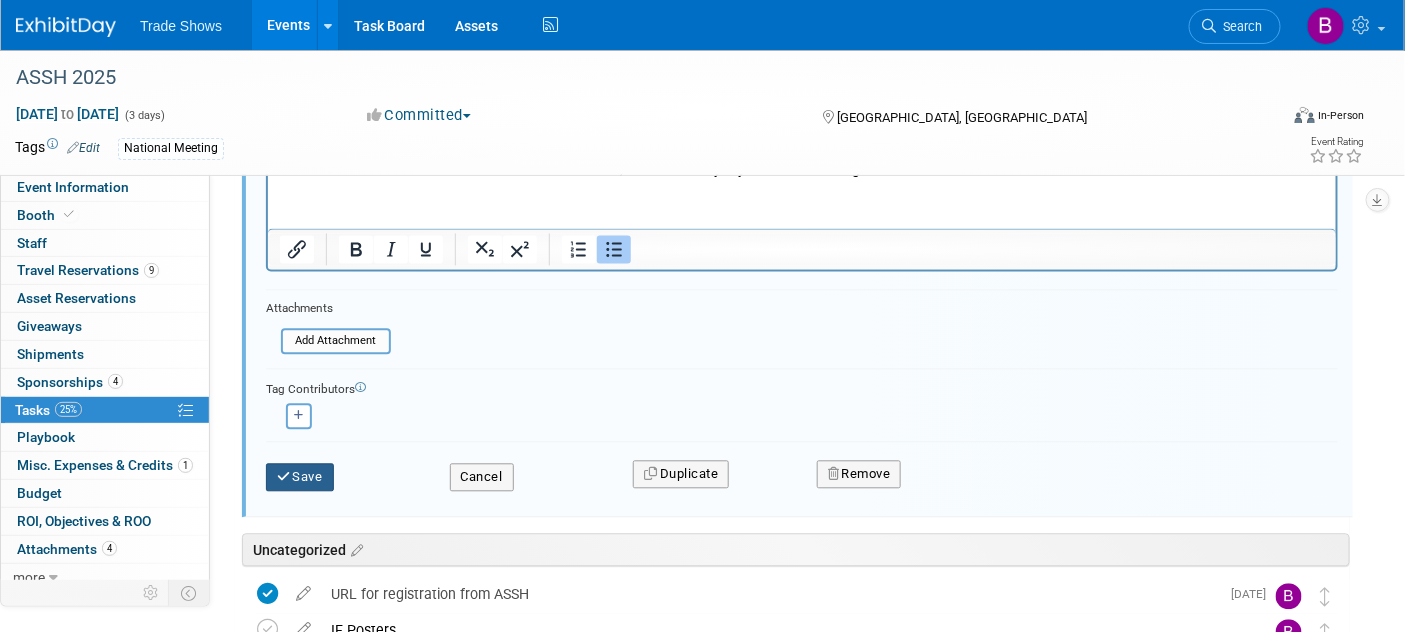 click on "Save" at bounding box center (300, 477) 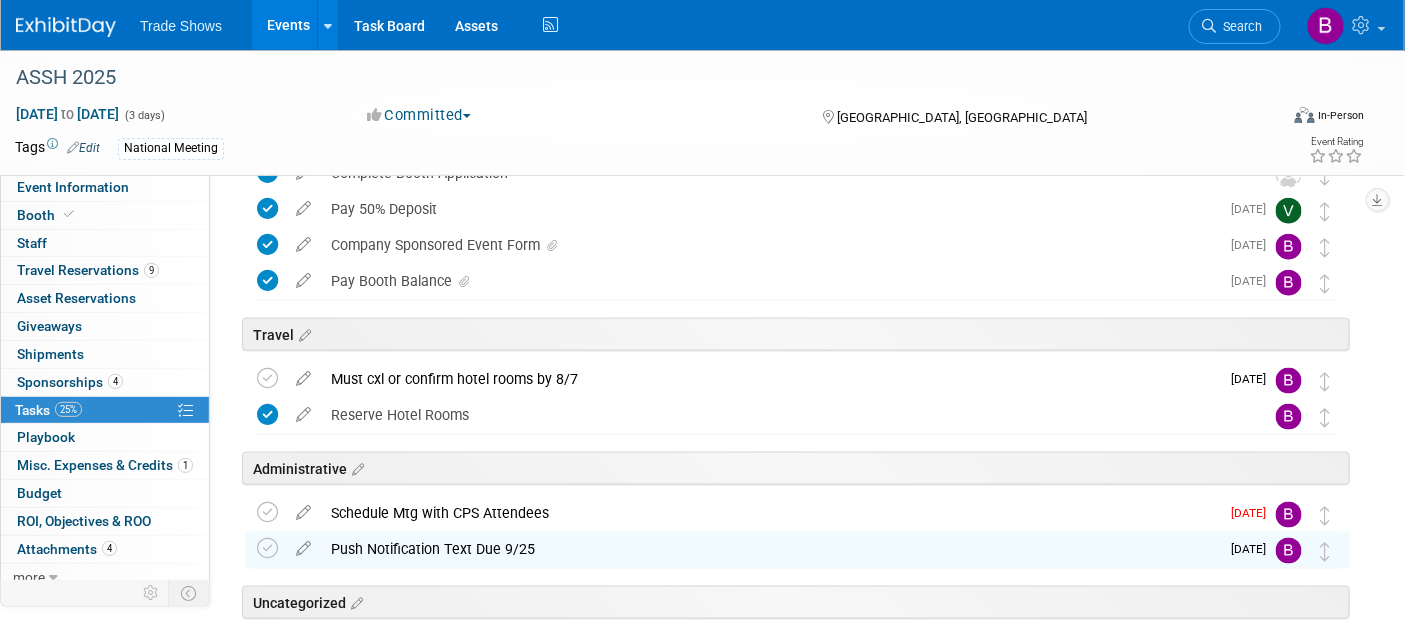 scroll, scrollTop: 666, scrollLeft: 0, axis: vertical 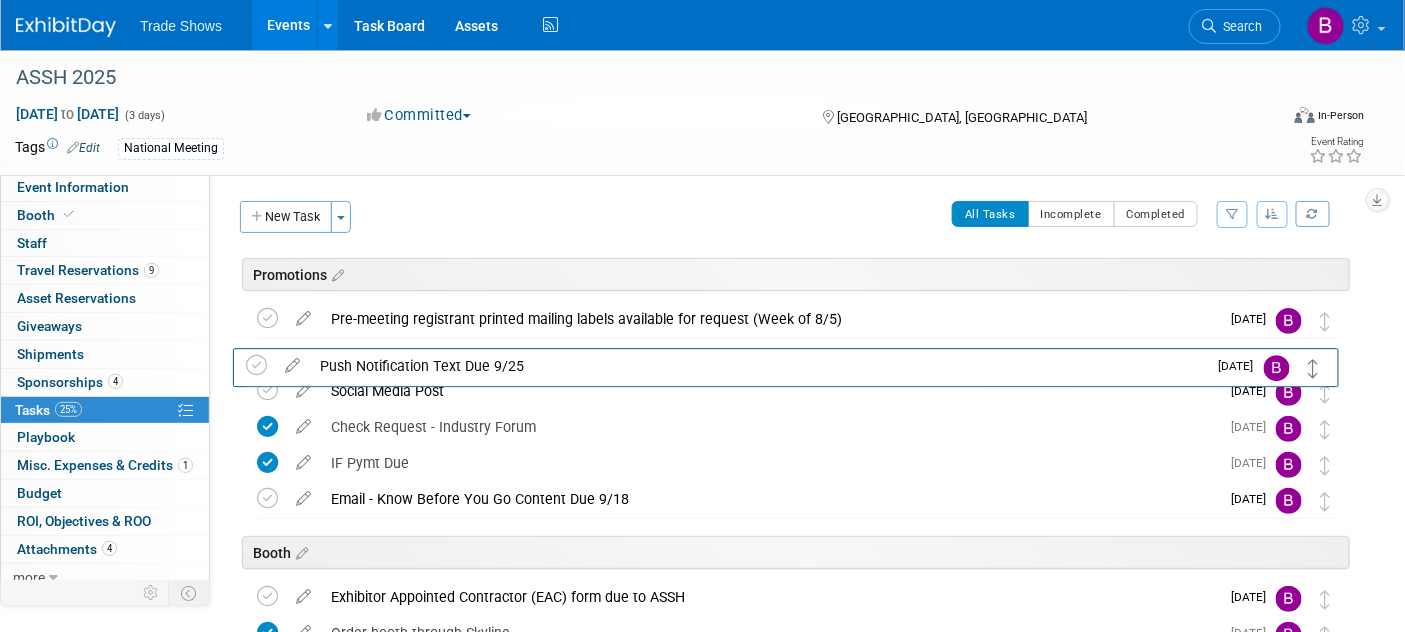 drag, startPoint x: 1324, startPoint y: 484, endPoint x: 1312, endPoint y: 364, distance: 120.59851 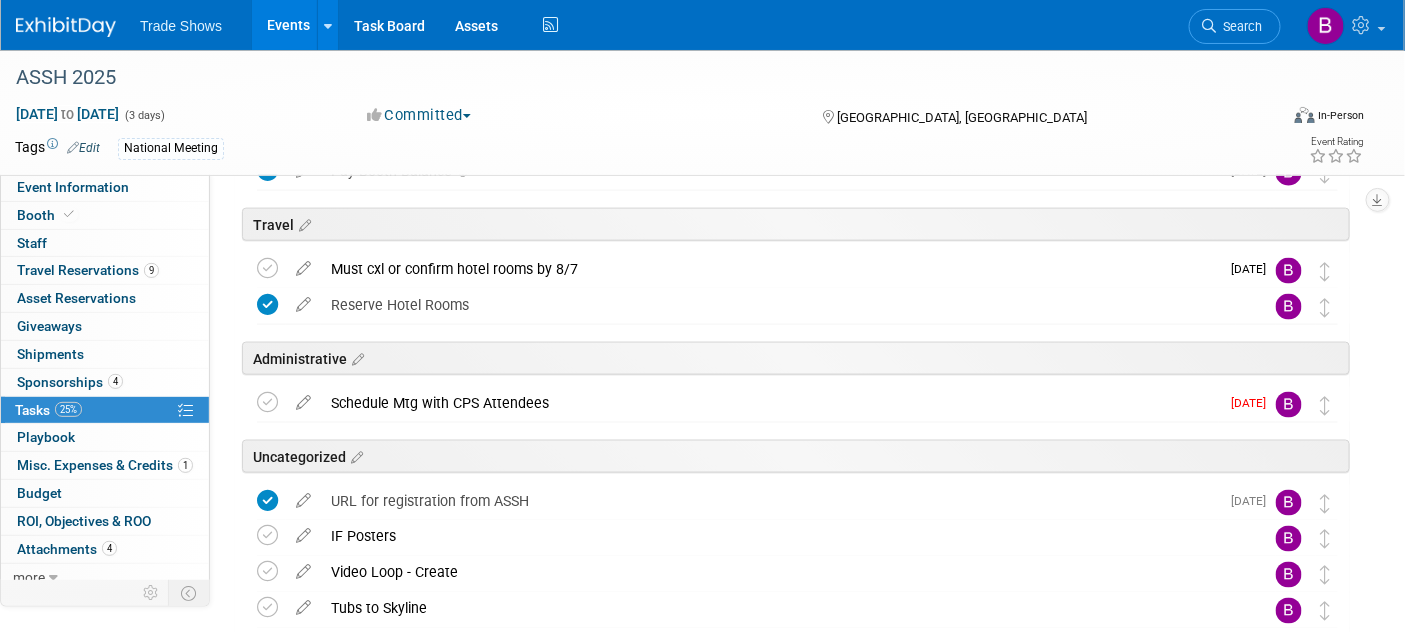 scroll, scrollTop: 777, scrollLeft: 0, axis: vertical 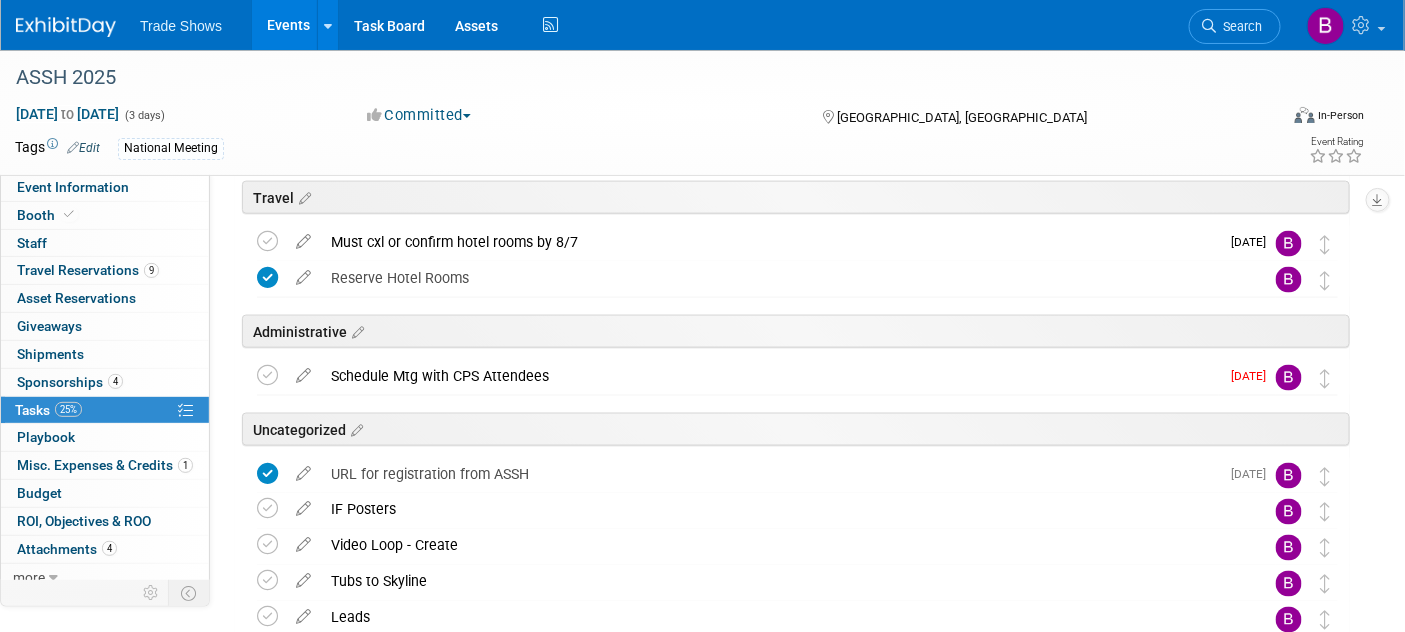 drag, startPoint x: 501, startPoint y: 501, endPoint x: 549, endPoint y: 299, distance: 207.62466 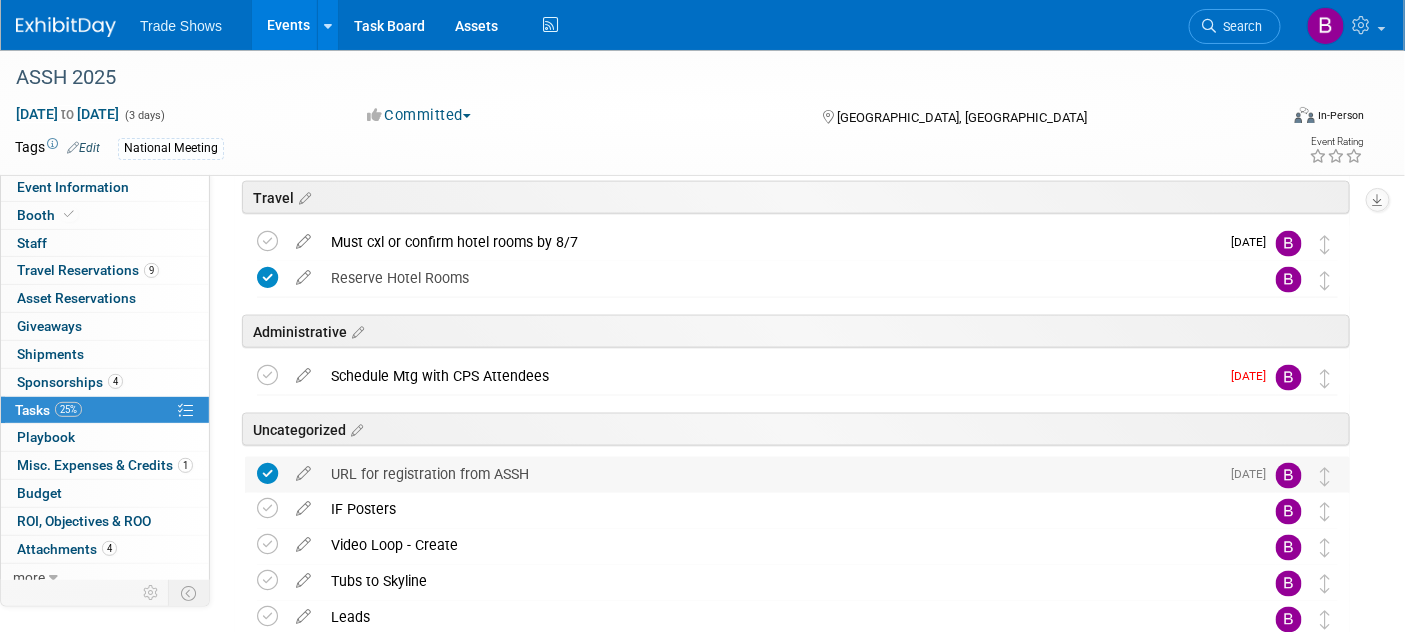 drag, startPoint x: 571, startPoint y: 507, endPoint x: 572, endPoint y: 468, distance: 39.012817 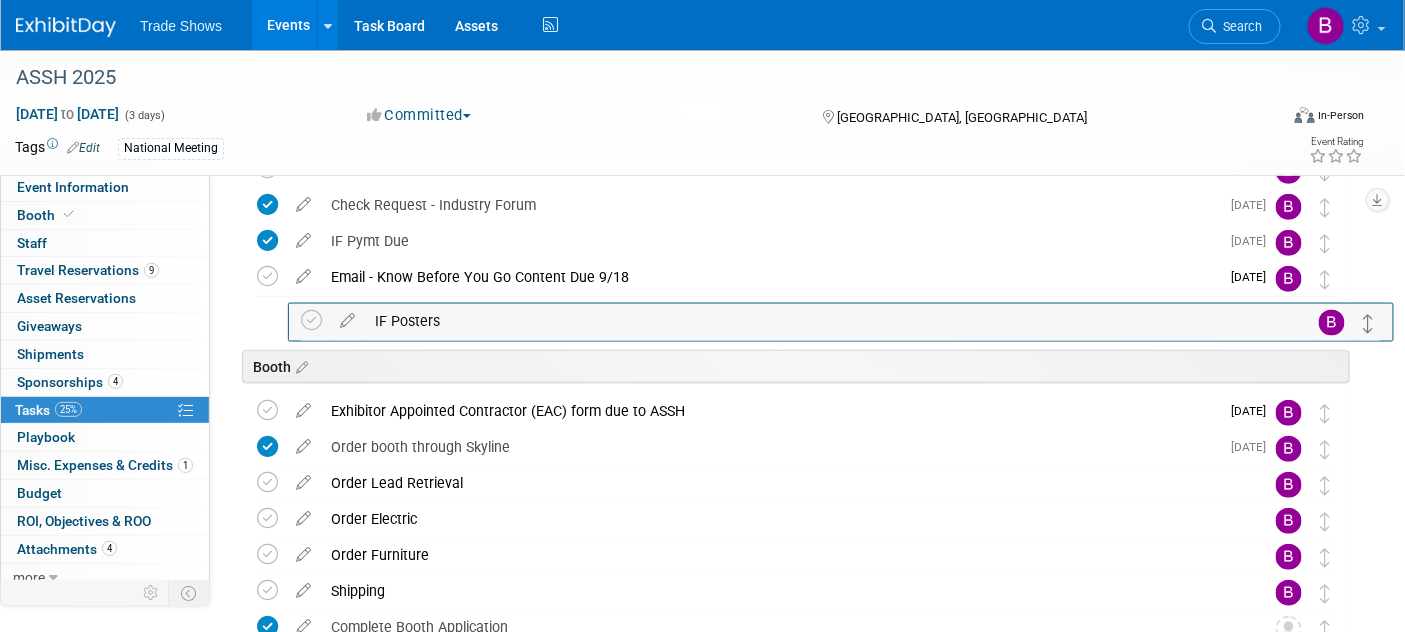 scroll, scrollTop: 0, scrollLeft: 0, axis: both 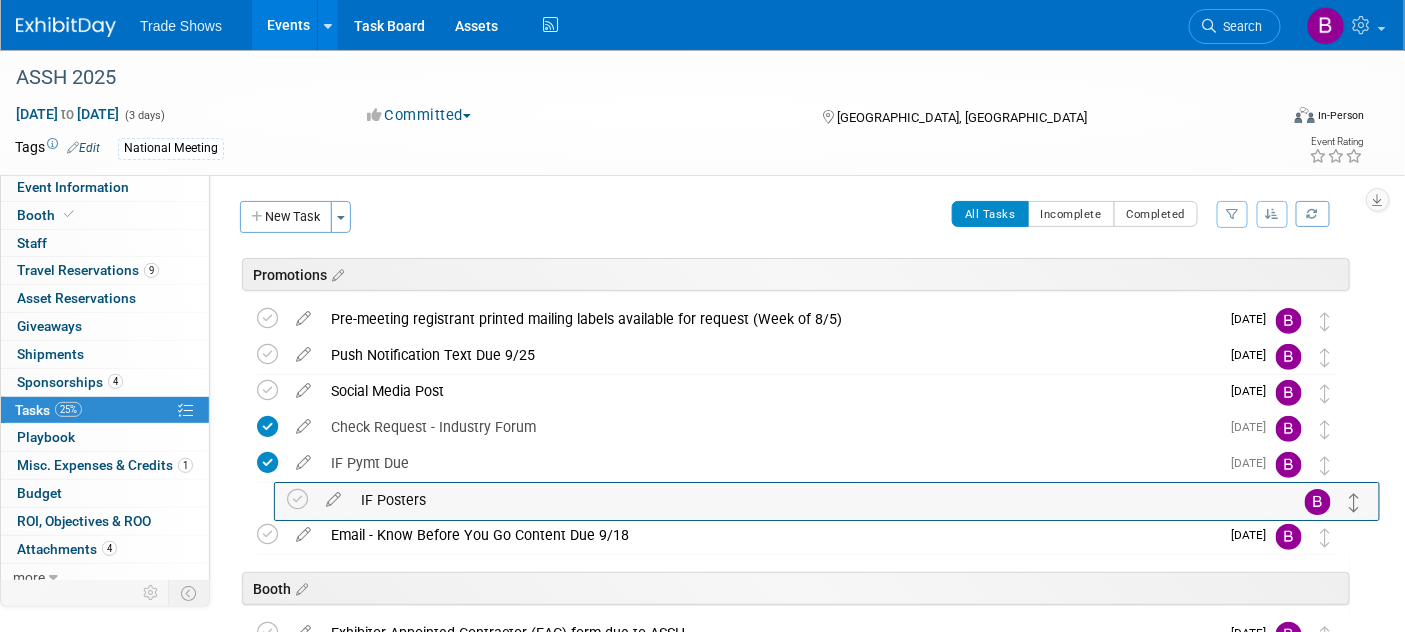 drag, startPoint x: 1326, startPoint y: 516, endPoint x: 1356, endPoint y: 507, distance: 31.320919 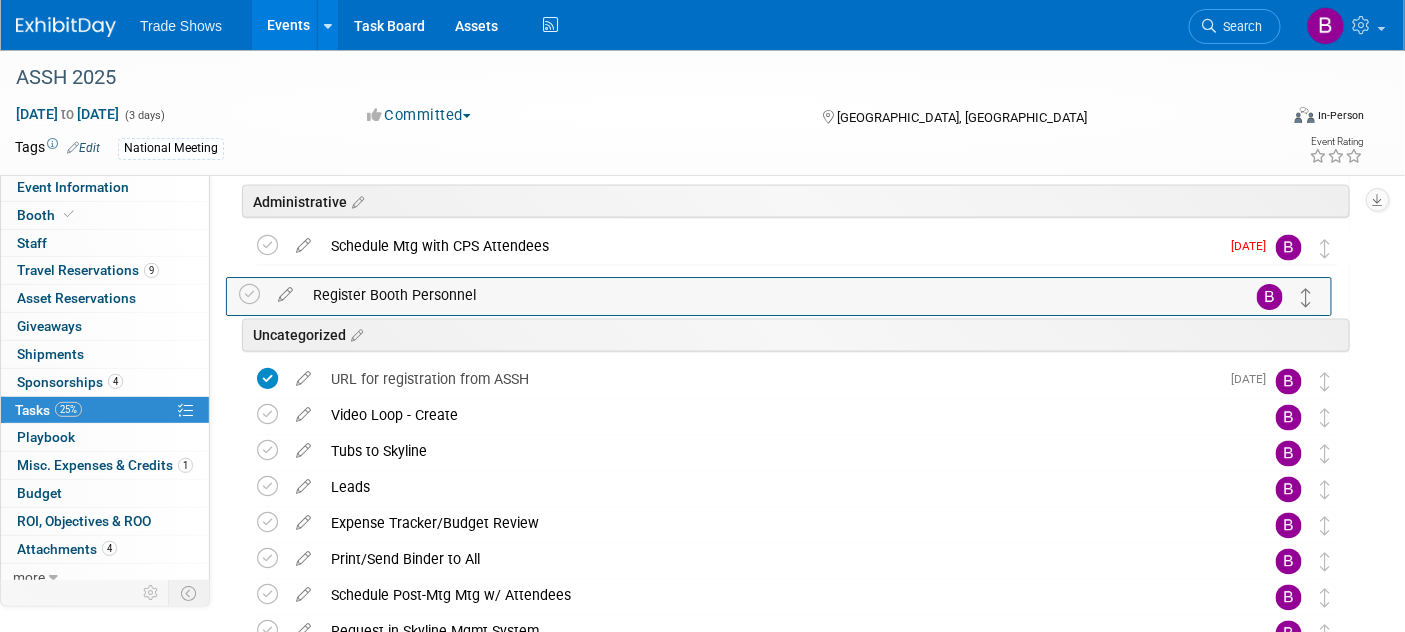 scroll, scrollTop: 890, scrollLeft: 0, axis: vertical 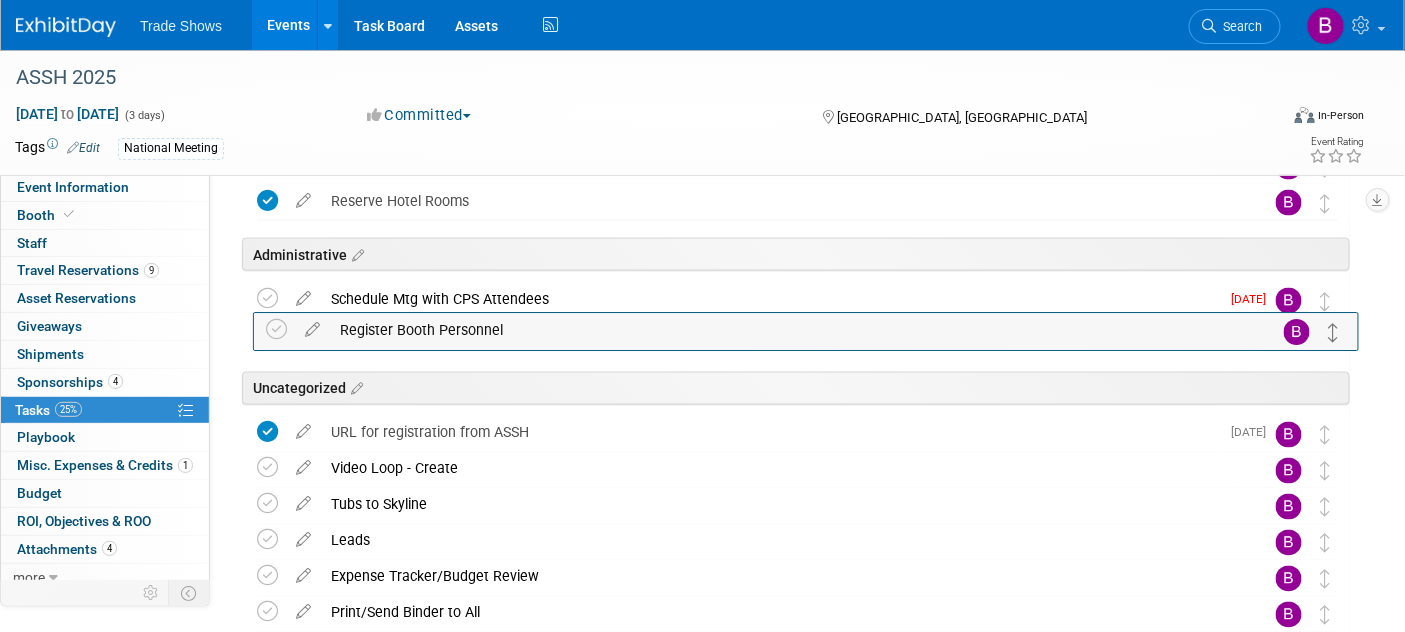 drag, startPoint x: 1327, startPoint y: 464, endPoint x: 1333, endPoint y: 338, distance: 126.14278 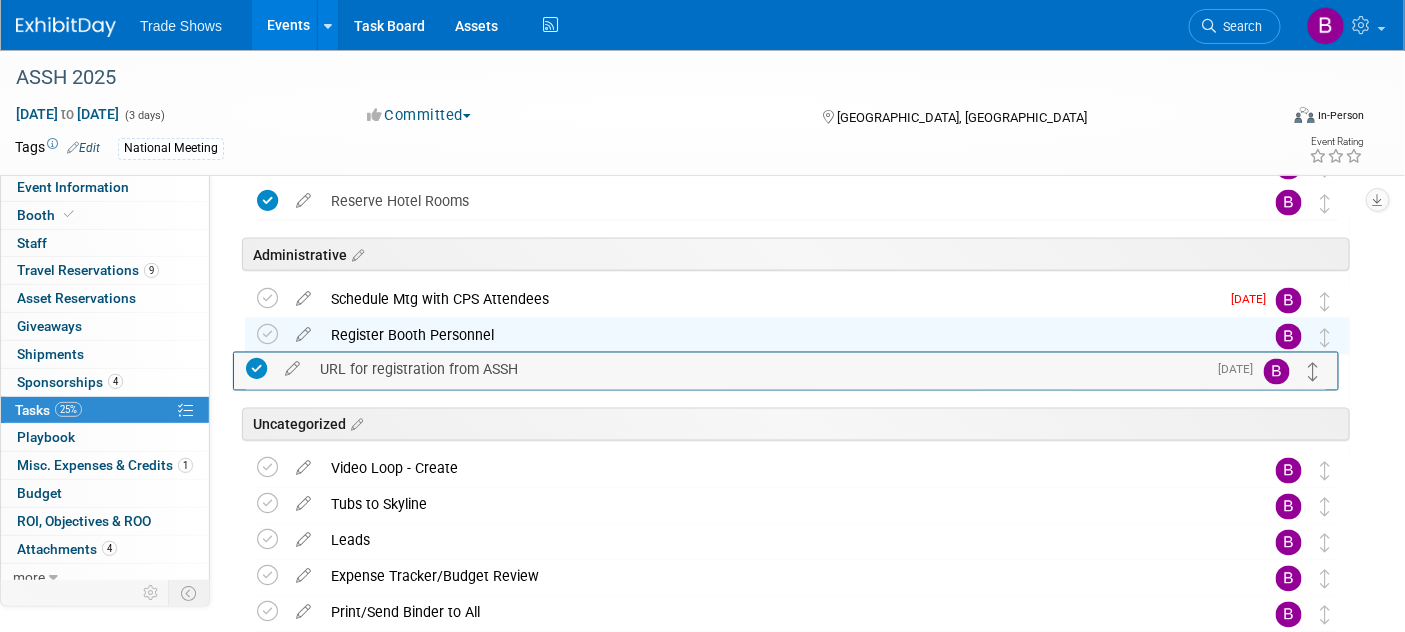 drag, startPoint x: 1325, startPoint y: 434, endPoint x: 1314, endPoint y: 371, distance: 63.953106 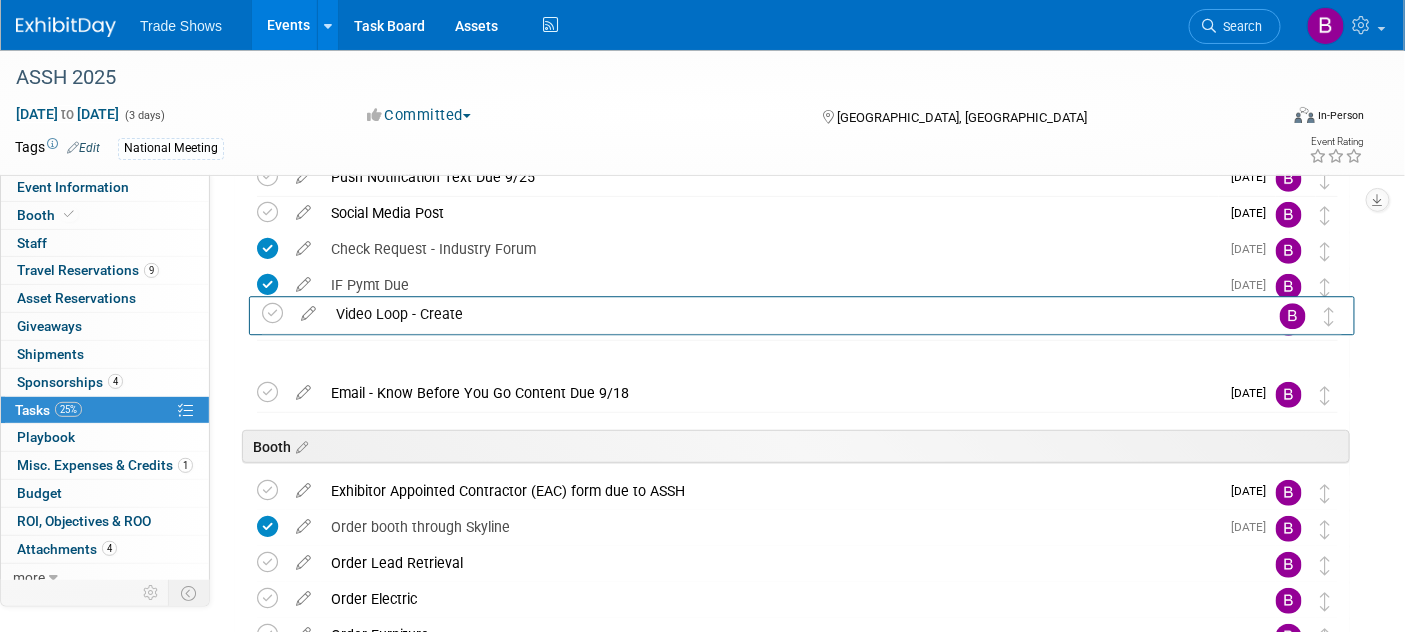 scroll, scrollTop: 1, scrollLeft: 0, axis: vertical 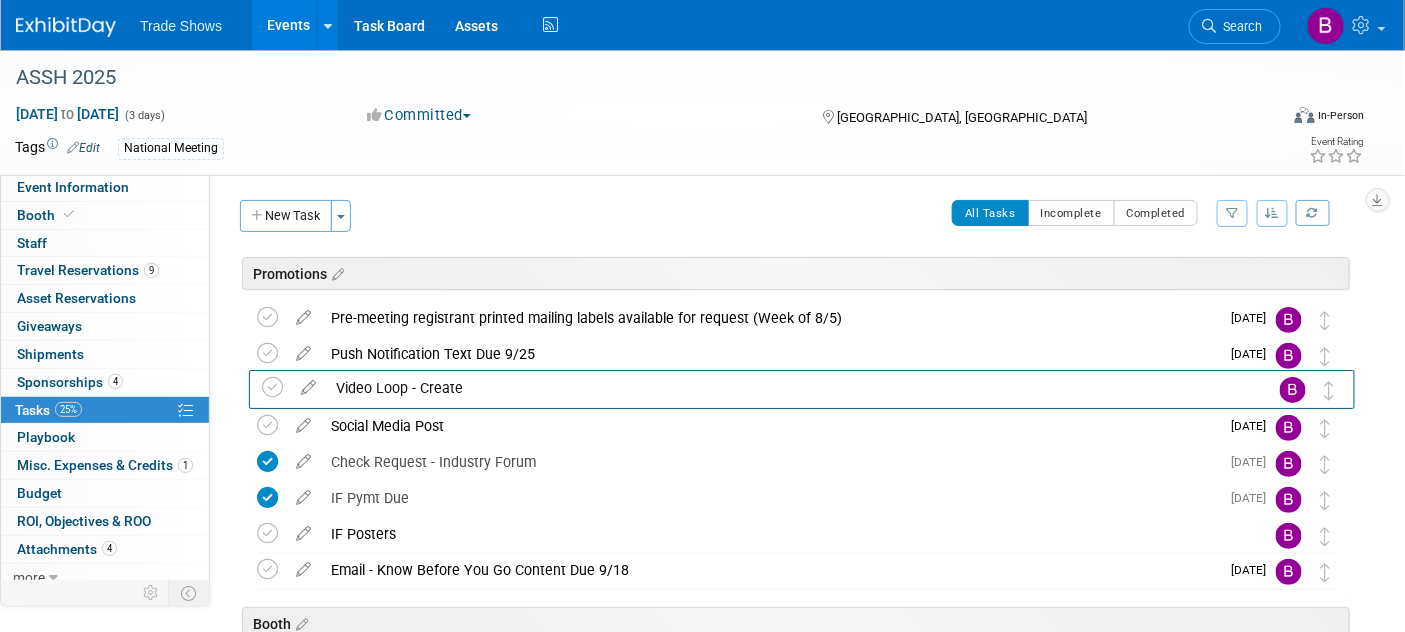 drag, startPoint x: 1328, startPoint y: 475, endPoint x: 1332, endPoint y: 395, distance: 80.09994 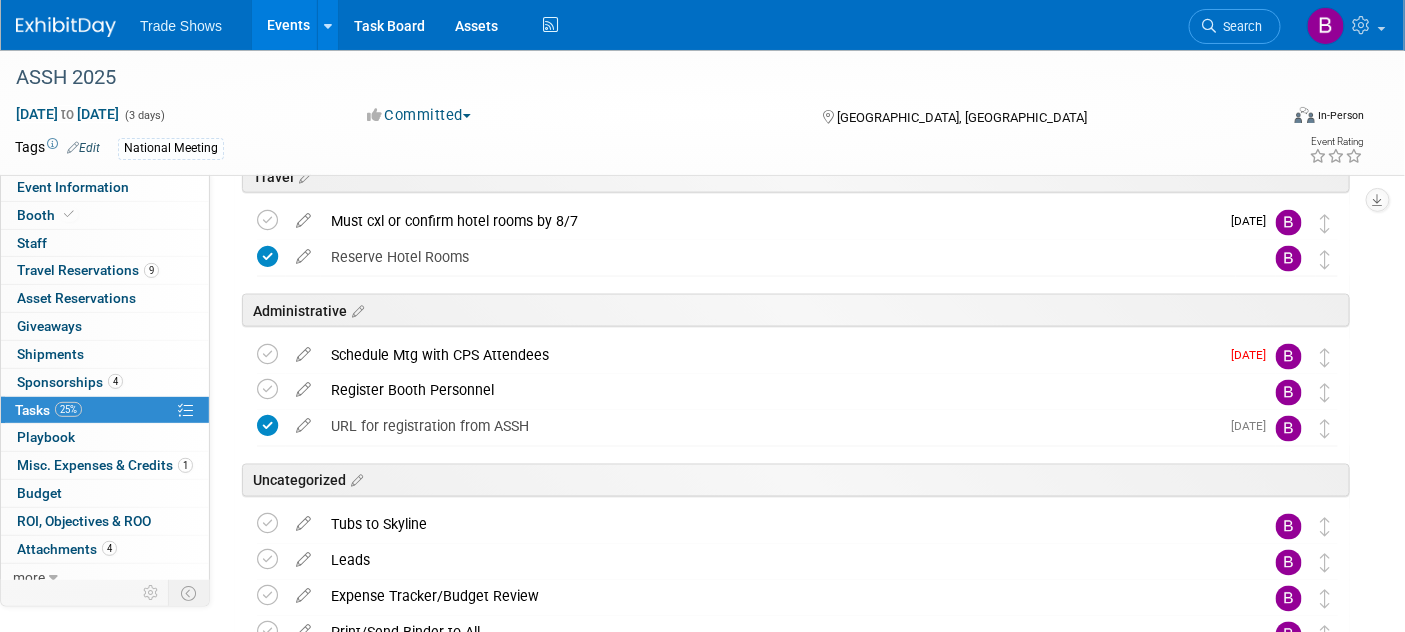 scroll, scrollTop: 890, scrollLeft: 0, axis: vertical 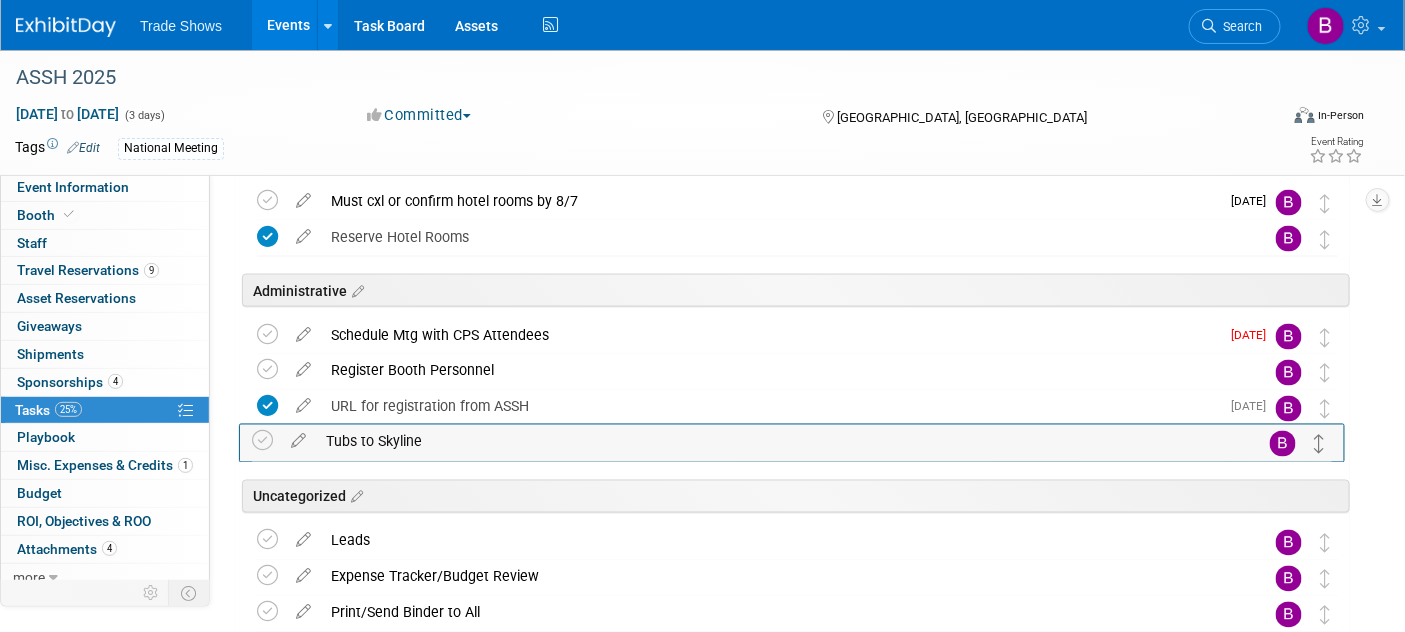 drag, startPoint x: 1322, startPoint y: 501, endPoint x: 1315, endPoint y: 437, distance: 64.381676 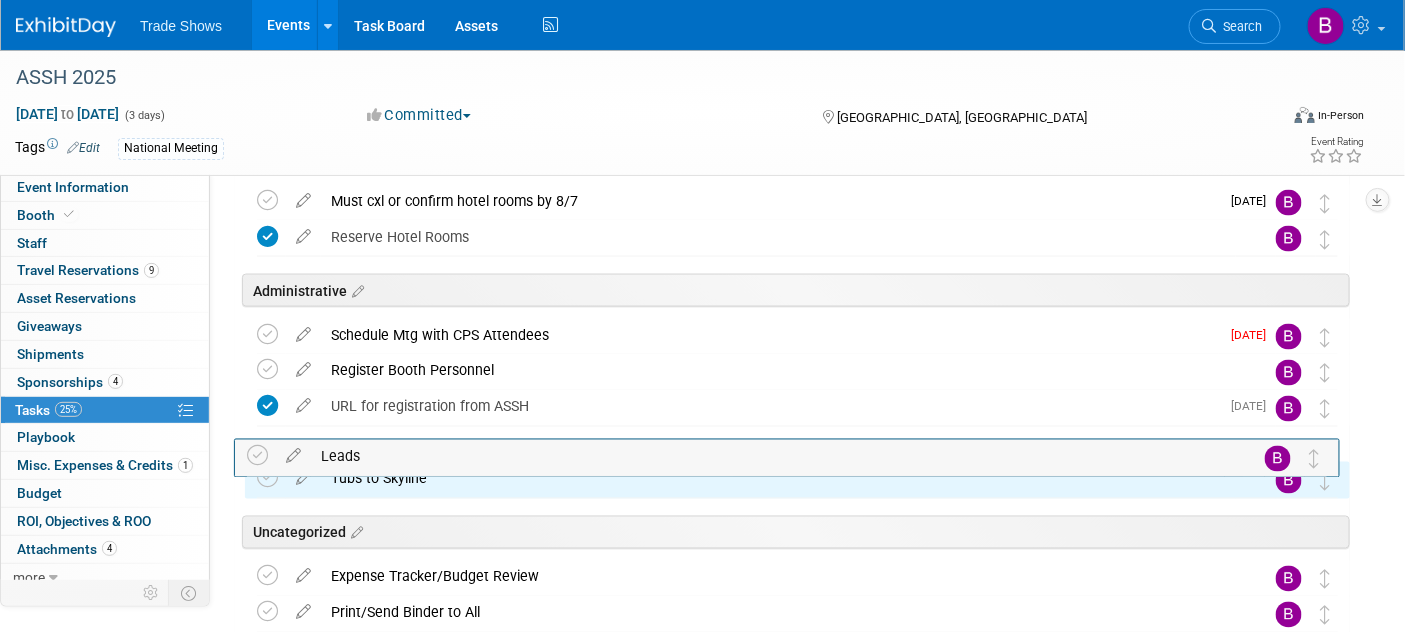drag, startPoint x: 1335, startPoint y: 547, endPoint x: 1325, endPoint y: 462, distance: 85.58621 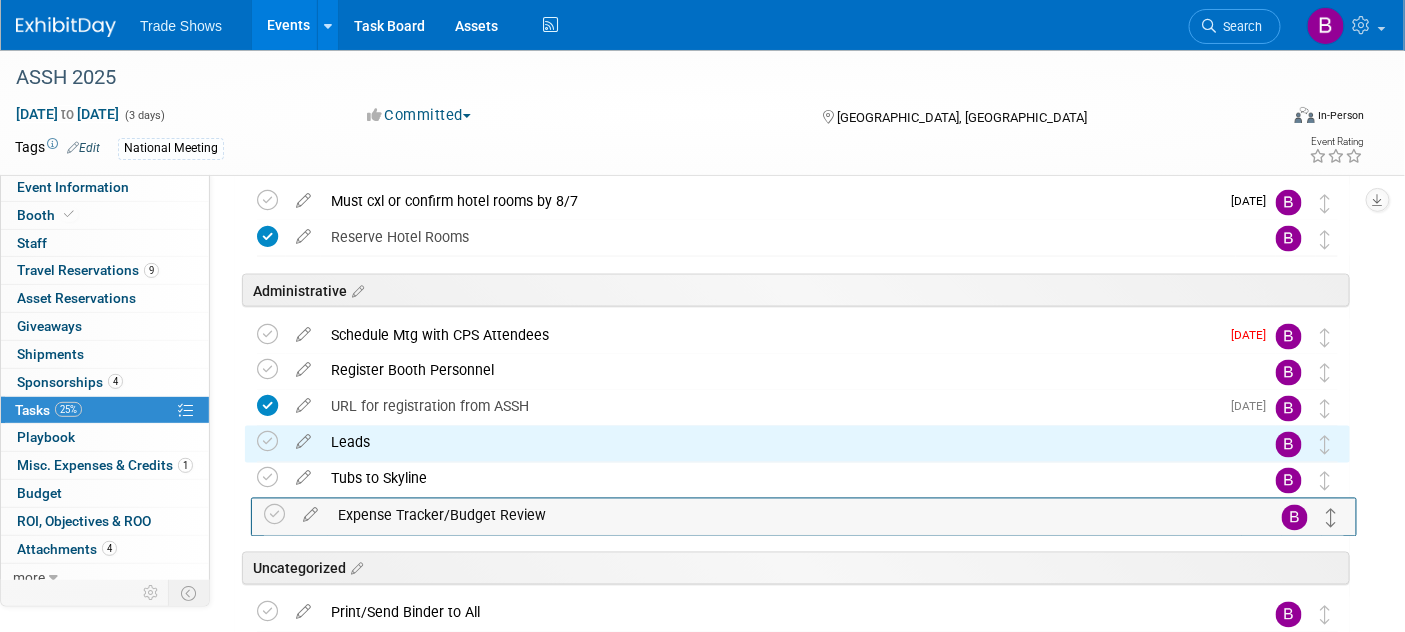 drag, startPoint x: 1321, startPoint y: 577, endPoint x: 1326, endPoint y: 516, distance: 61.204575 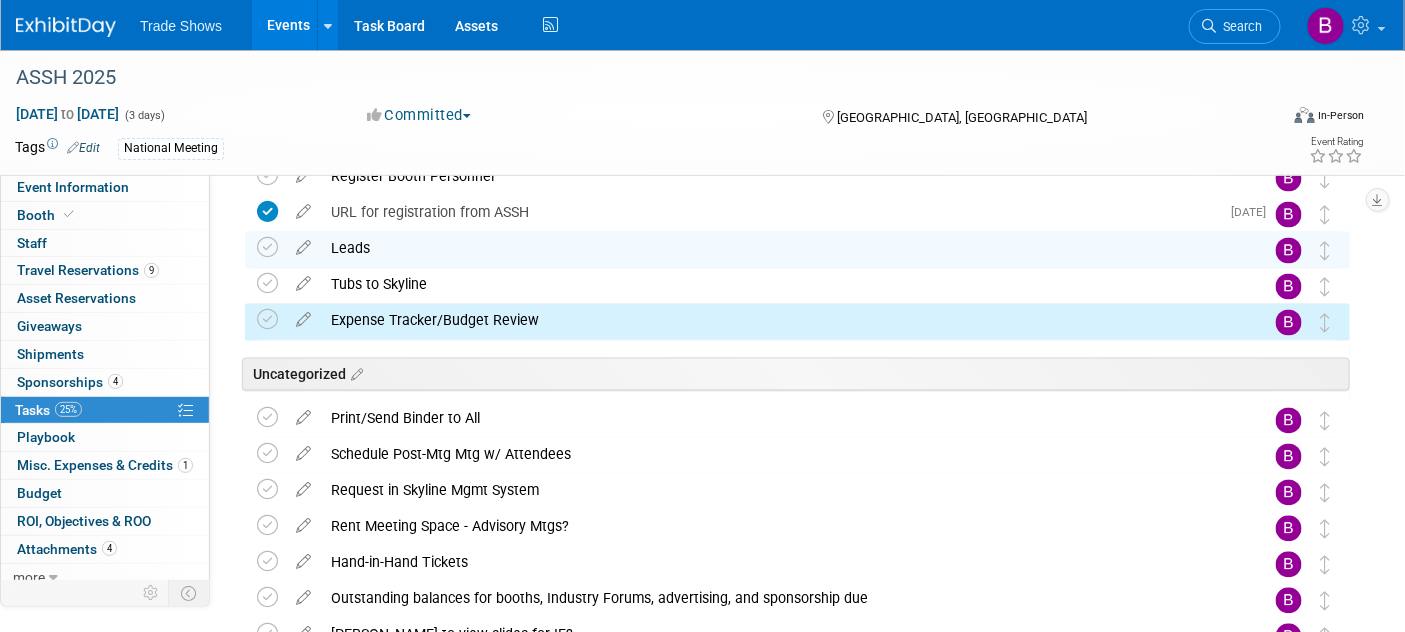 scroll, scrollTop: 1112, scrollLeft: 0, axis: vertical 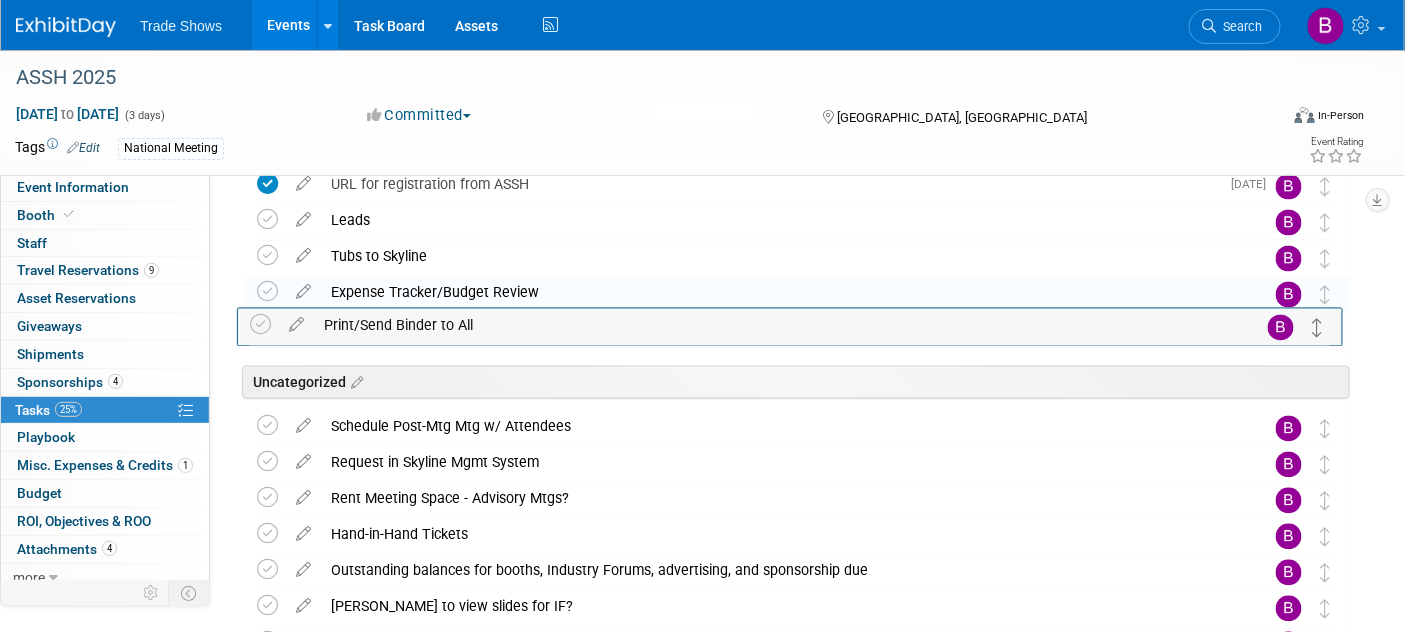 drag, startPoint x: 1322, startPoint y: 401, endPoint x: 1314, endPoint y: 336, distance: 65.490456 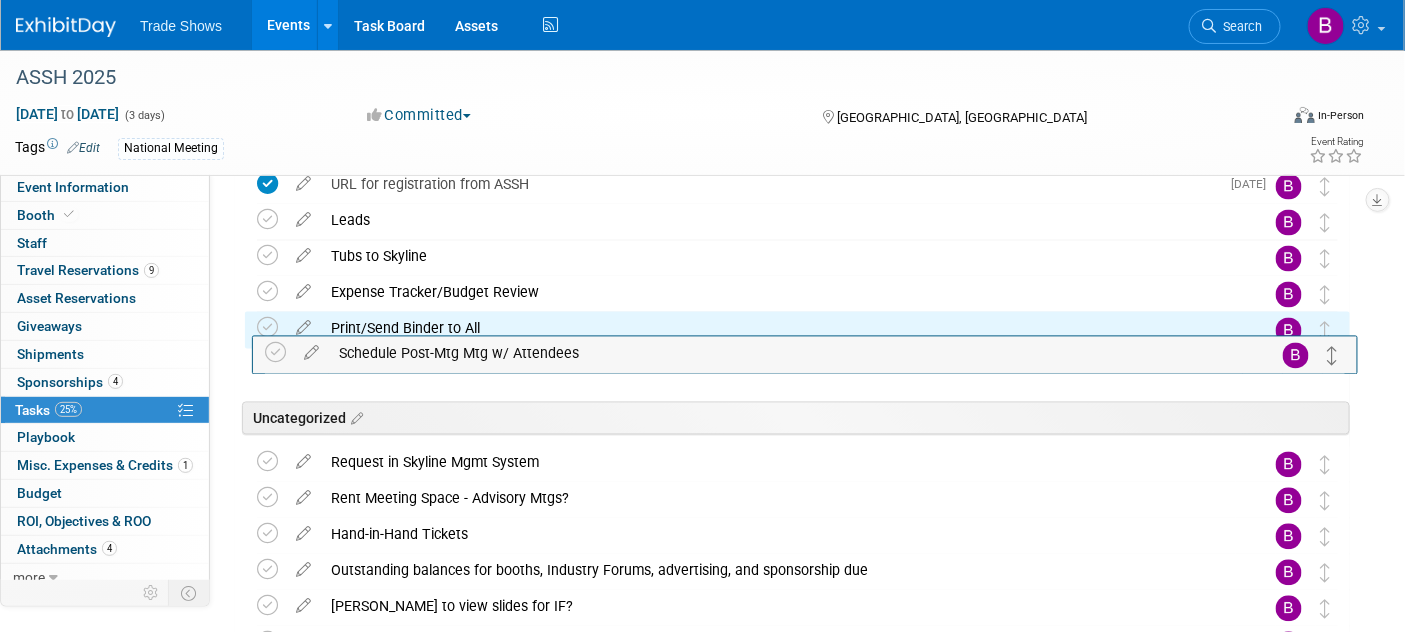 drag, startPoint x: 1325, startPoint y: 434, endPoint x: 1331, endPoint y: 360, distance: 74.24284 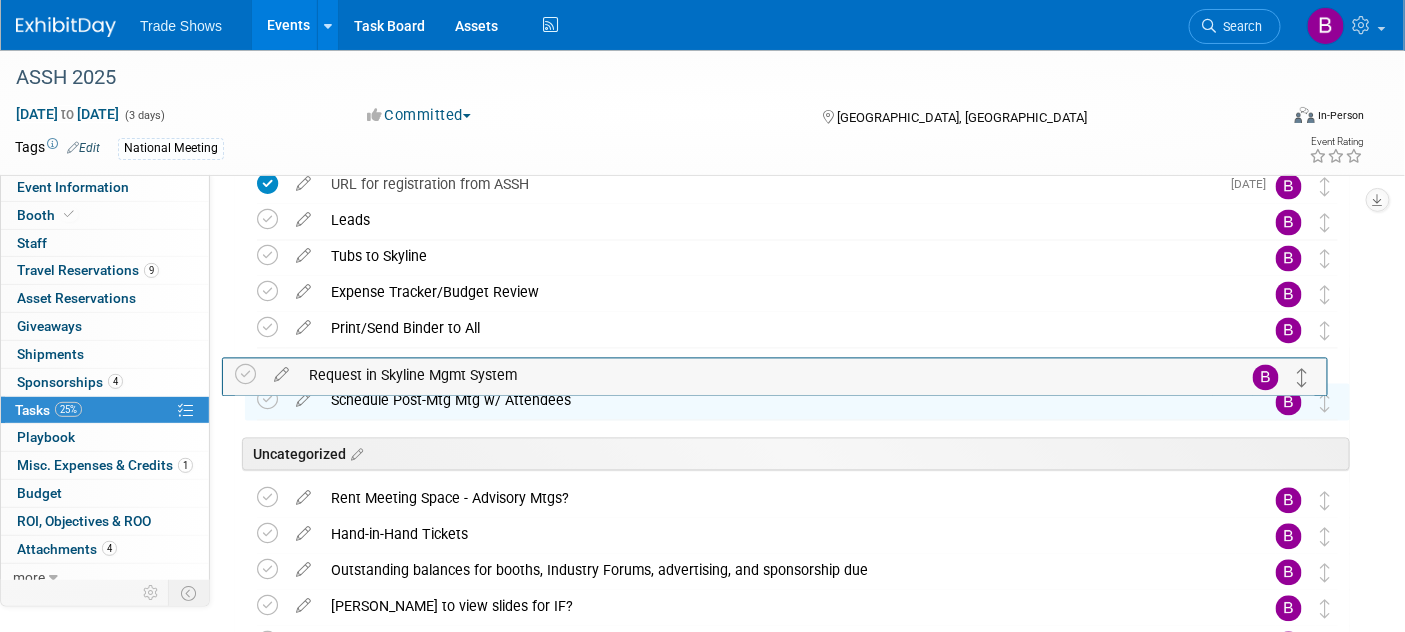 drag, startPoint x: 1321, startPoint y: 468, endPoint x: 1299, endPoint y: 382, distance: 88.76936 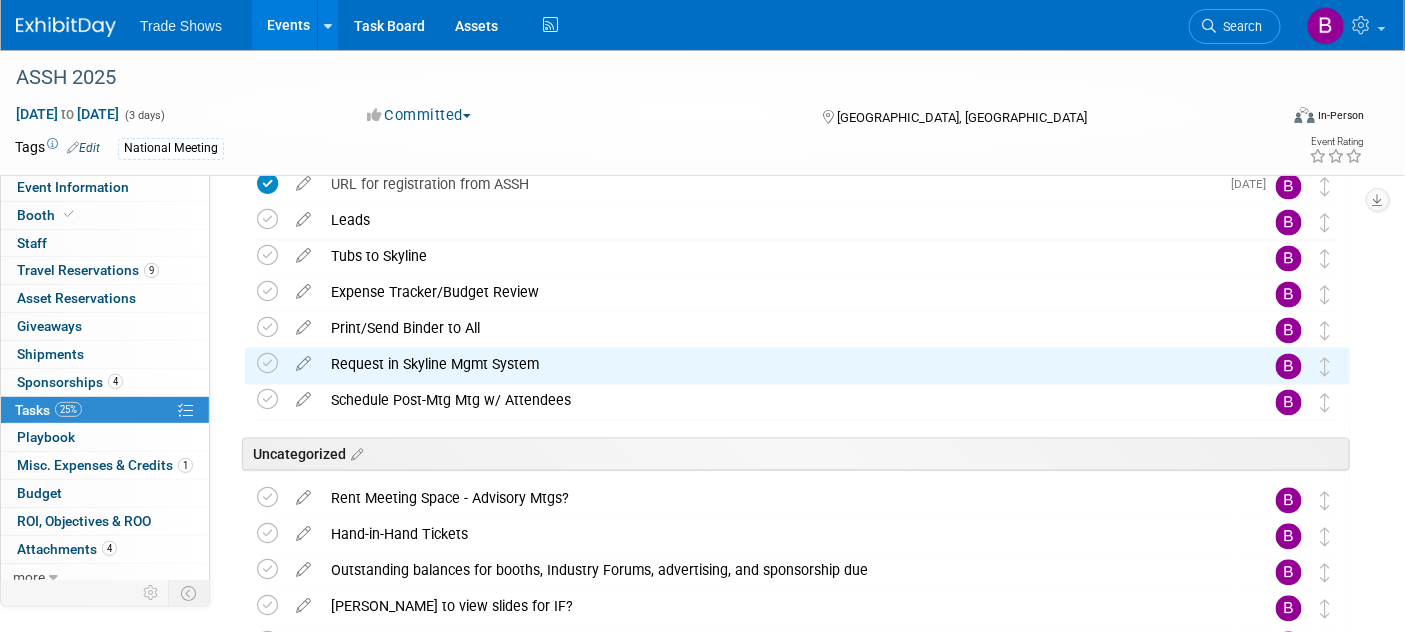 click at bounding box center [271, 366] 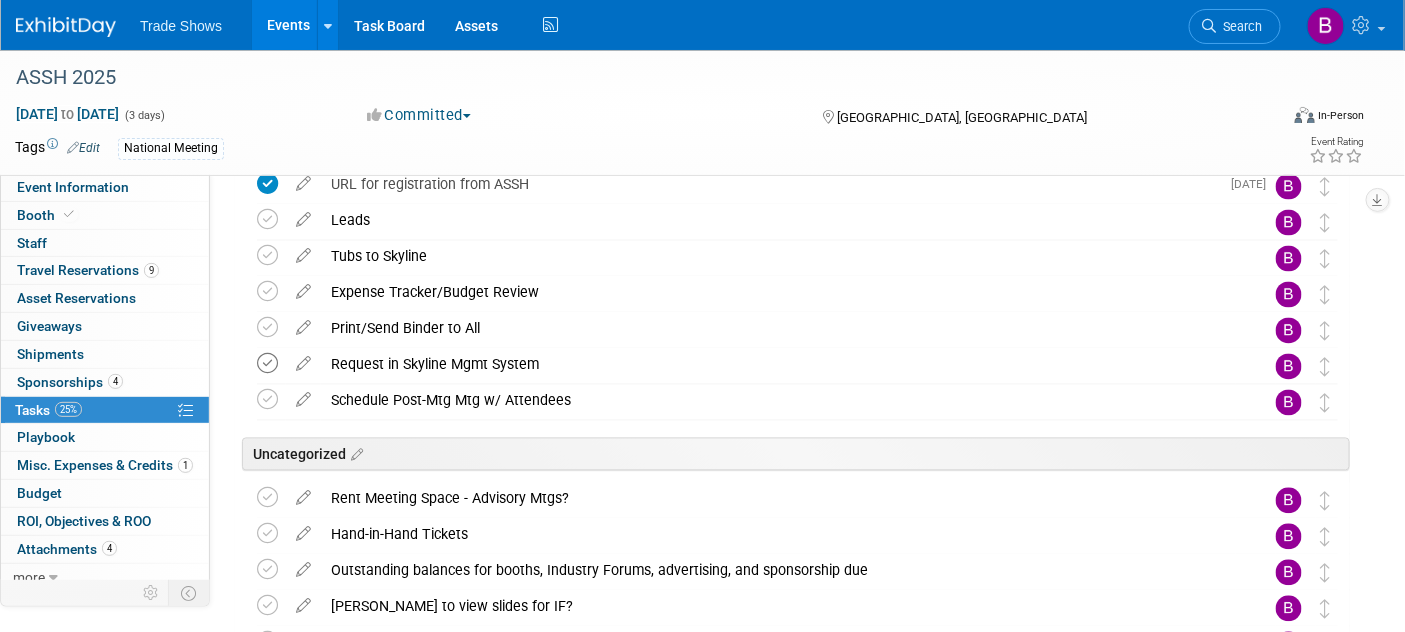 click at bounding box center (267, 364) 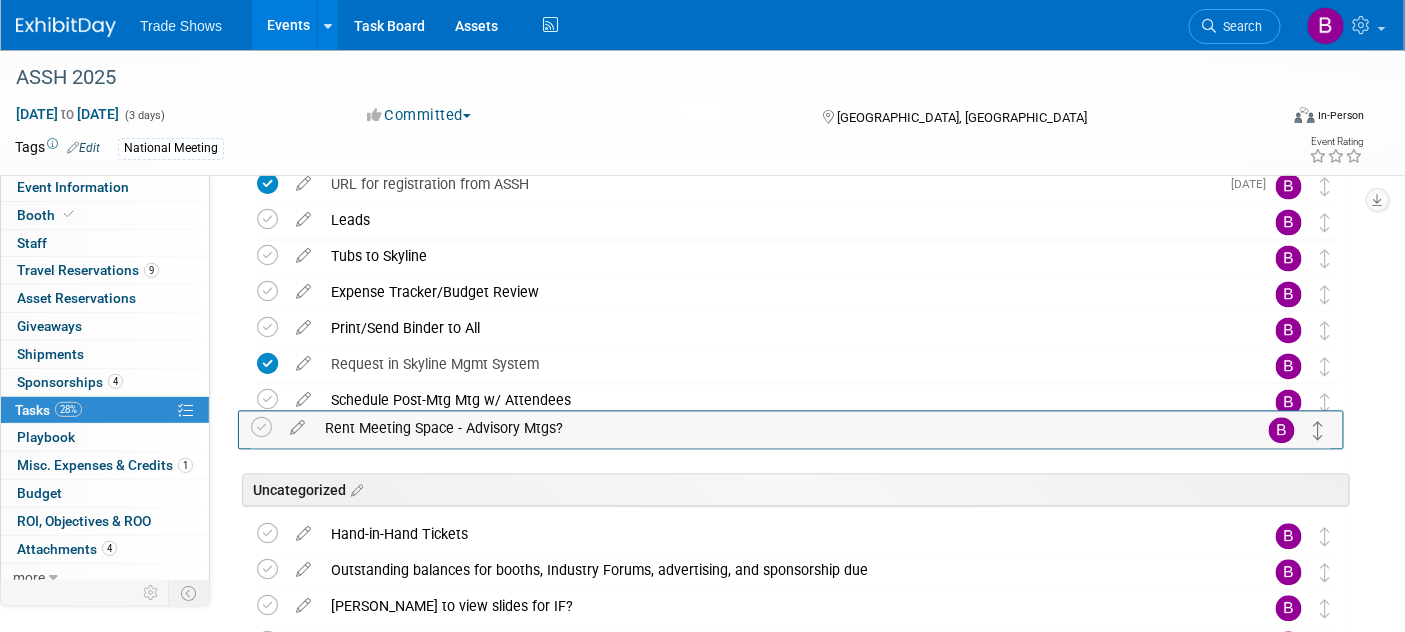drag, startPoint x: 1325, startPoint y: 501, endPoint x: 1318, endPoint y: 430, distance: 71.34424 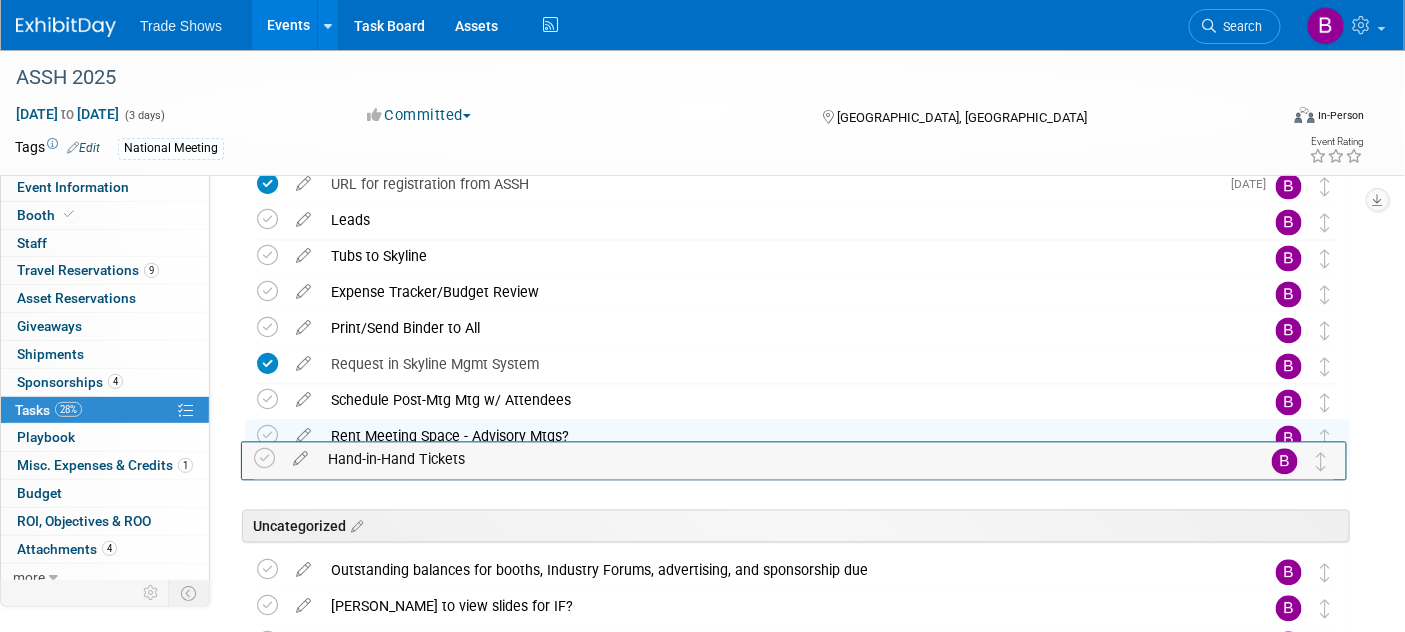 drag, startPoint x: 1331, startPoint y: 540, endPoint x: 1330, endPoint y: 460, distance: 80.00625 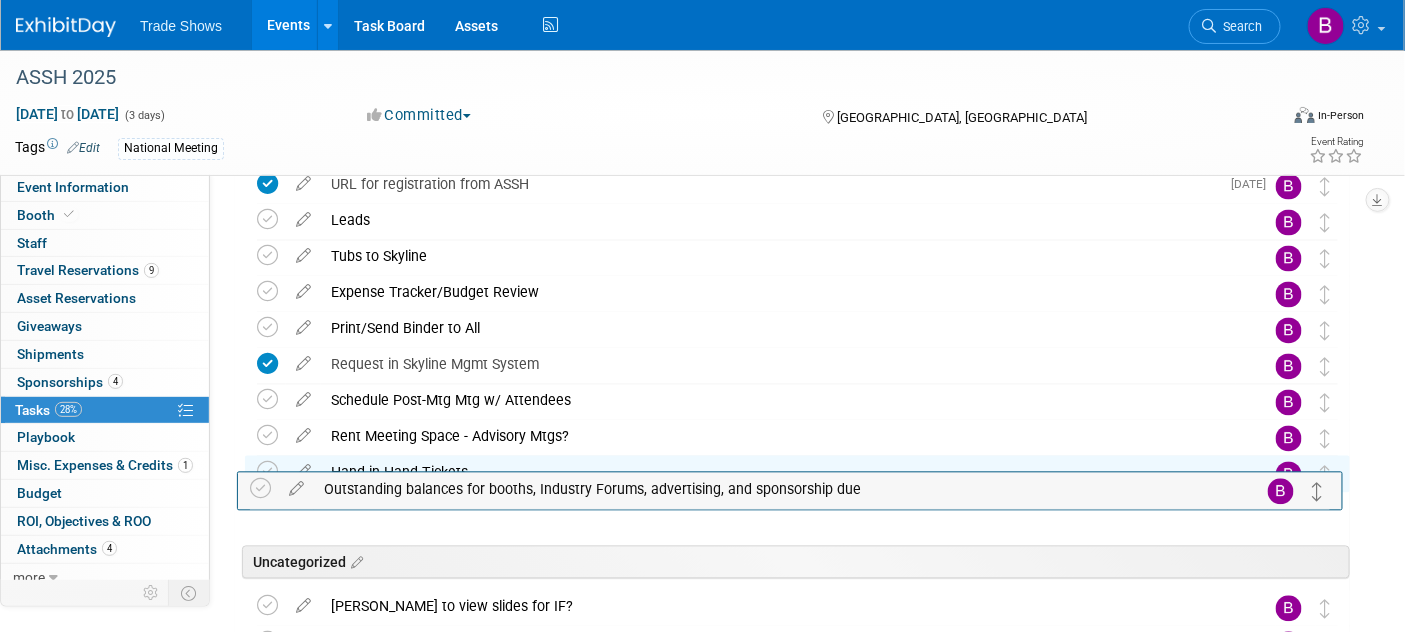 drag, startPoint x: 1327, startPoint y: 581, endPoint x: 1319, endPoint y: 499, distance: 82.38932 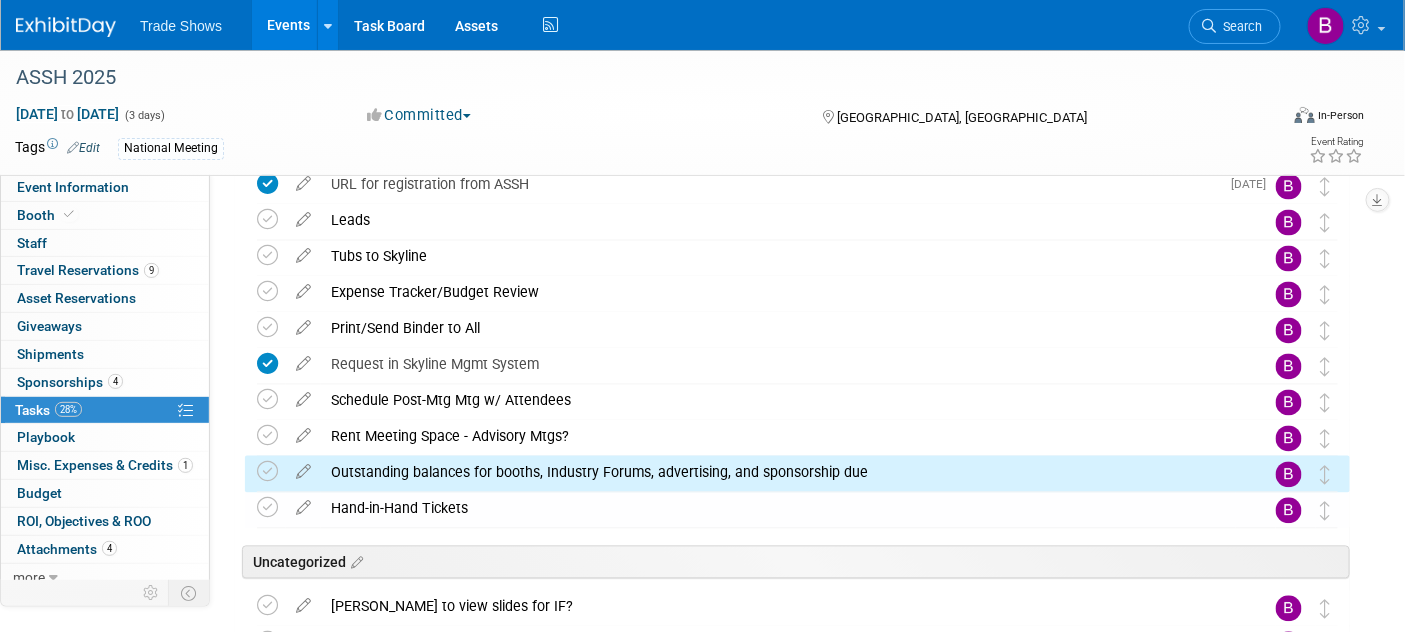 scroll, scrollTop: 1334, scrollLeft: 0, axis: vertical 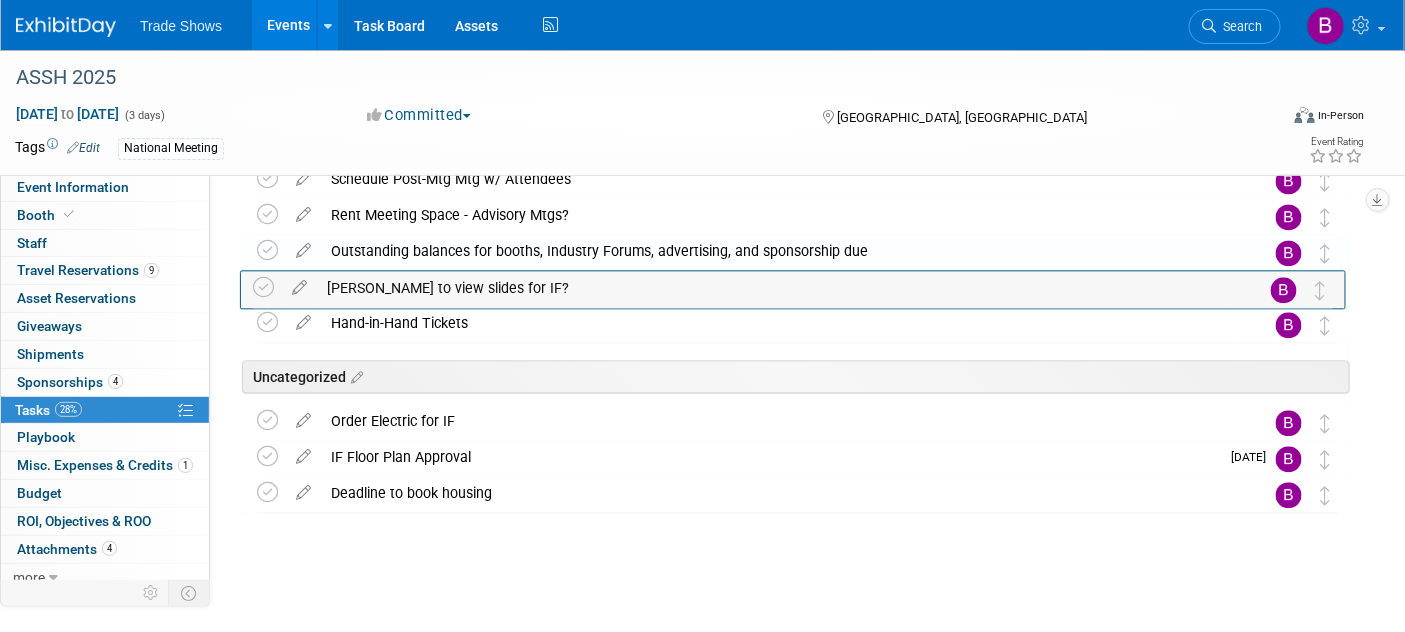 drag, startPoint x: 1332, startPoint y: 387, endPoint x: 1328, endPoint y: 290, distance: 97.082436 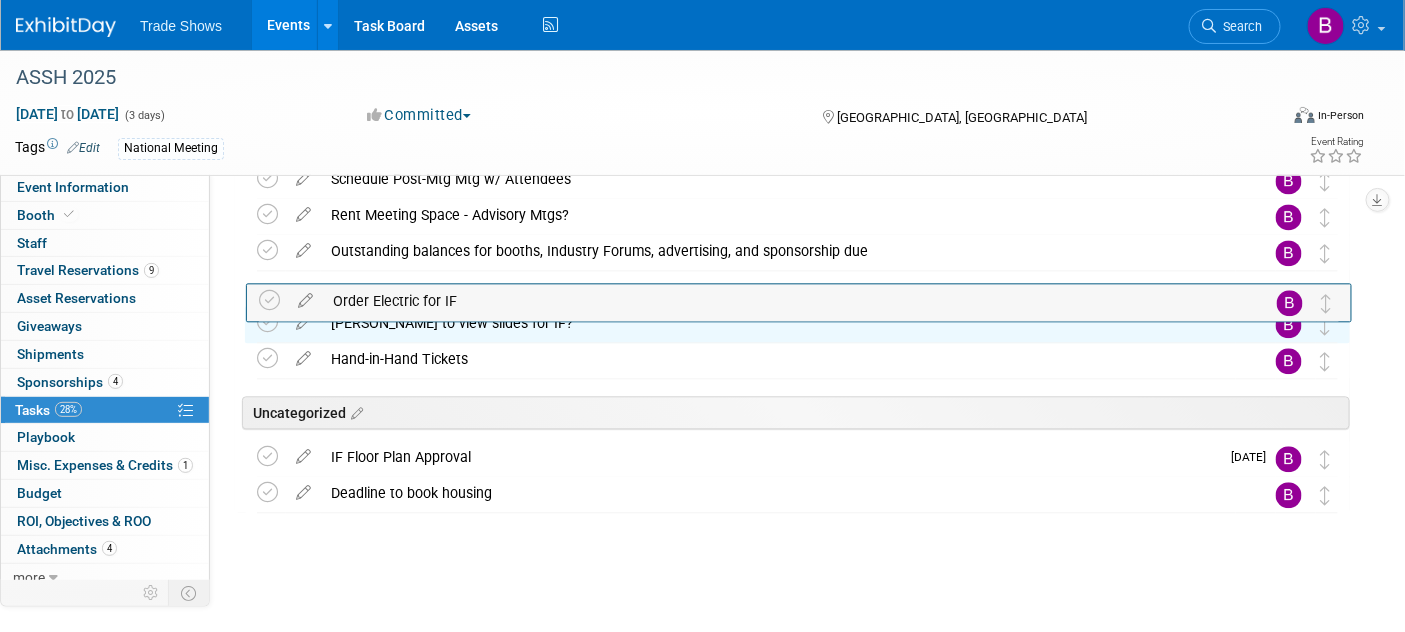 drag, startPoint x: 1331, startPoint y: 427, endPoint x: 1333, endPoint y: 307, distance: 120.01666 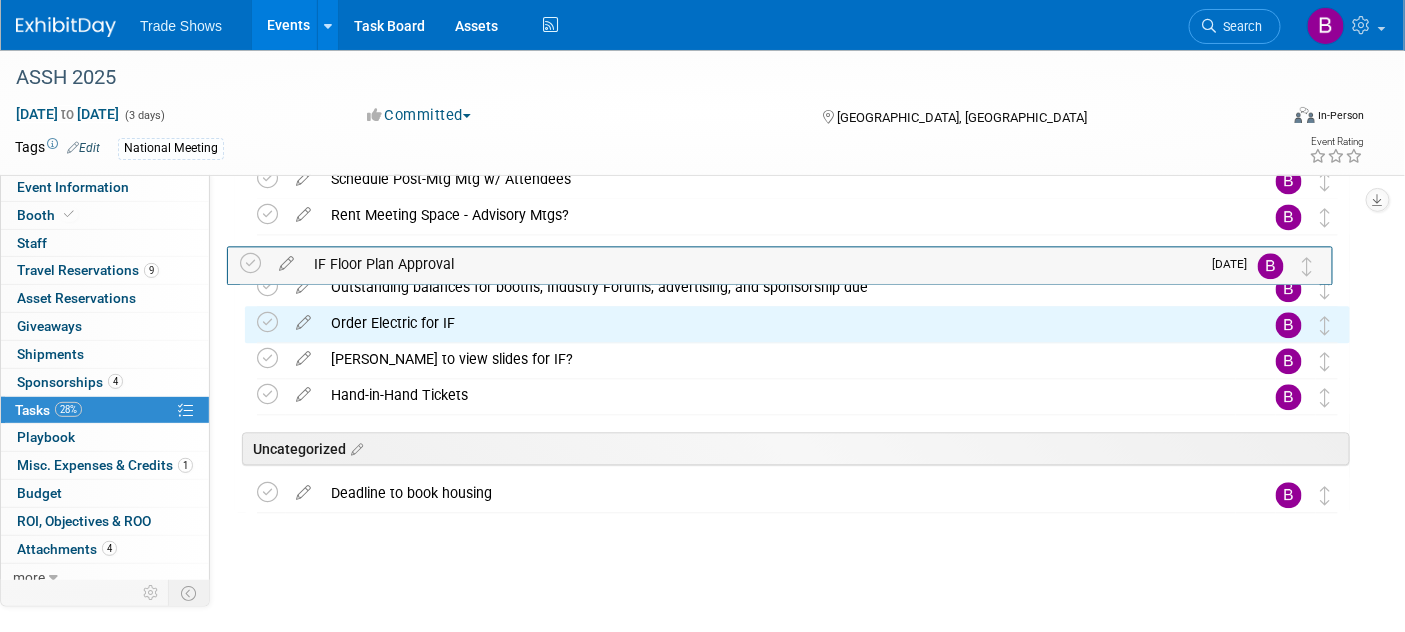 drag, startPoint x: 1333, startPoint y: 459, endPoint x: 1315, endPoint y: 266, distance: 193.83755 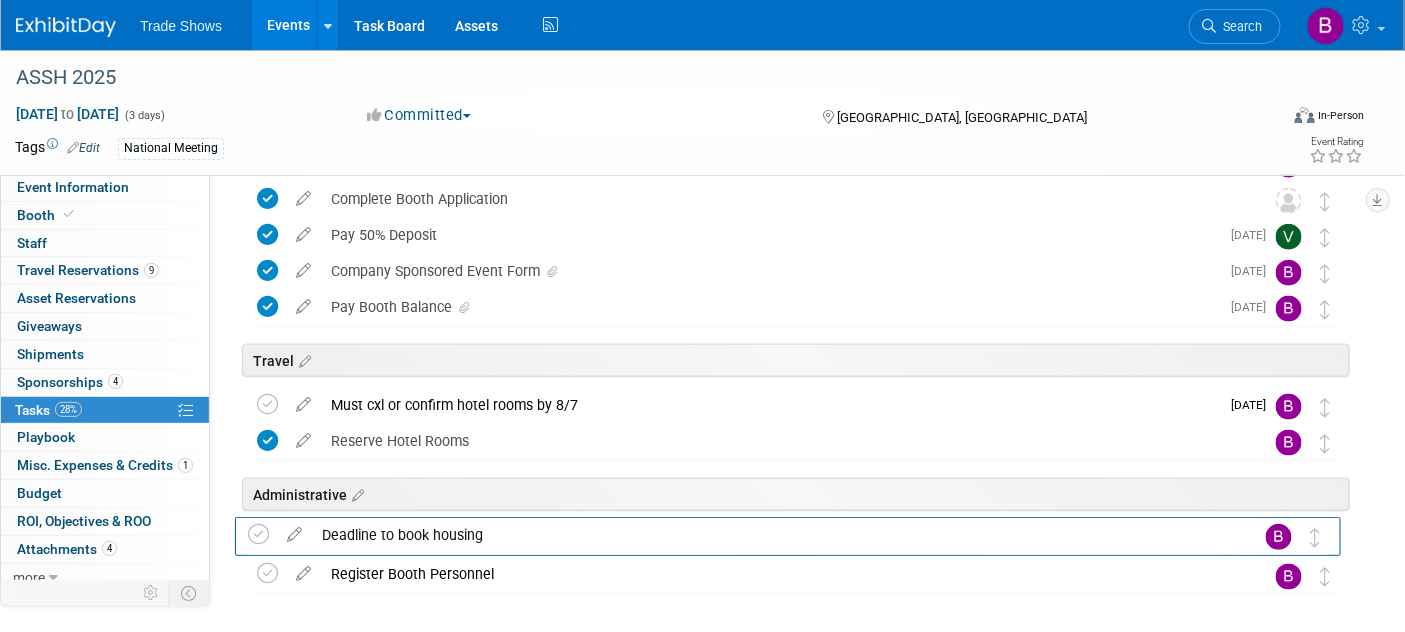scroll, scrollTop: 557, scrollLeft: 0, axis: vertical 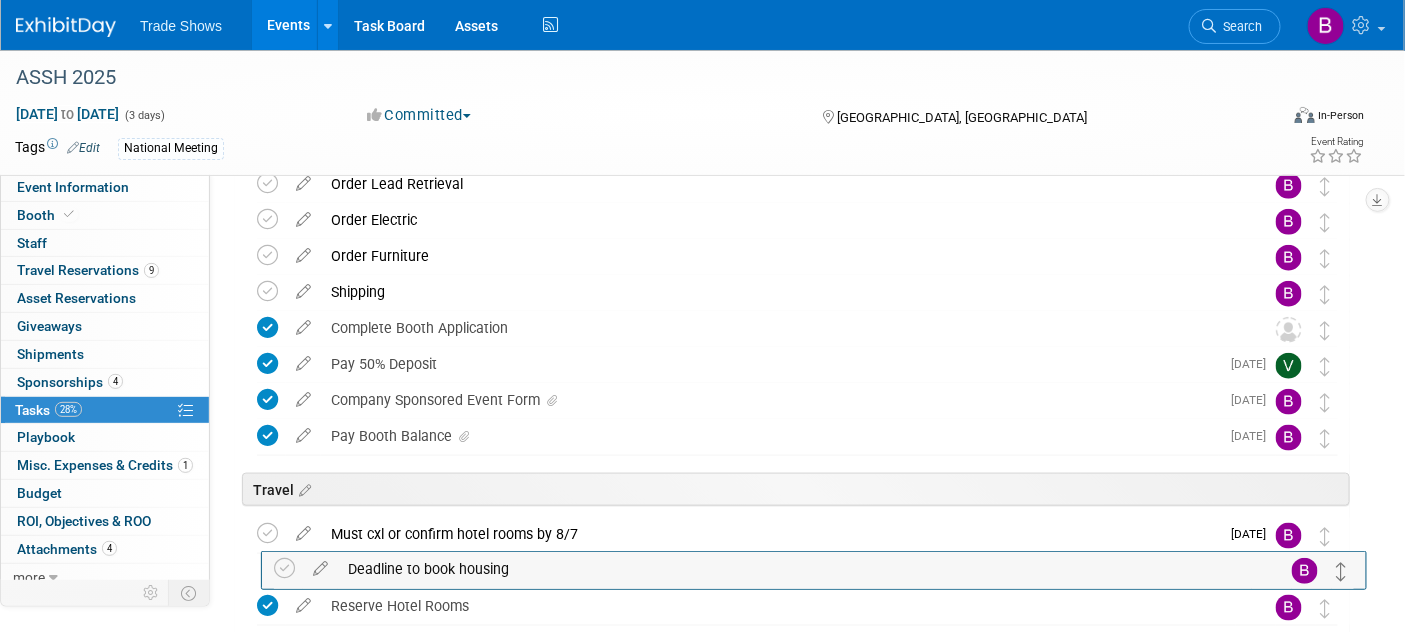 drag, startPoint x: 1325, startPoint y: 496, endPoint x: 1341, endPoint y: 573, distance: 78.64477 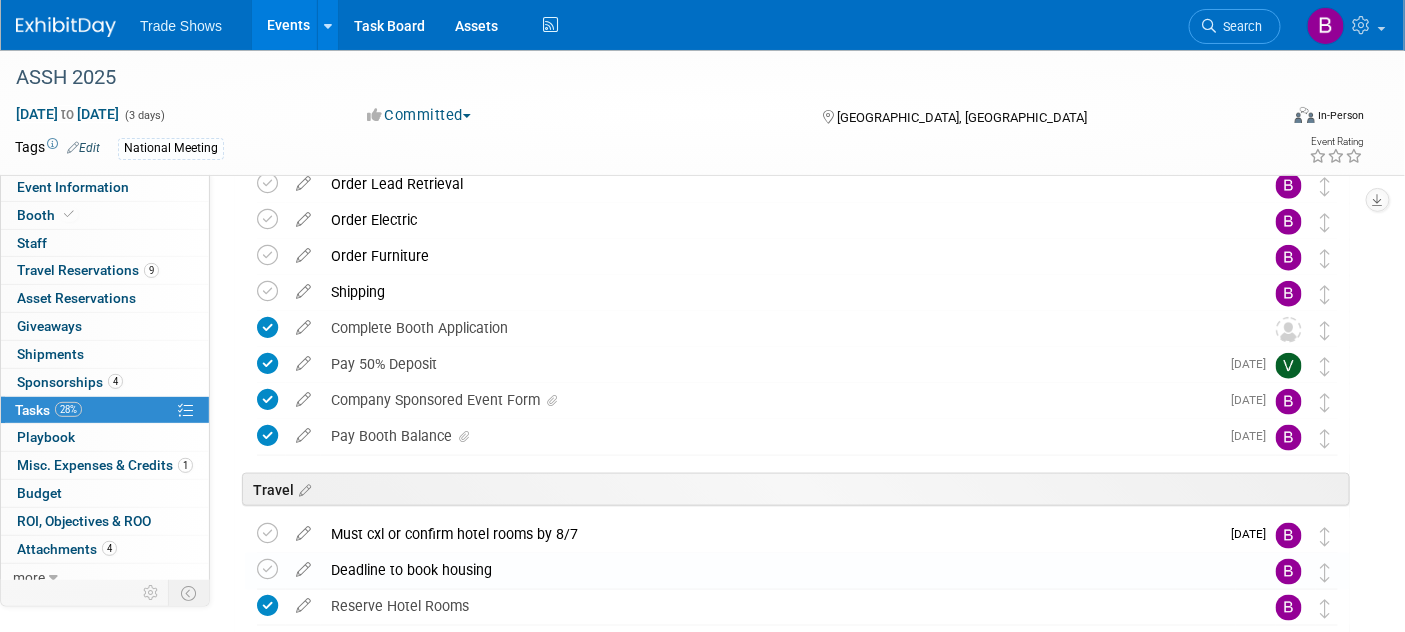 click on "Deadline to book housing" at bounding box center [778, 570] 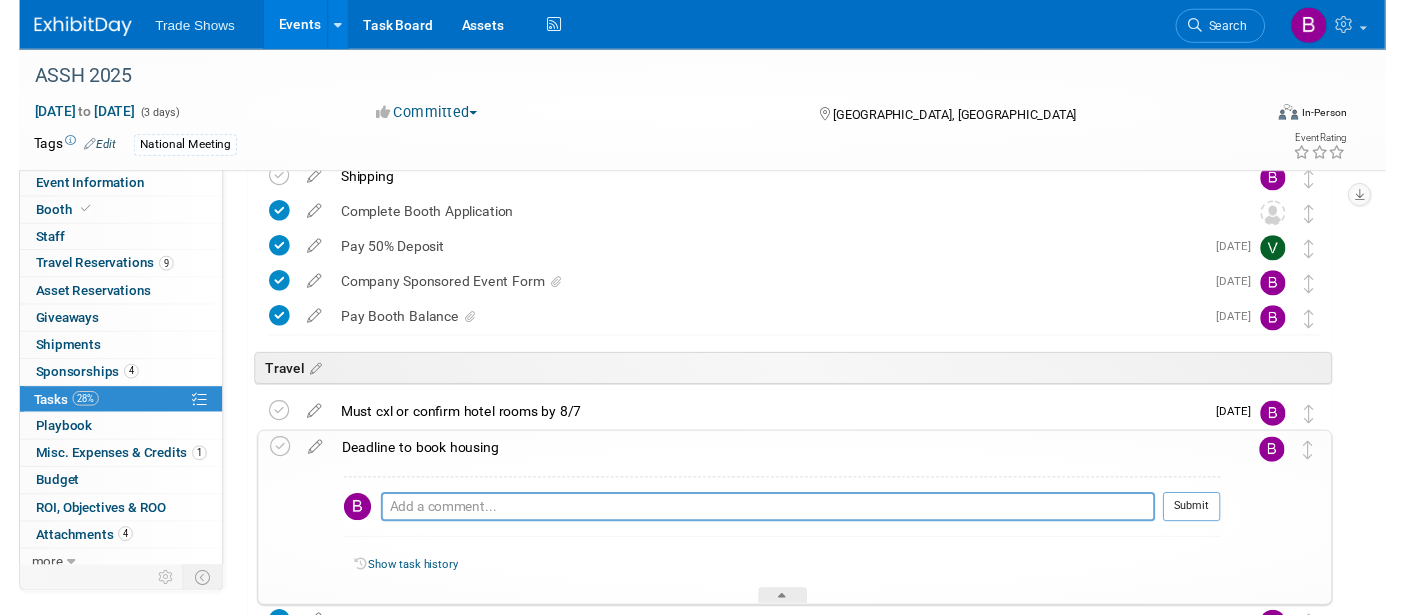 scroll, scrollTop: 779, scrollLeft: 0, axis: vertical 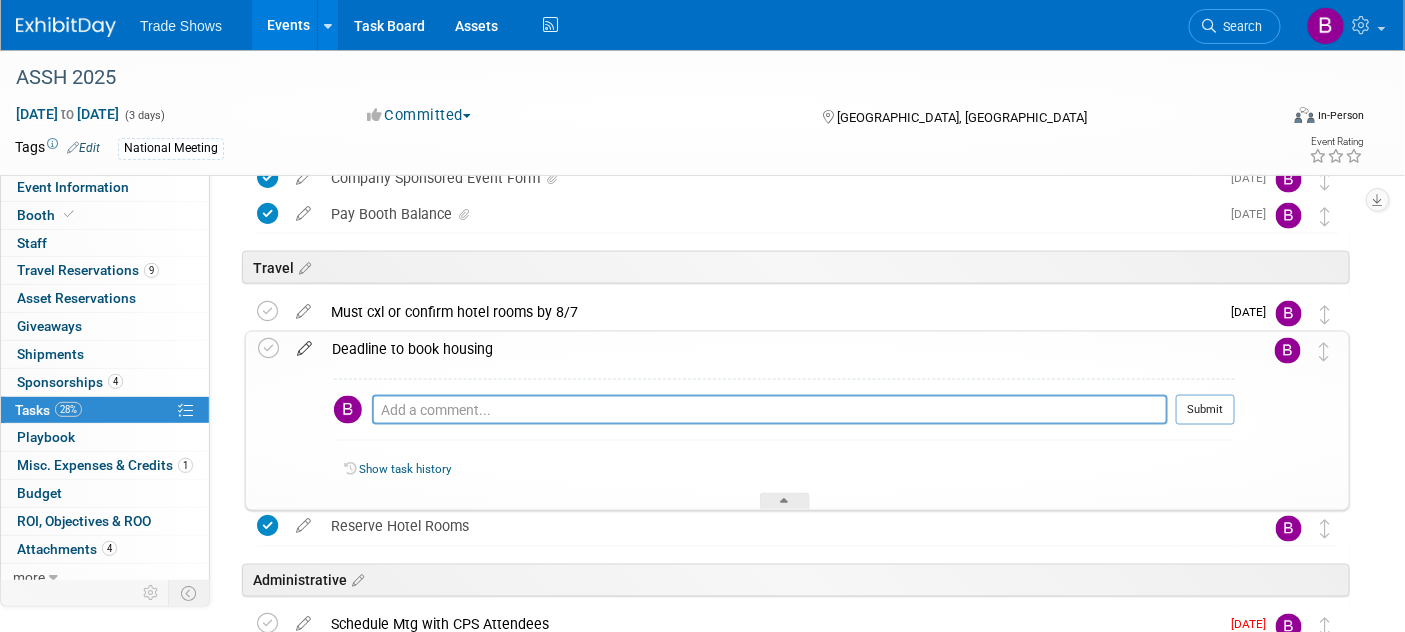 click at bounding box center [304, 344] 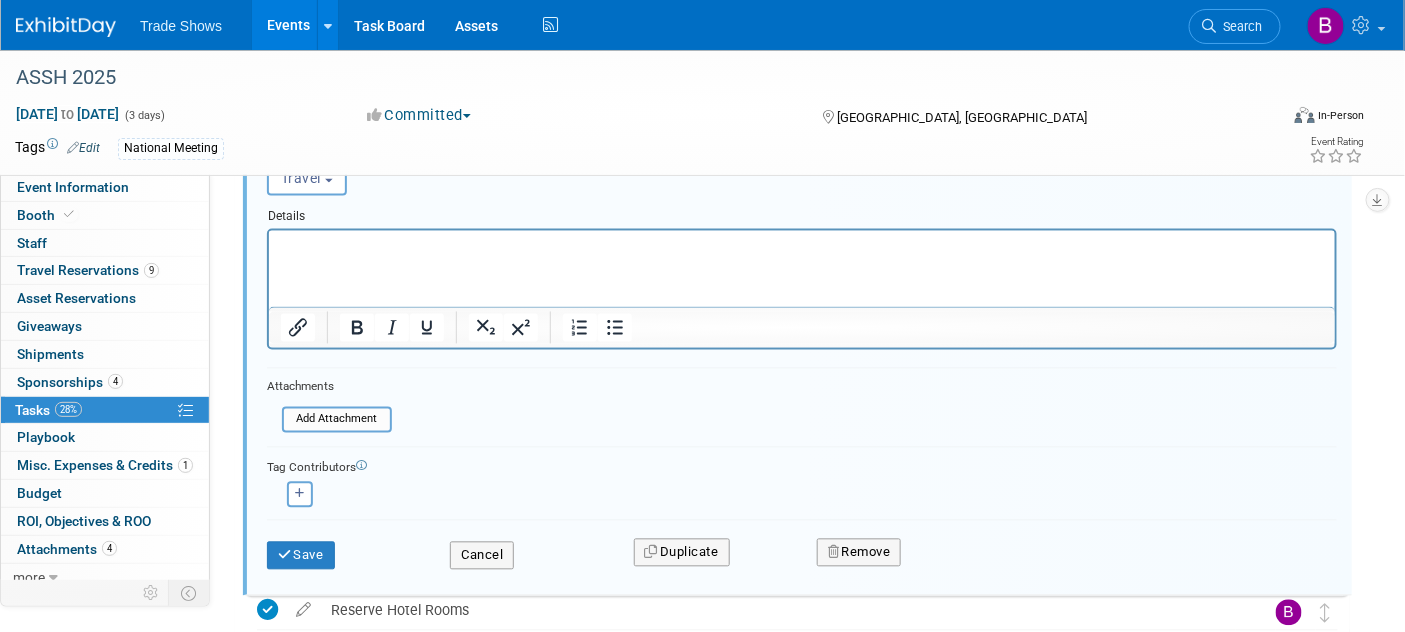 scroll, scrollTop: 1151, scrollLeft: 0, axis: vertical 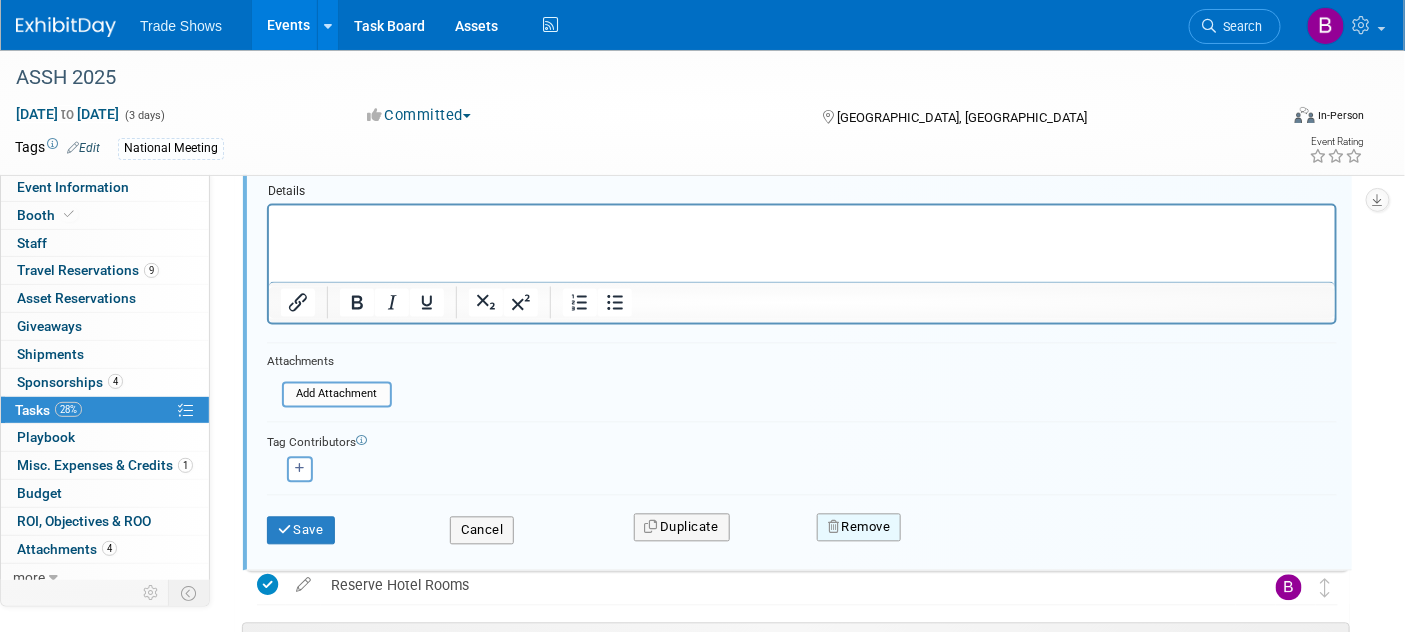 click on "Remove" at bounding box center (859, 528) 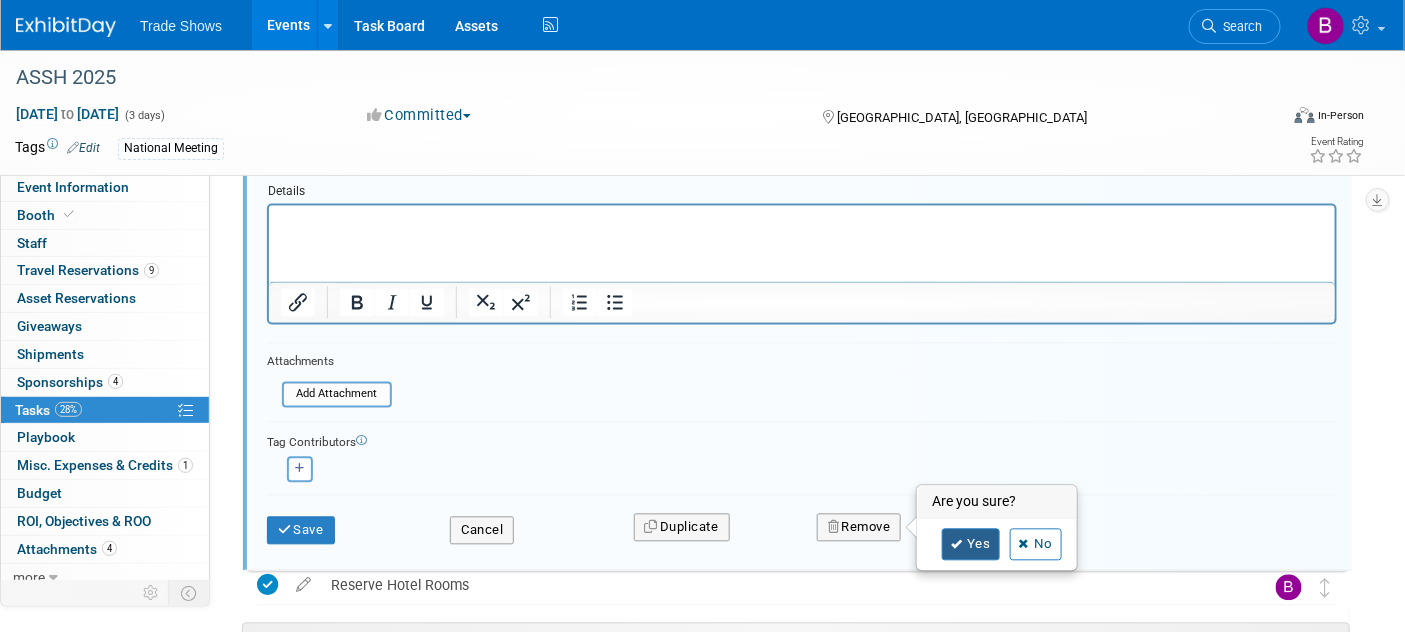 click on "Yes" at bounding box center (971, 545) 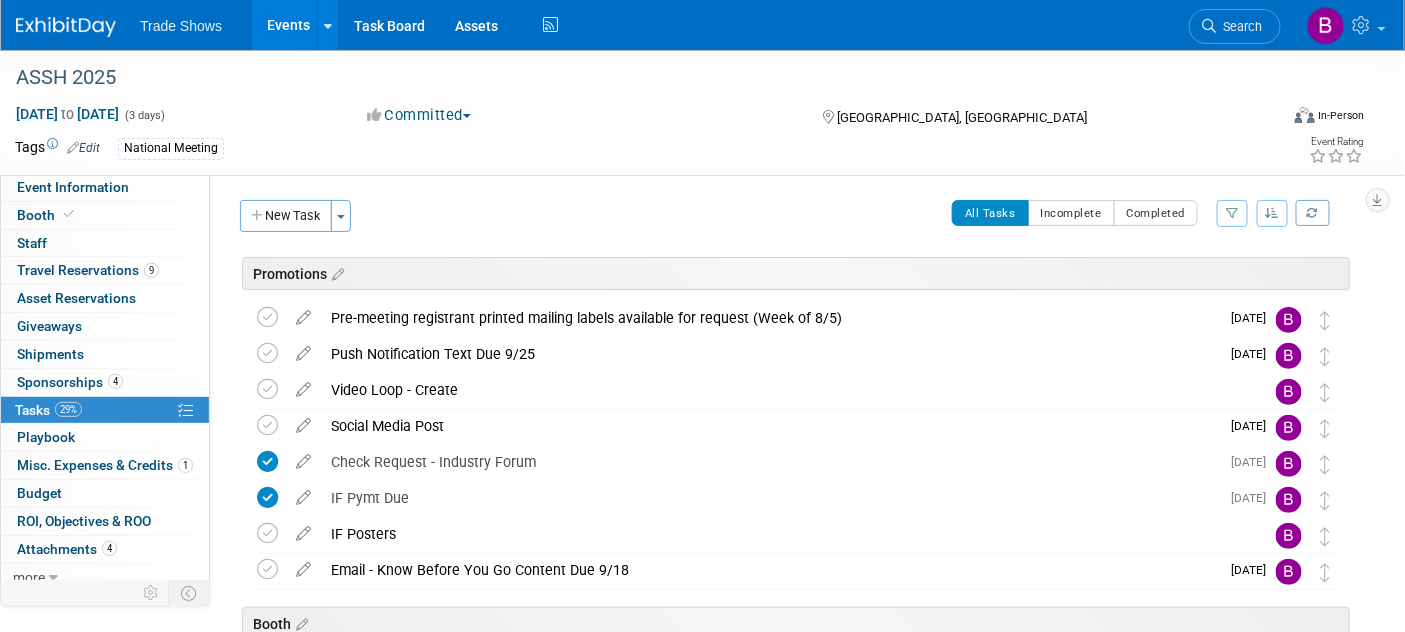 scroll, scrollTop: 0, scrollLeft: 0, axis: both 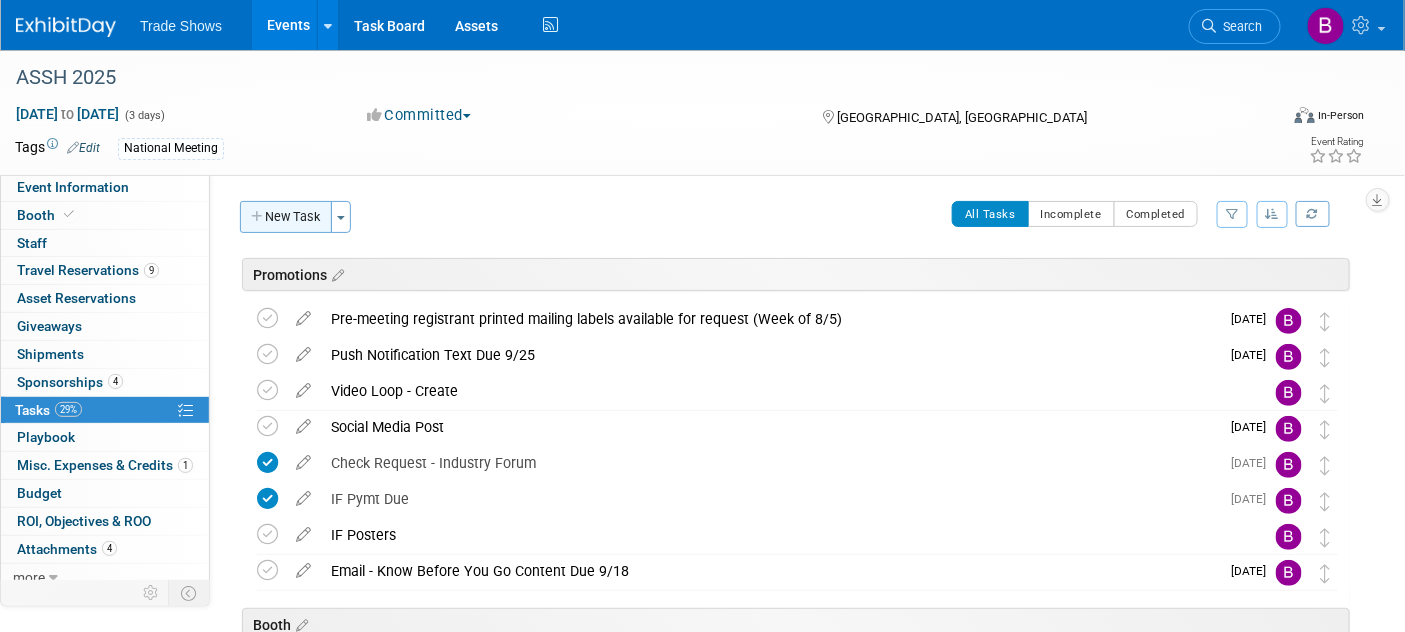 click on "New Task" at bounding box center (286, 217) 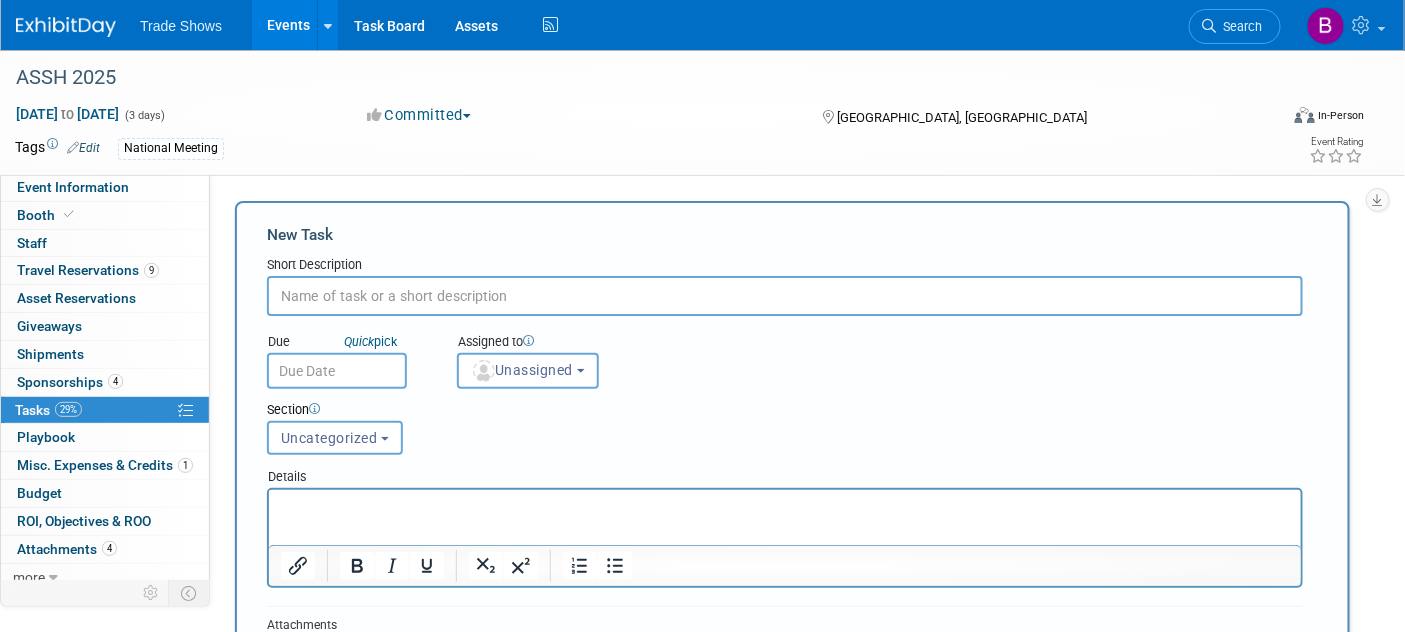 scroll, scrollTop: 0, scrollLeft: 0, axis: both 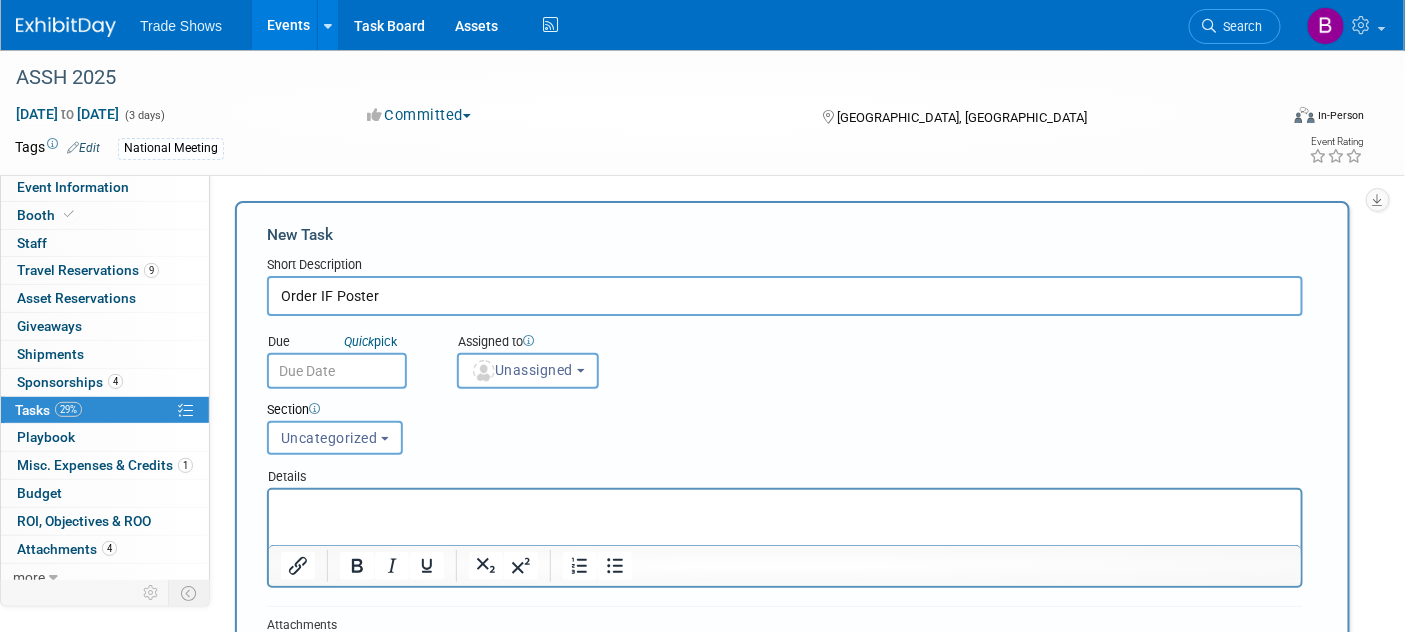 type on "Order IF Poster" 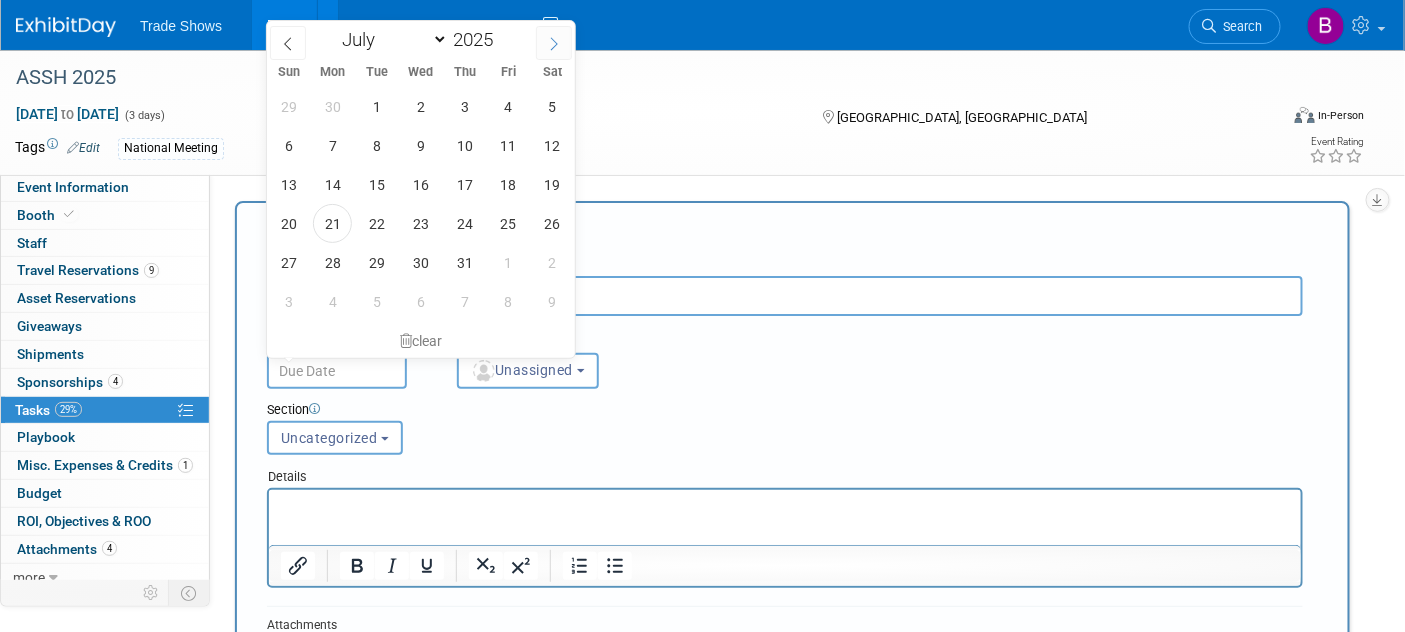 click at bounding box center [554, 43] 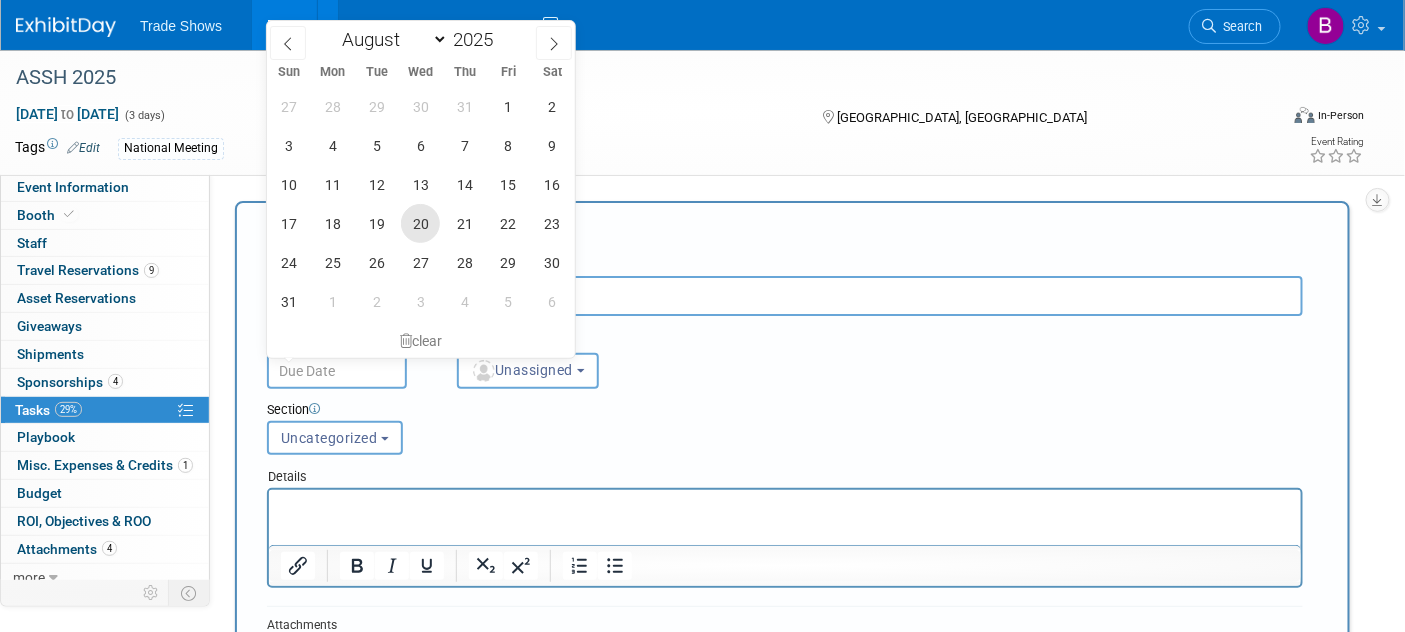 click on "20" at bounding box center [420, 223] 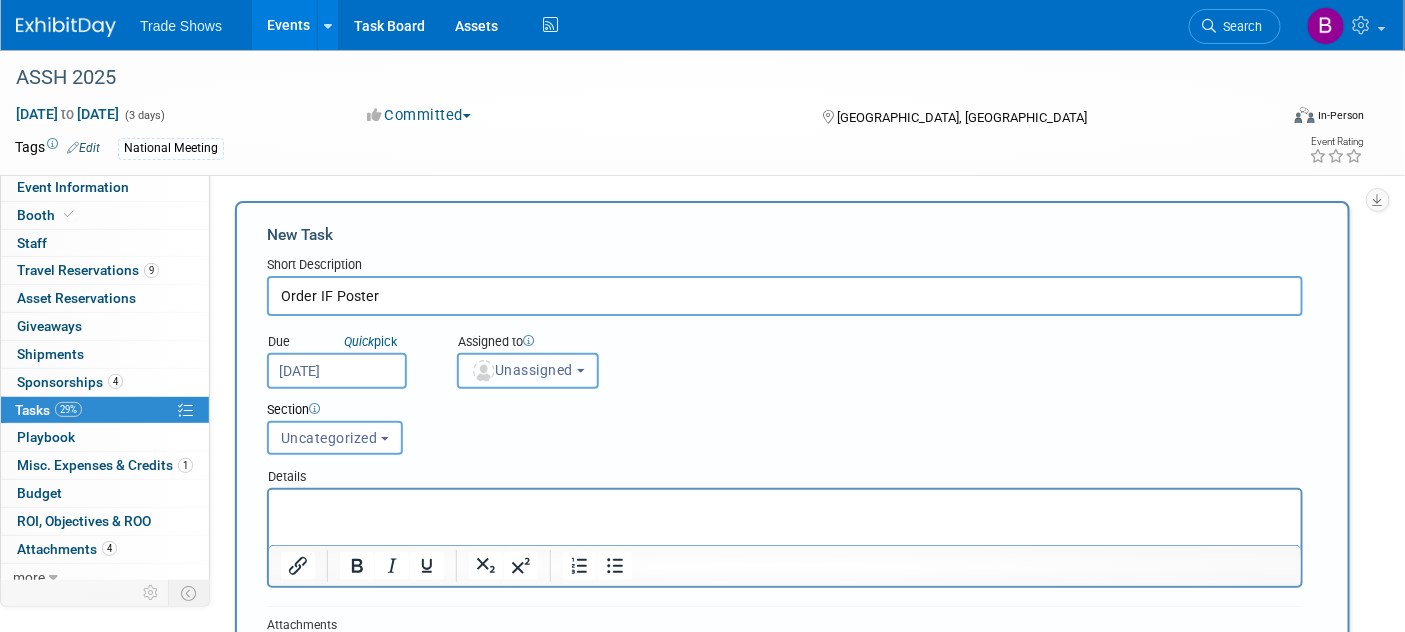 click on "Unassigned" at bounding box center (522, 370) 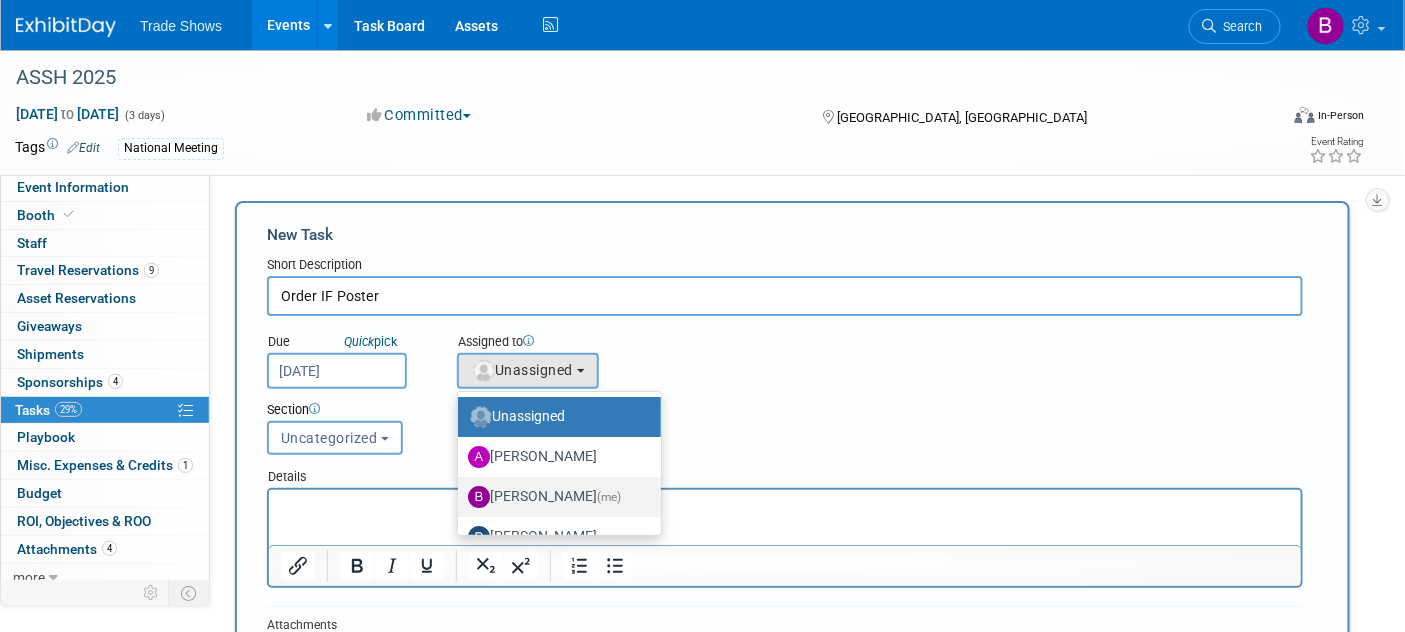 click on "Becca Rensi
(me)" at bounding box center (559, 497) 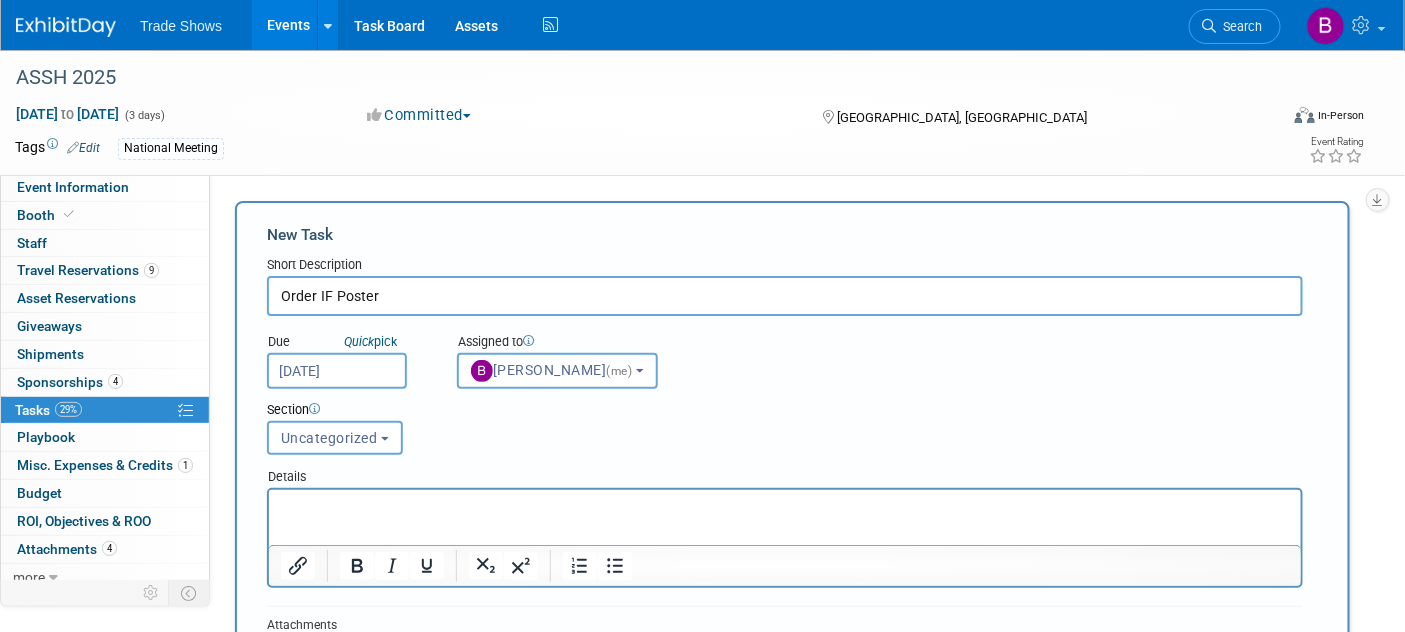 click at bounding box center [784, 507] 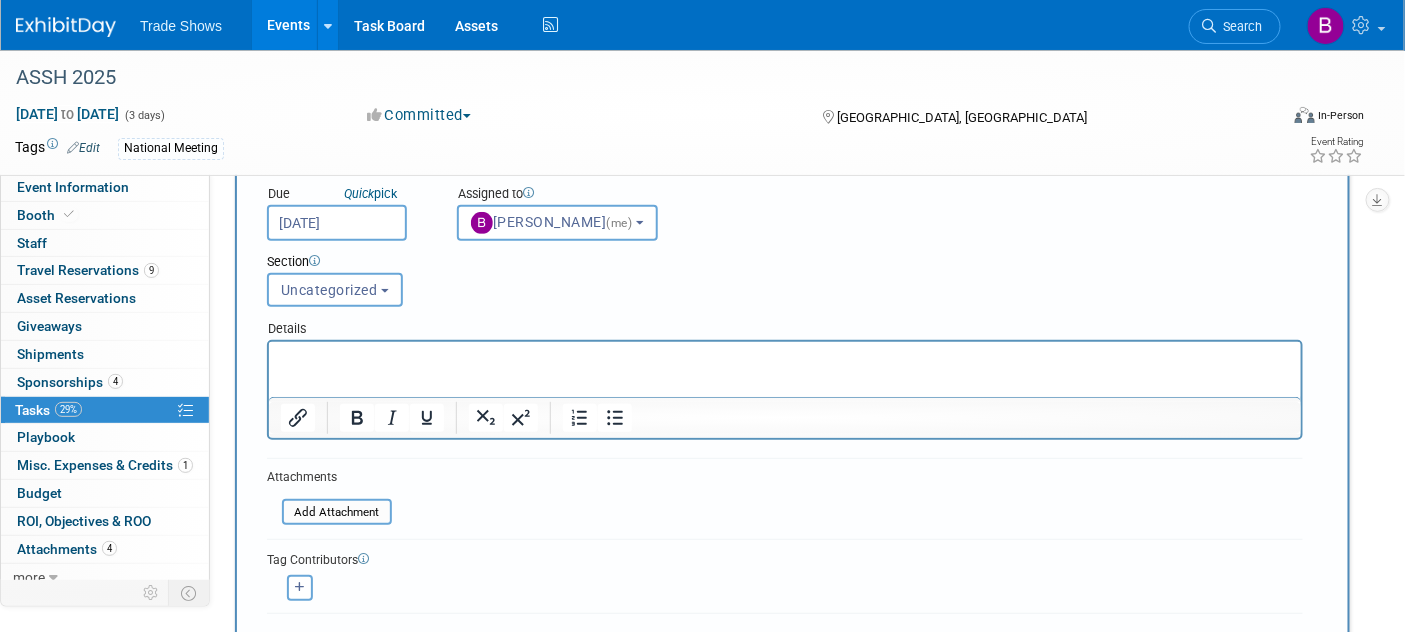 scroll, scrollTop: 0, scrollLeft: 0, axis: both 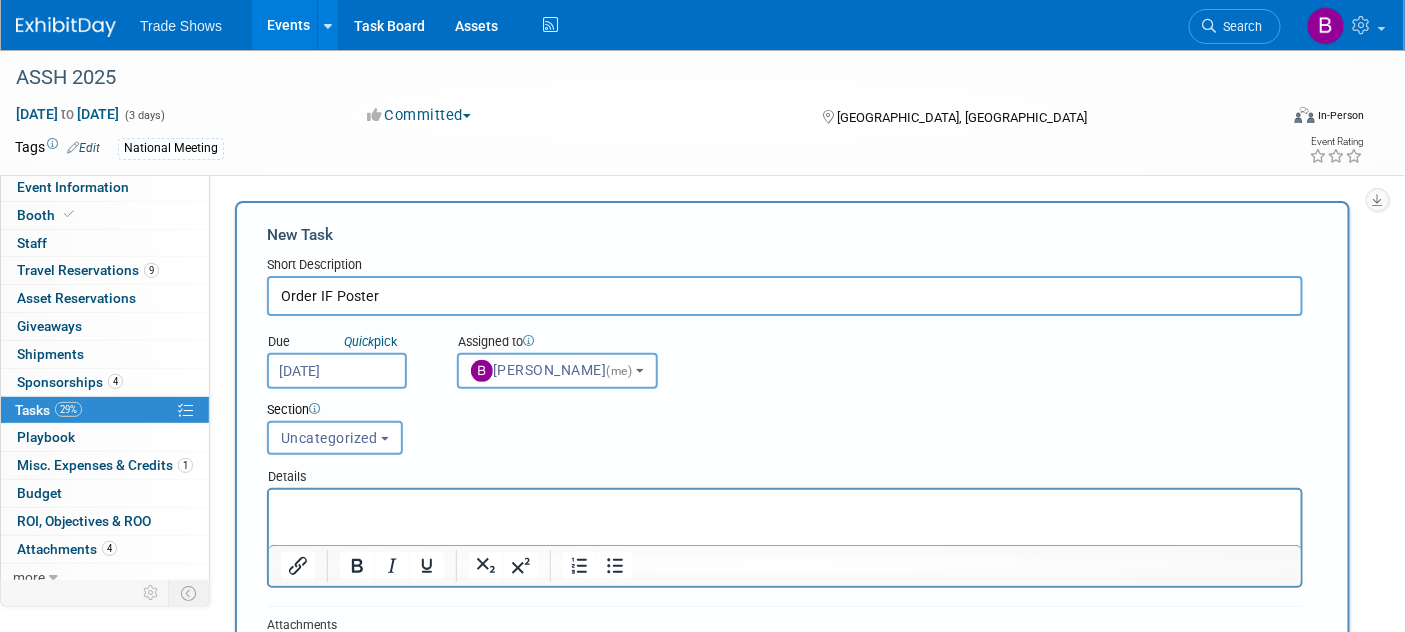 type 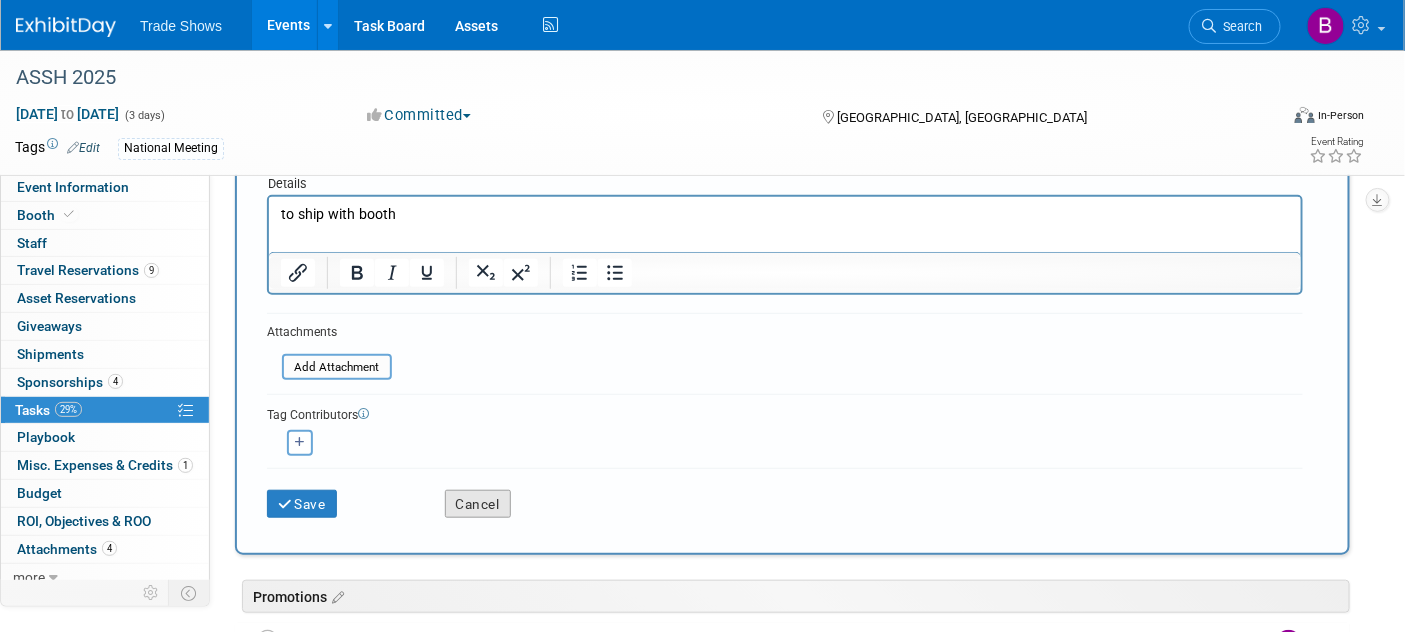 scroll, scrollTop: 333, scrollLeft: 0, axis: vertical 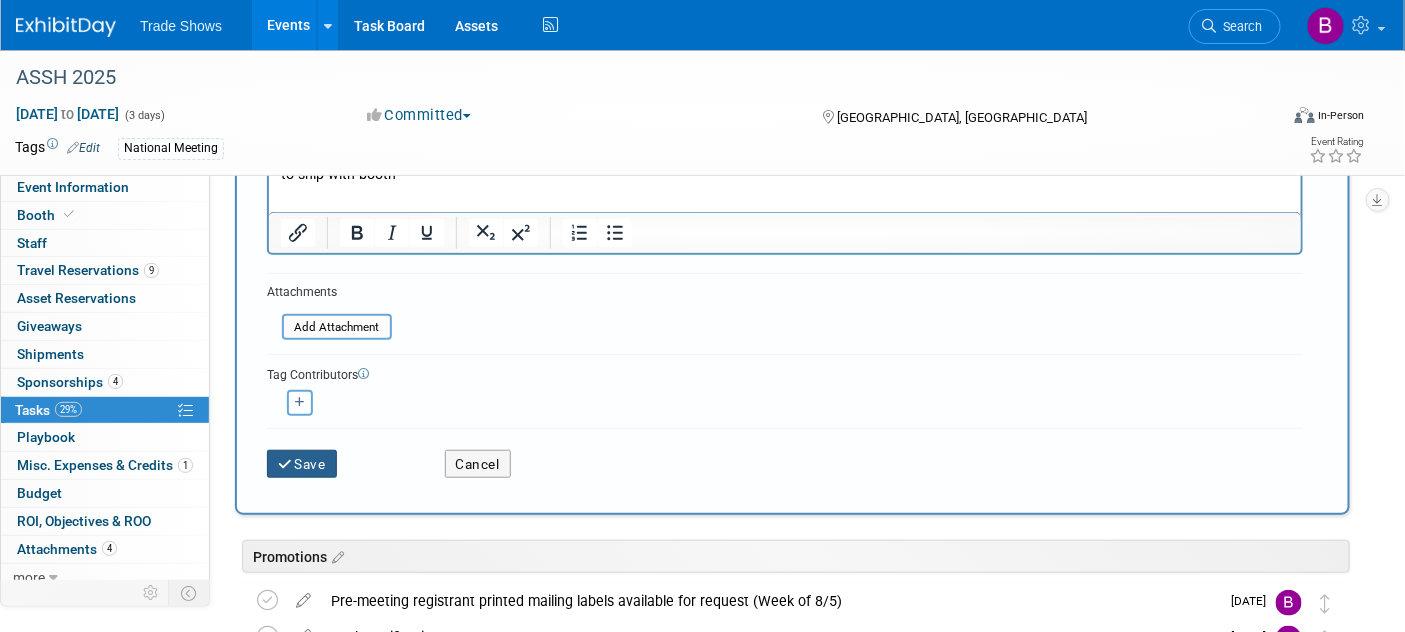 click on "Save" at bounding box center (302, 464) 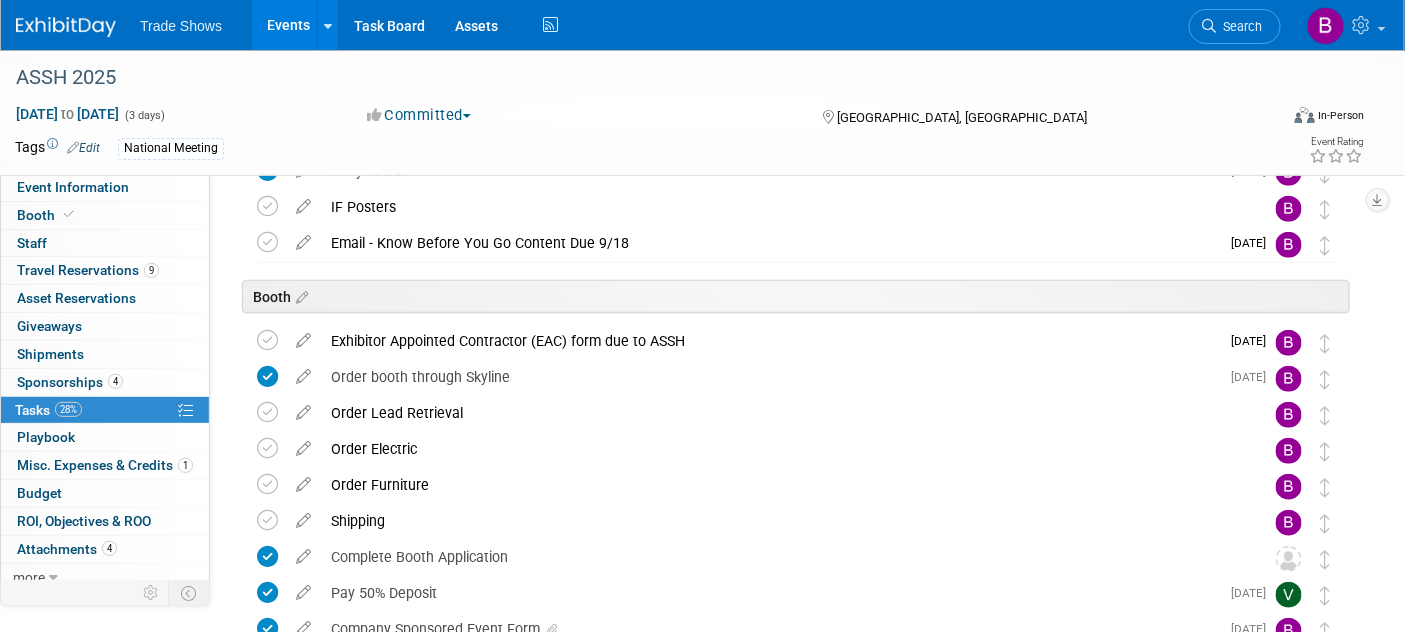scroll, scrollTop: 333, scrollLeft: 0, axis: vertical 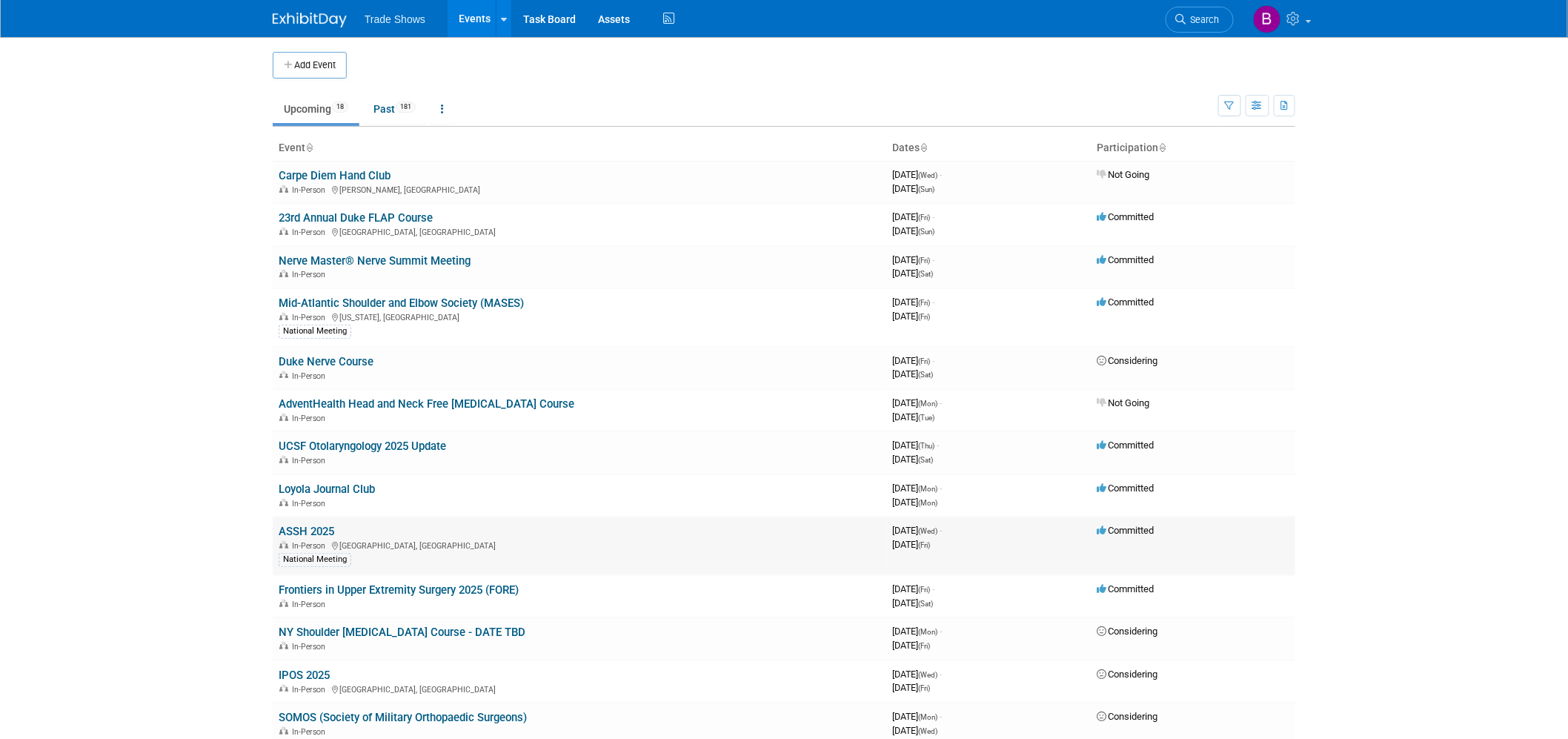 click on "ASSH 2025" at bounding box center (306, 531) 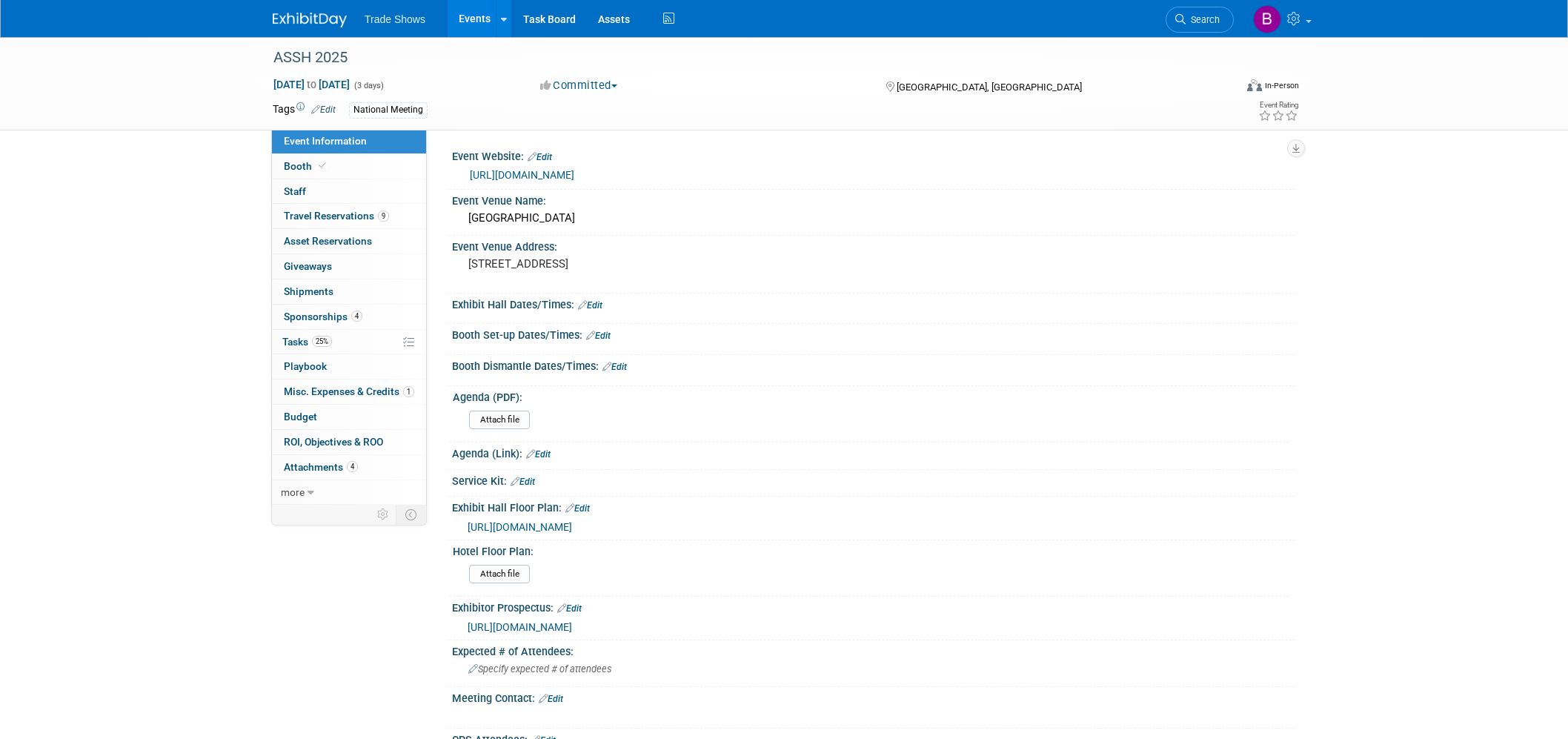scroll, scrollTop: 0, scrollLeft: 0, axis: both 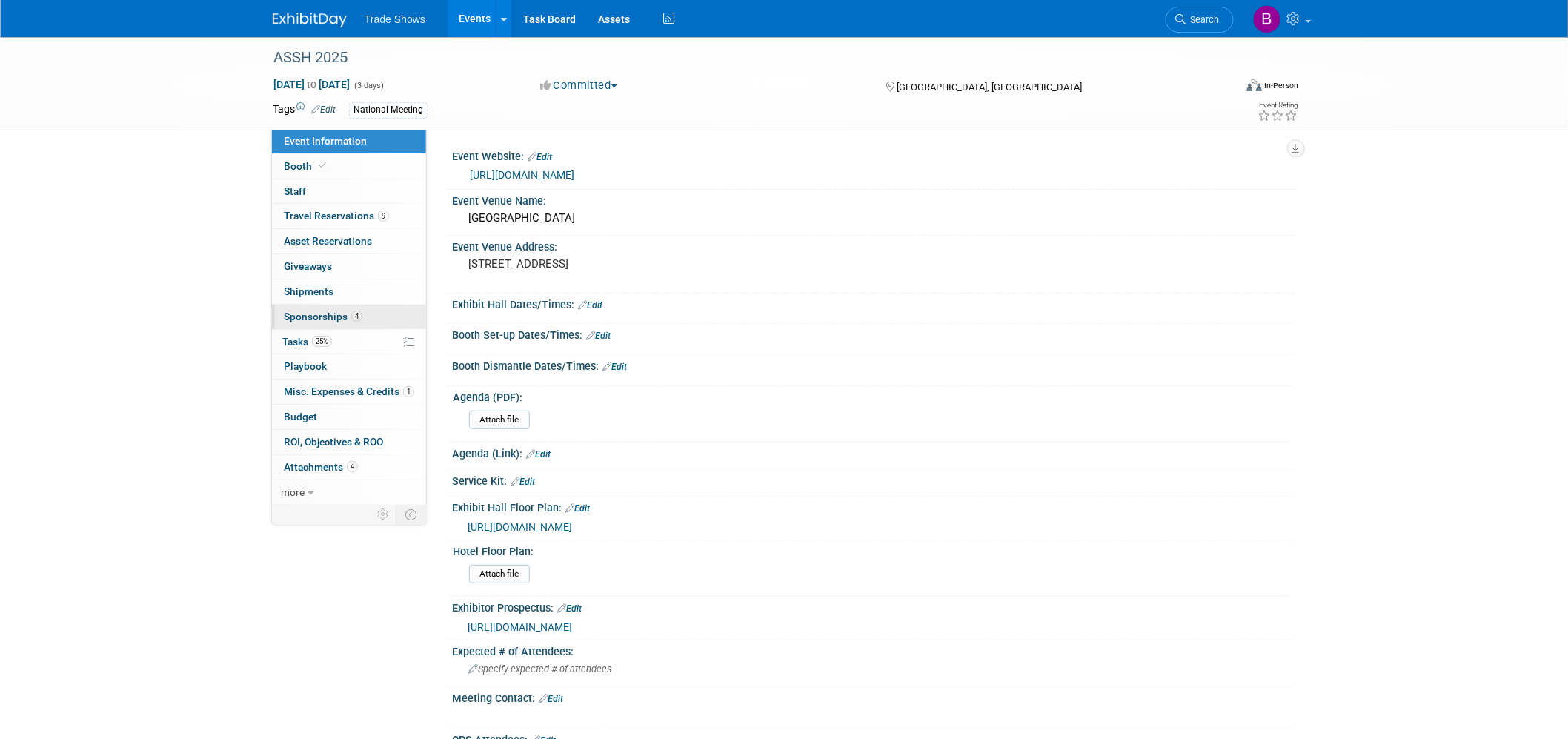 click on "Sponsorships 4" at bounding box center [323, 317] 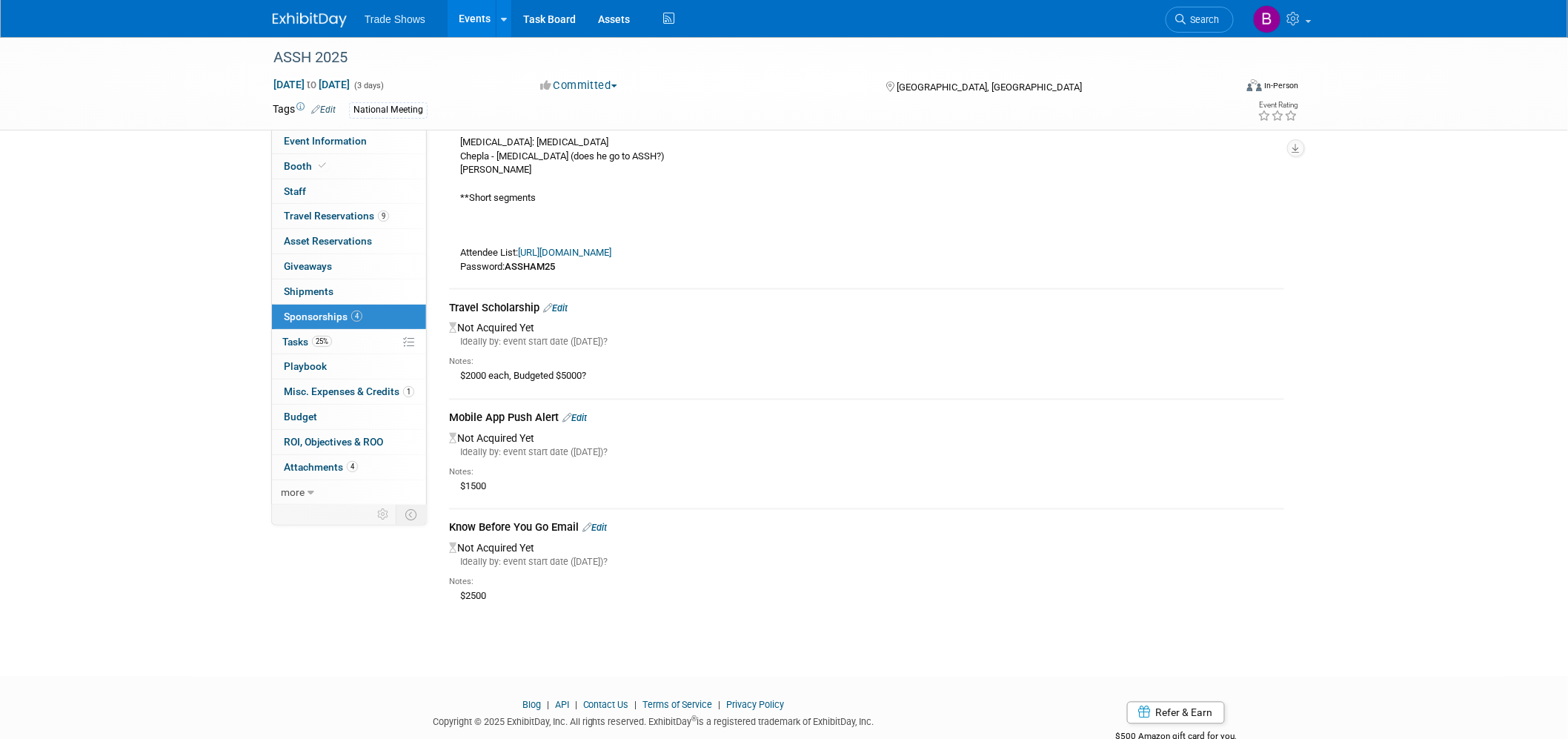 scroll, scrollTop: 892, scrollLeft: 0, axis: vertical 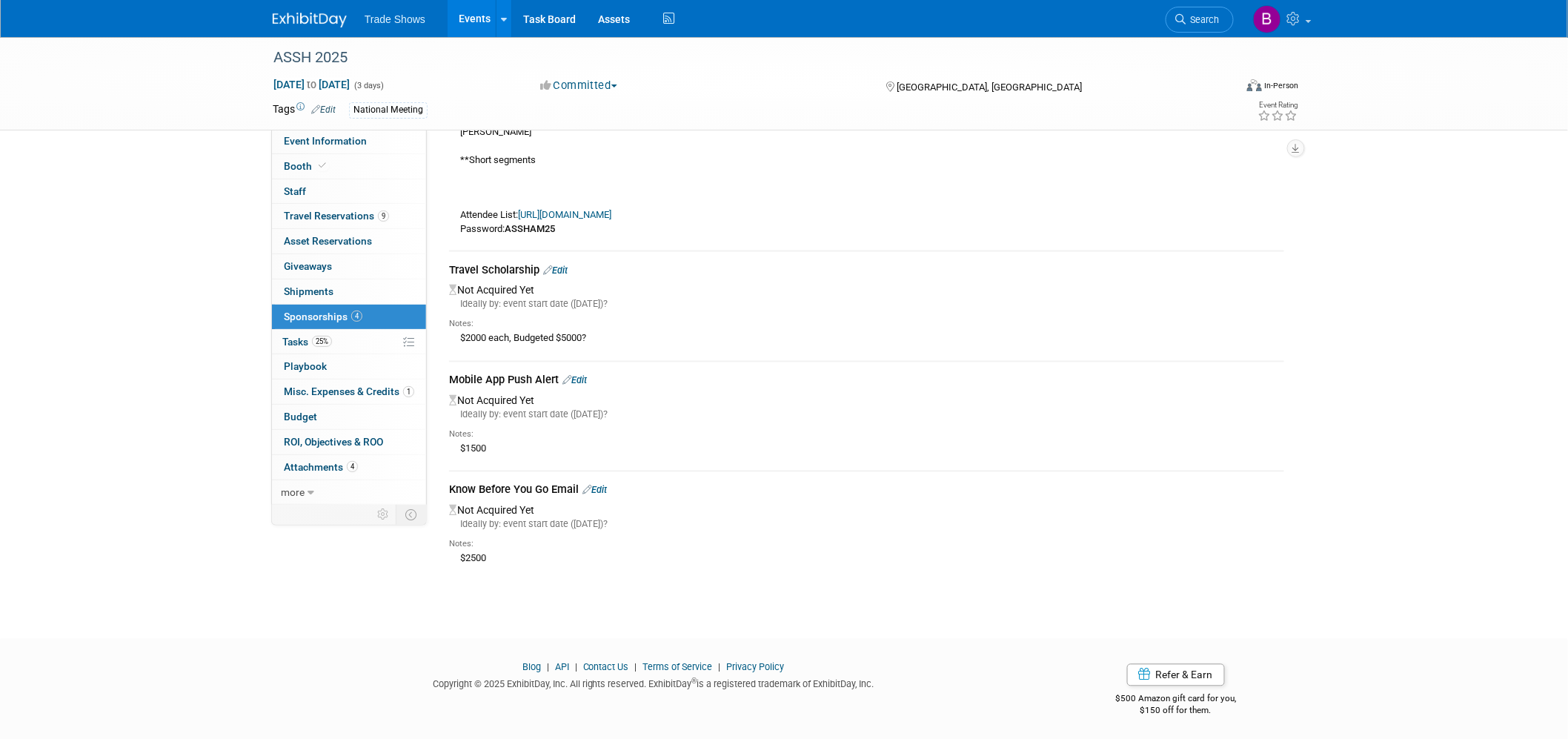 click on "Edit" at bounding box center (594, 490) 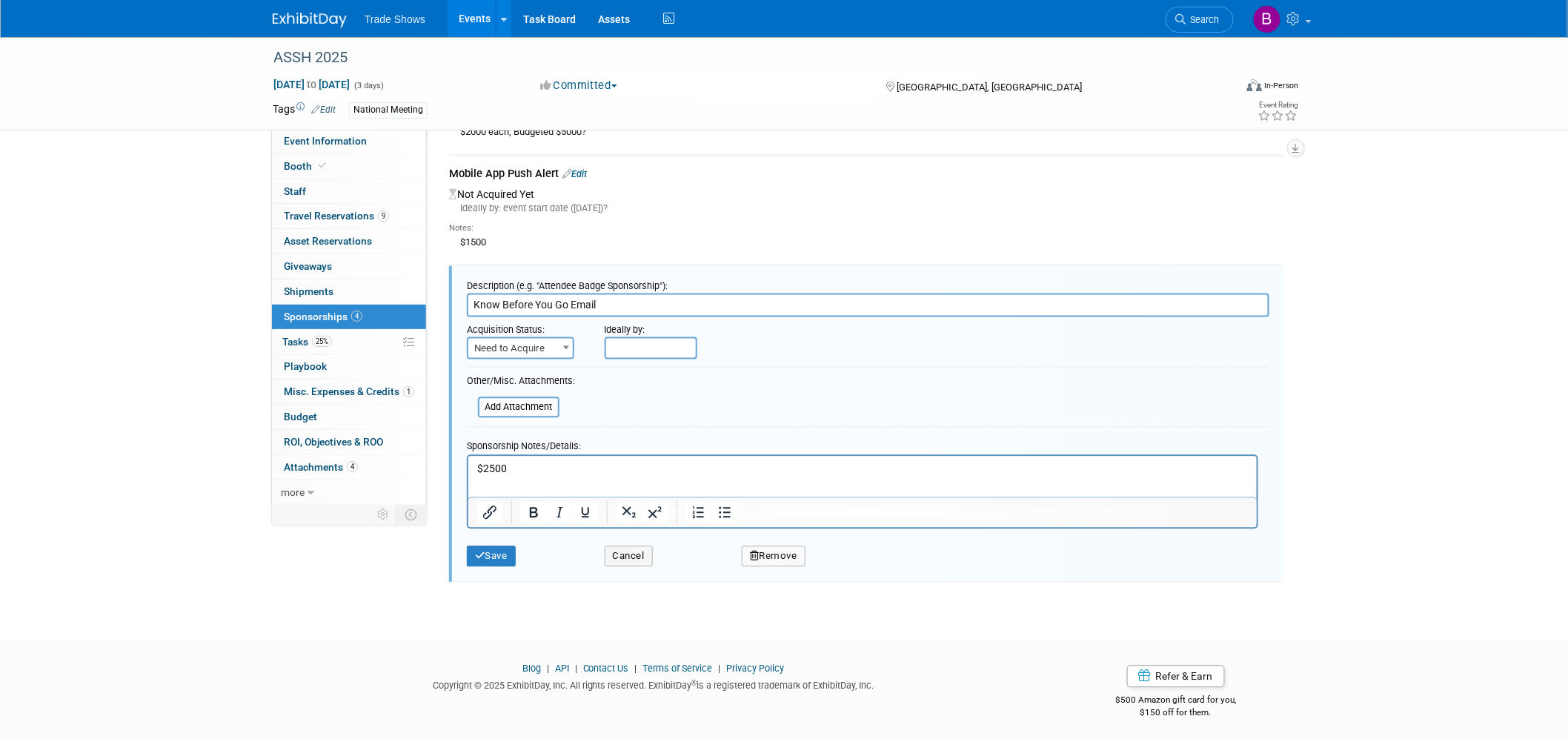 scroll, scrollTop: 0, scrollLeft: 0, axis: both 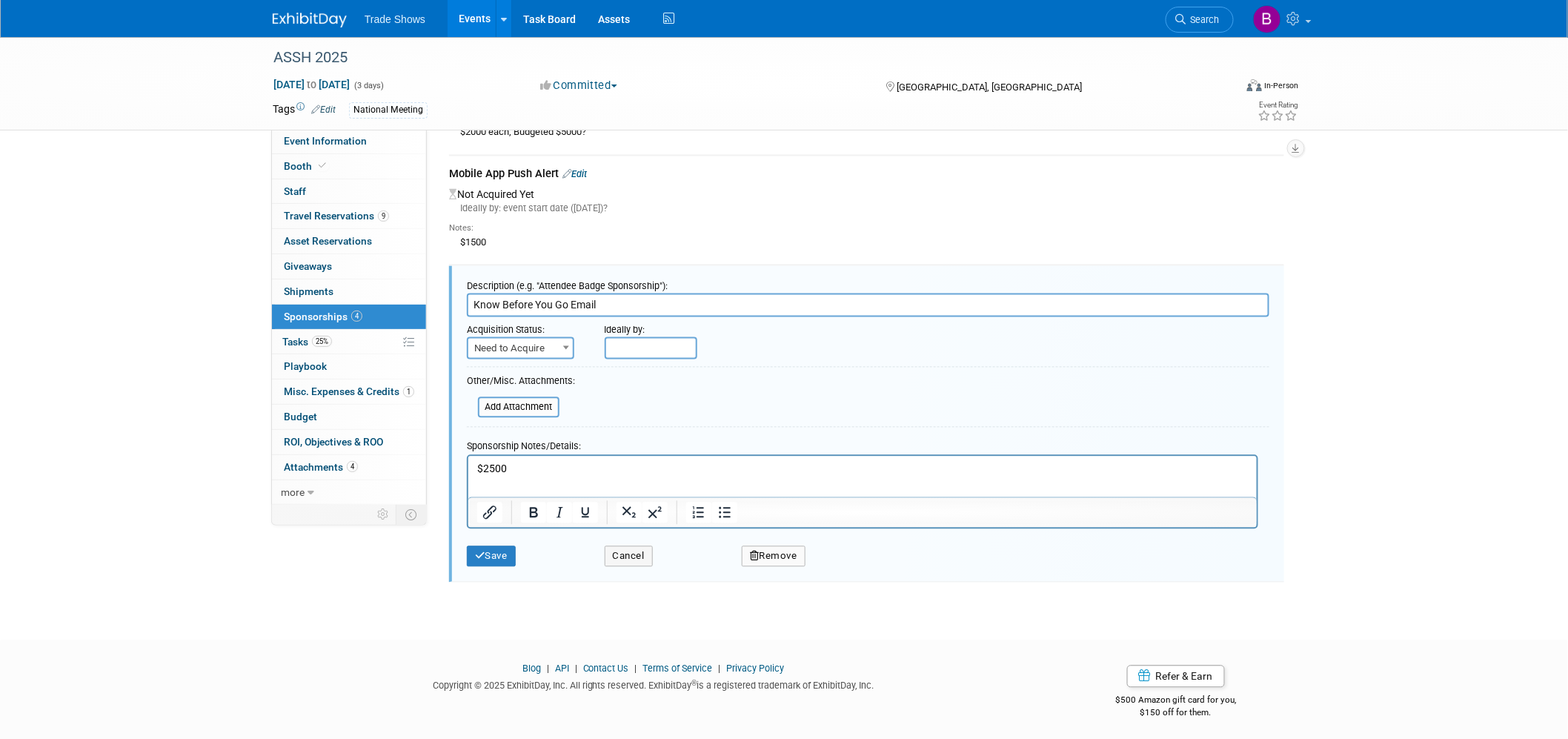 click on "$2500" at bounding box center (862, 467) 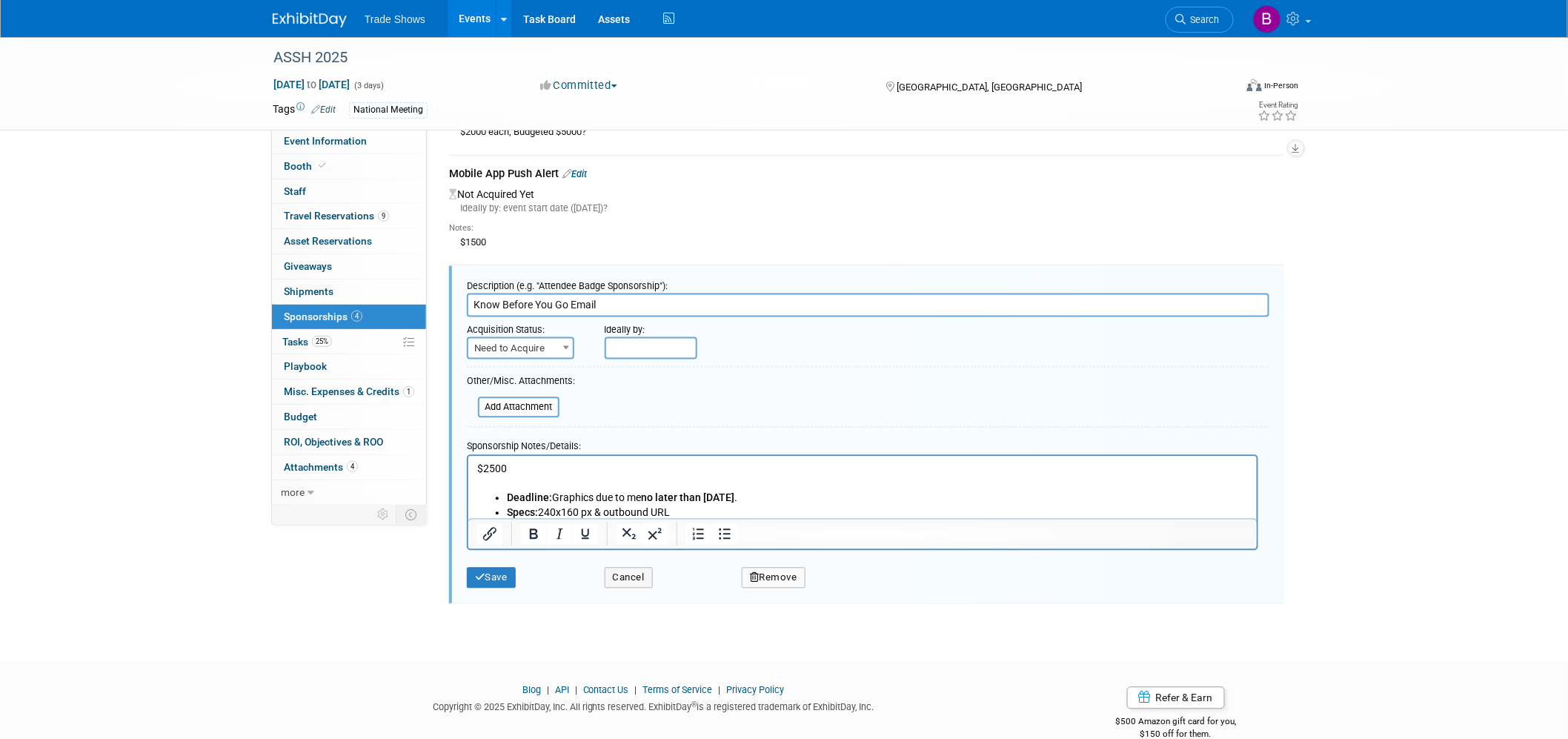 scroll, scrollTop: 1, scrollLeft: 0, axis: vertical 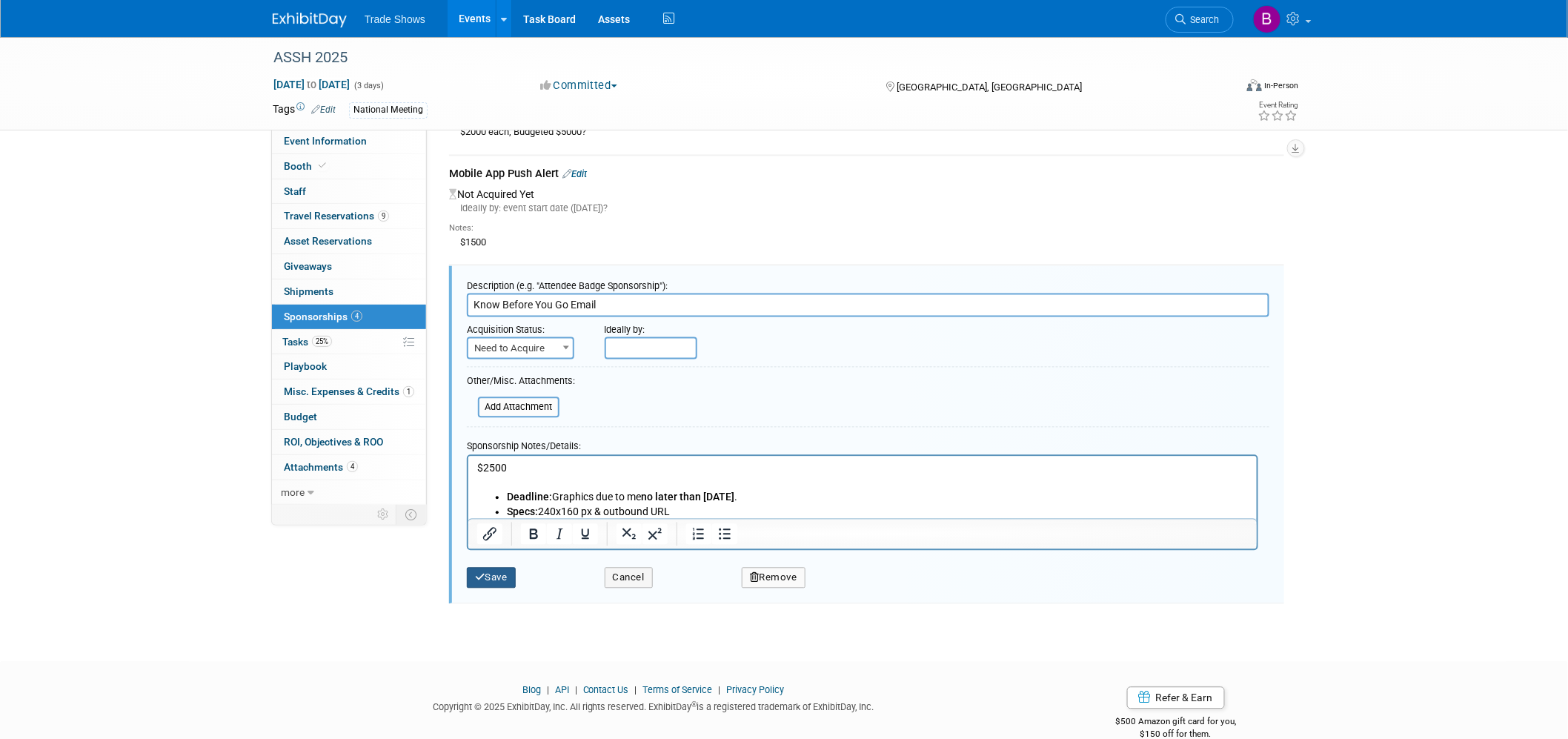 click on "Save" at bounding box center (491, 578) 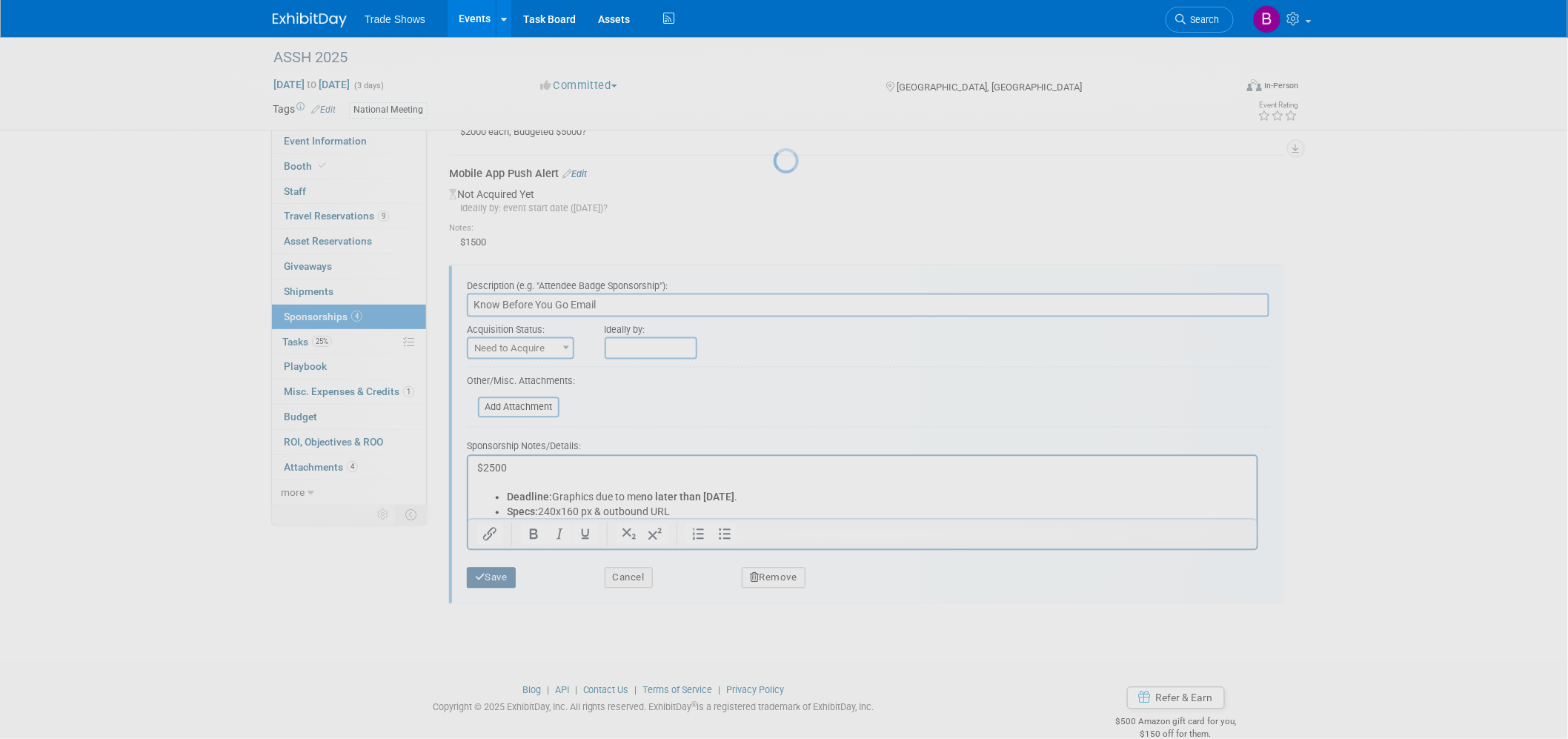 scroll, scrollTop: 954, scrollLeft: 0, axis: vertical 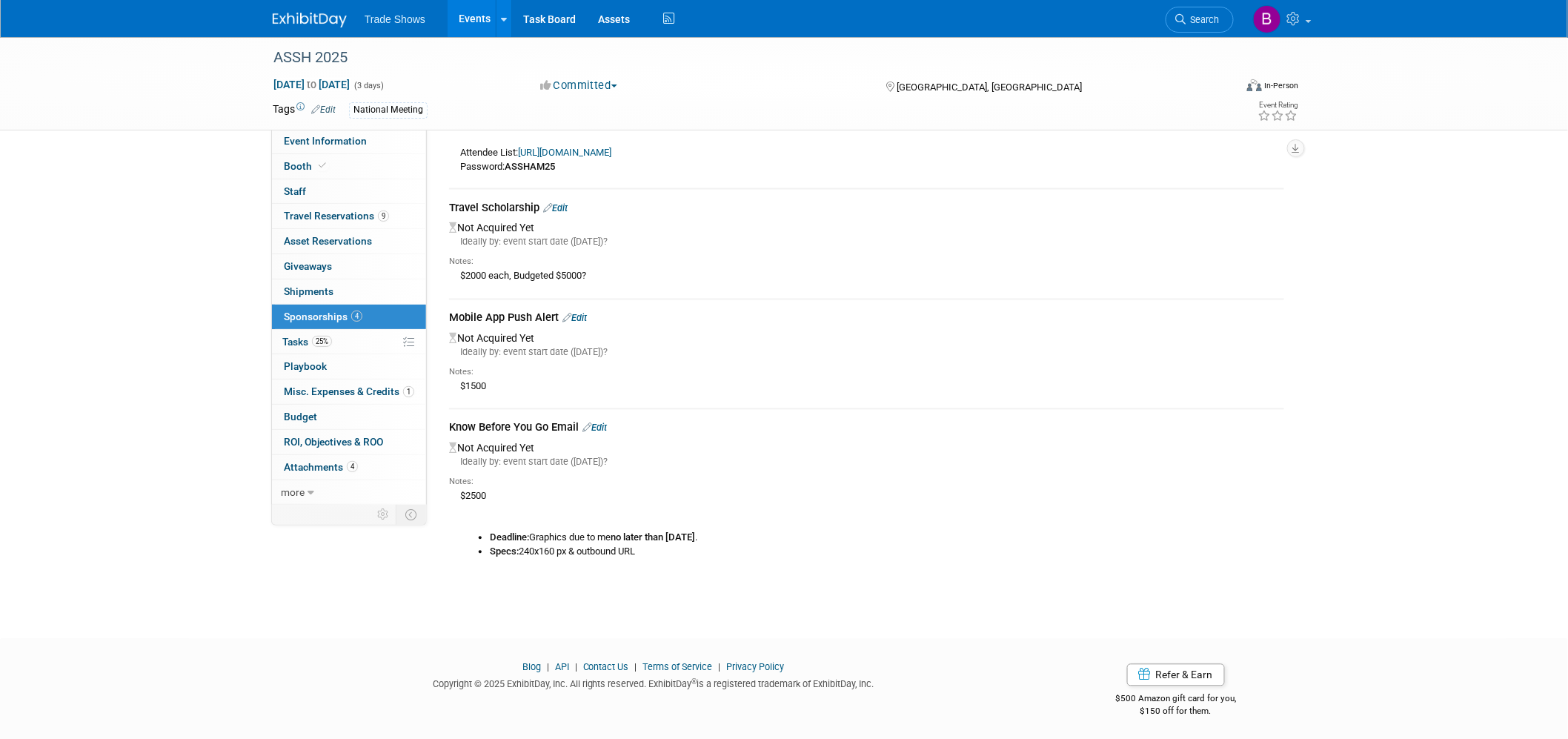 click on "Edit" at bounding box center [574, 318] 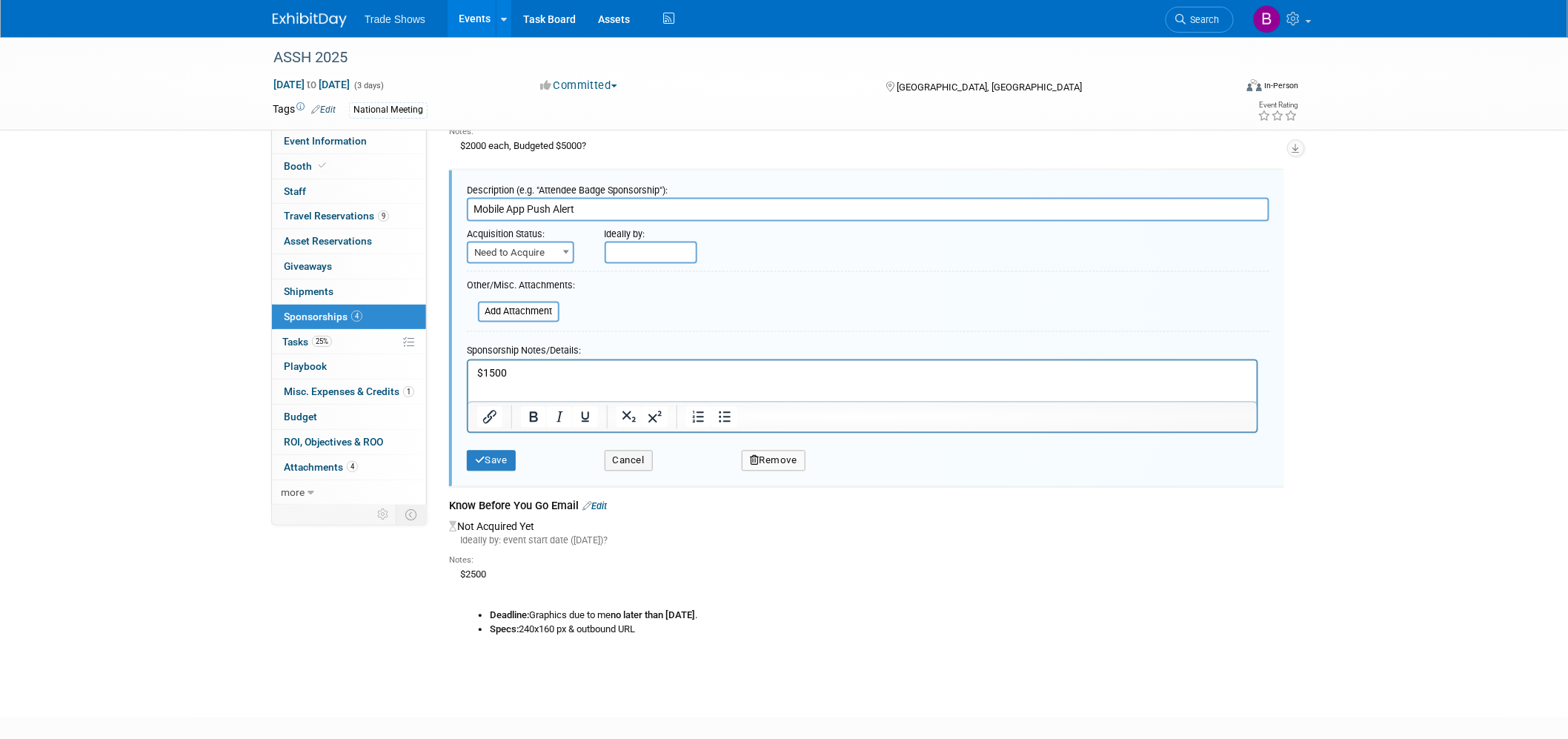 scroll, scrollTop: 0, scrollLeft: 0, axis: both 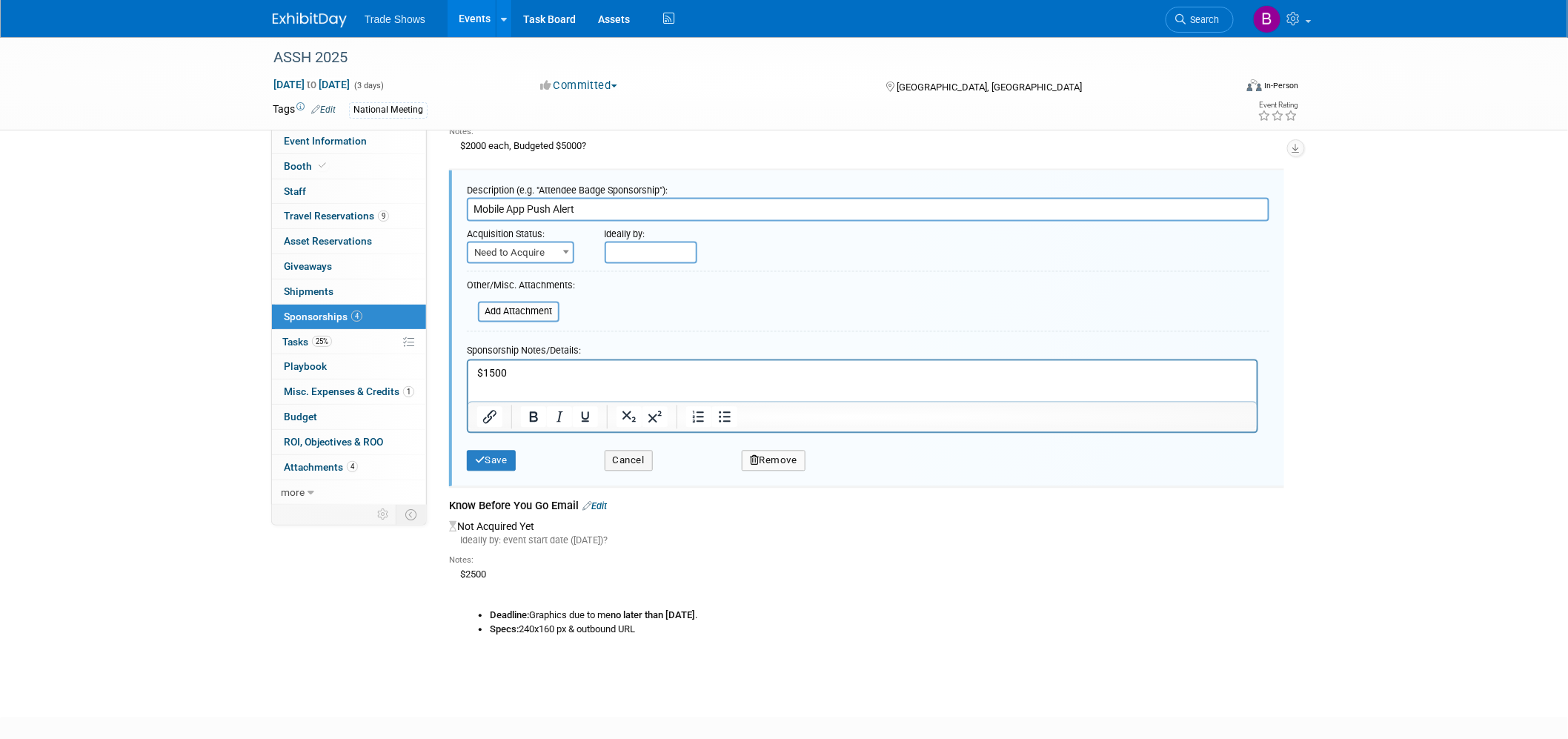 click on "$1500" at bounding box center [862, 374] 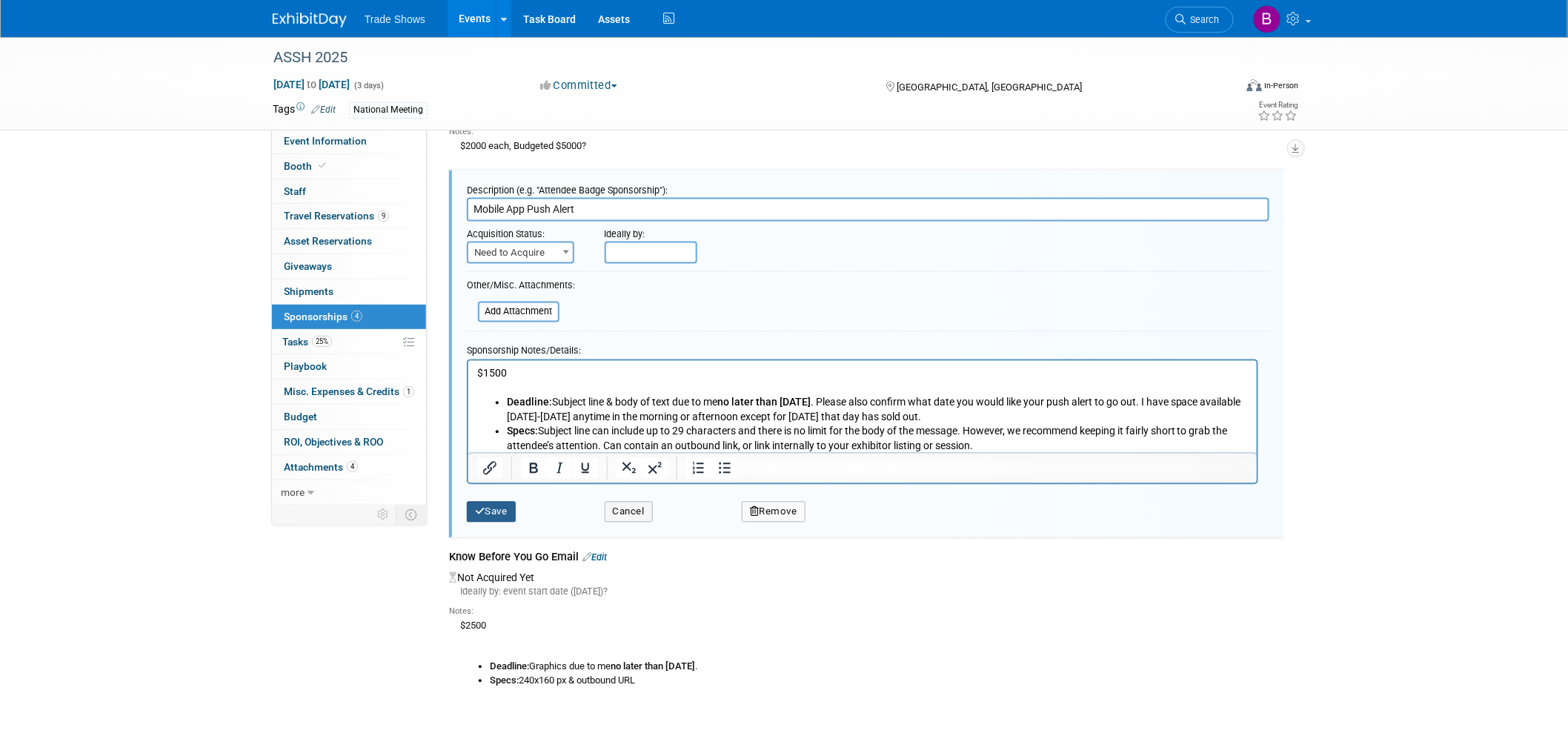click on "Save" at bounding box center [491, 512] 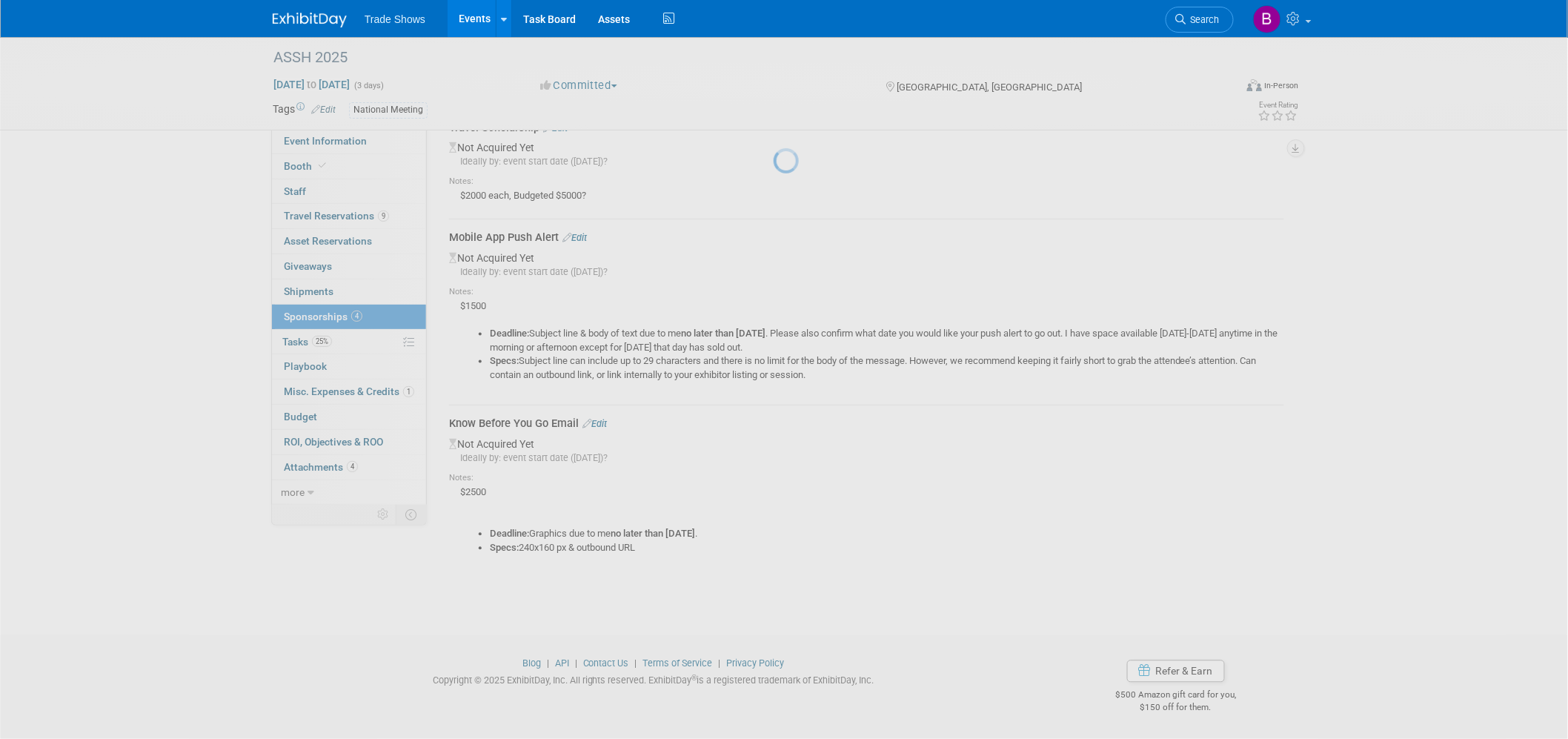scroll, scrollTop: 1031, scrollLeft: 0, axis: vertical 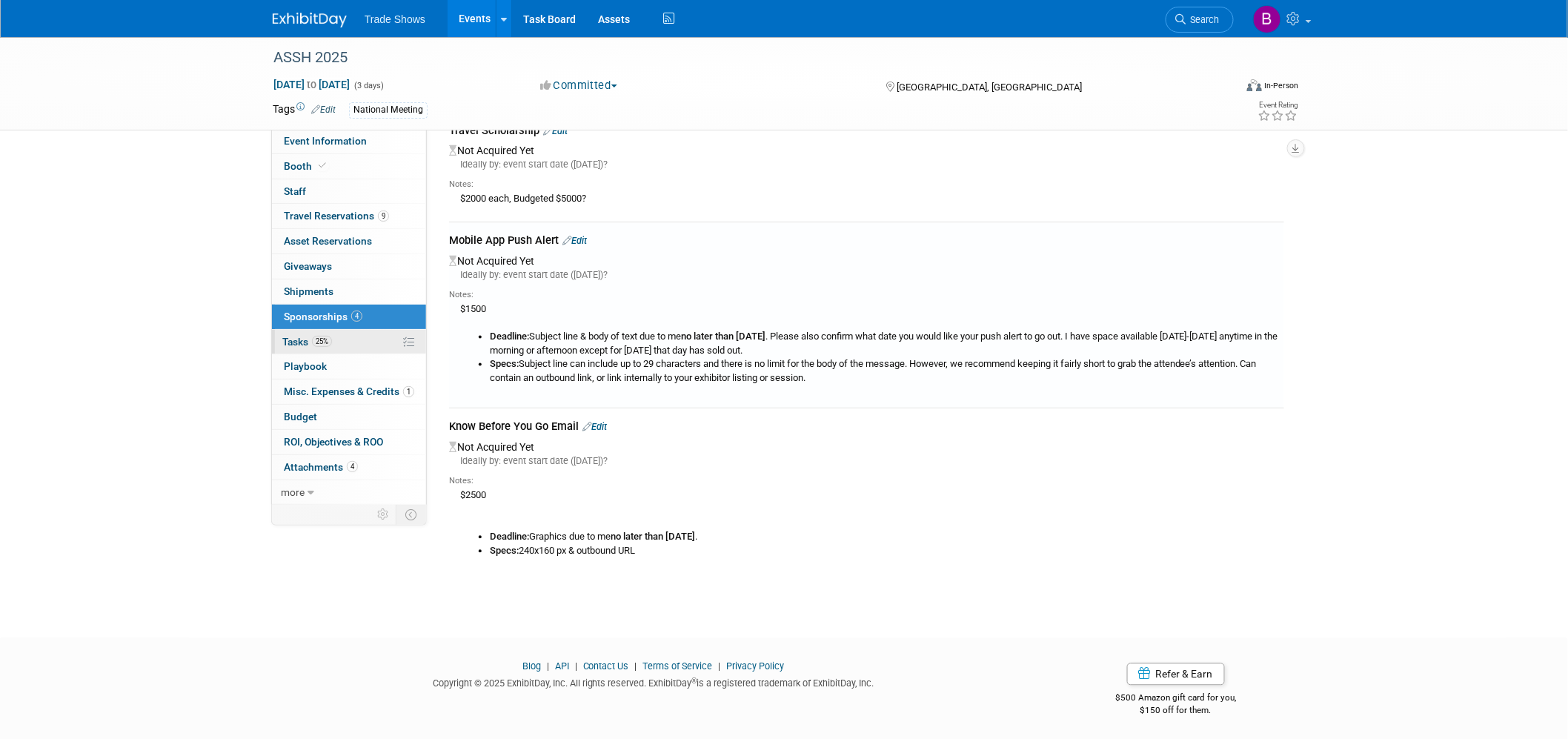click on "25%
Tasks 25%" at bounding box center [349, 342] 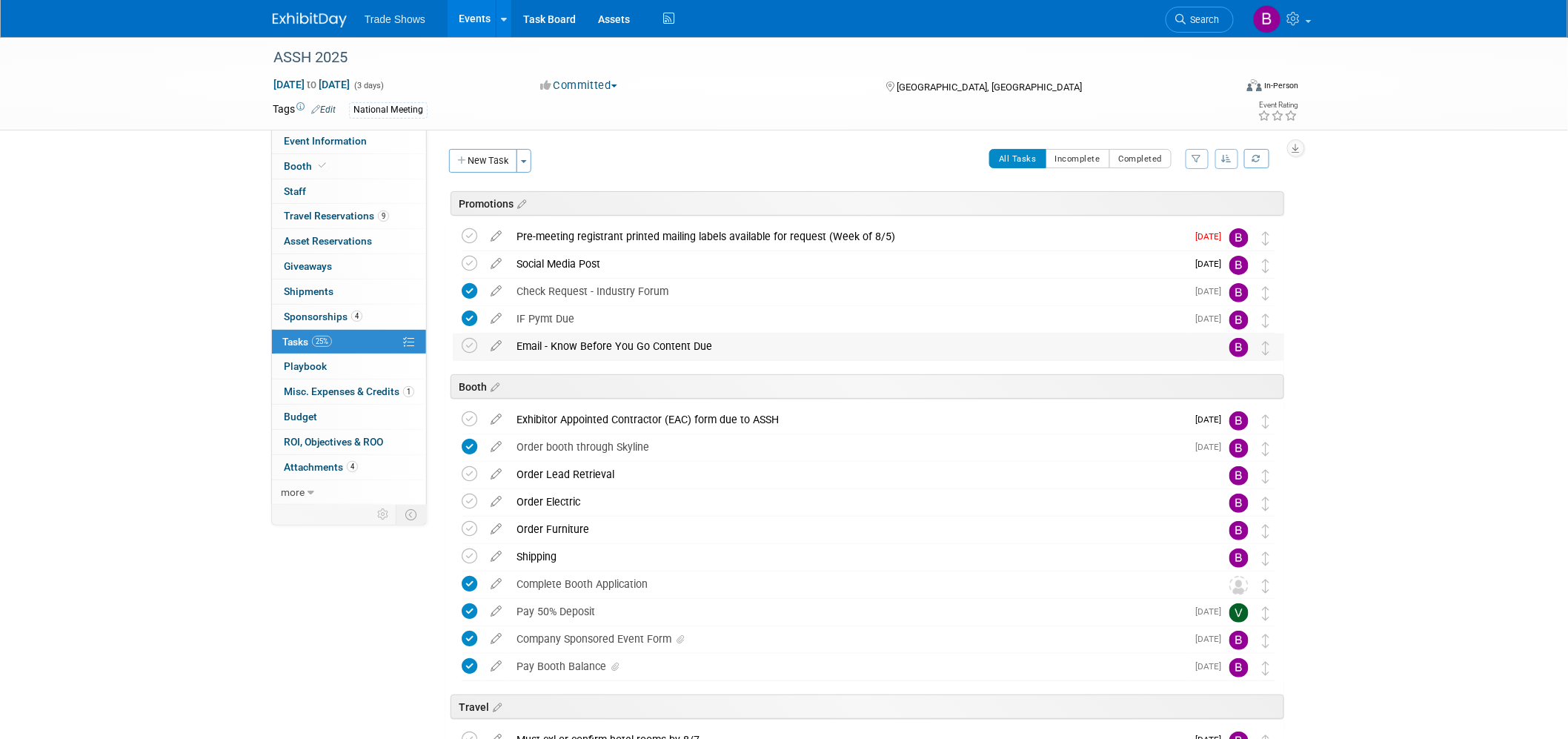 click on "Email - Know Before You Go Content Due" at bounding box center (854, 346) 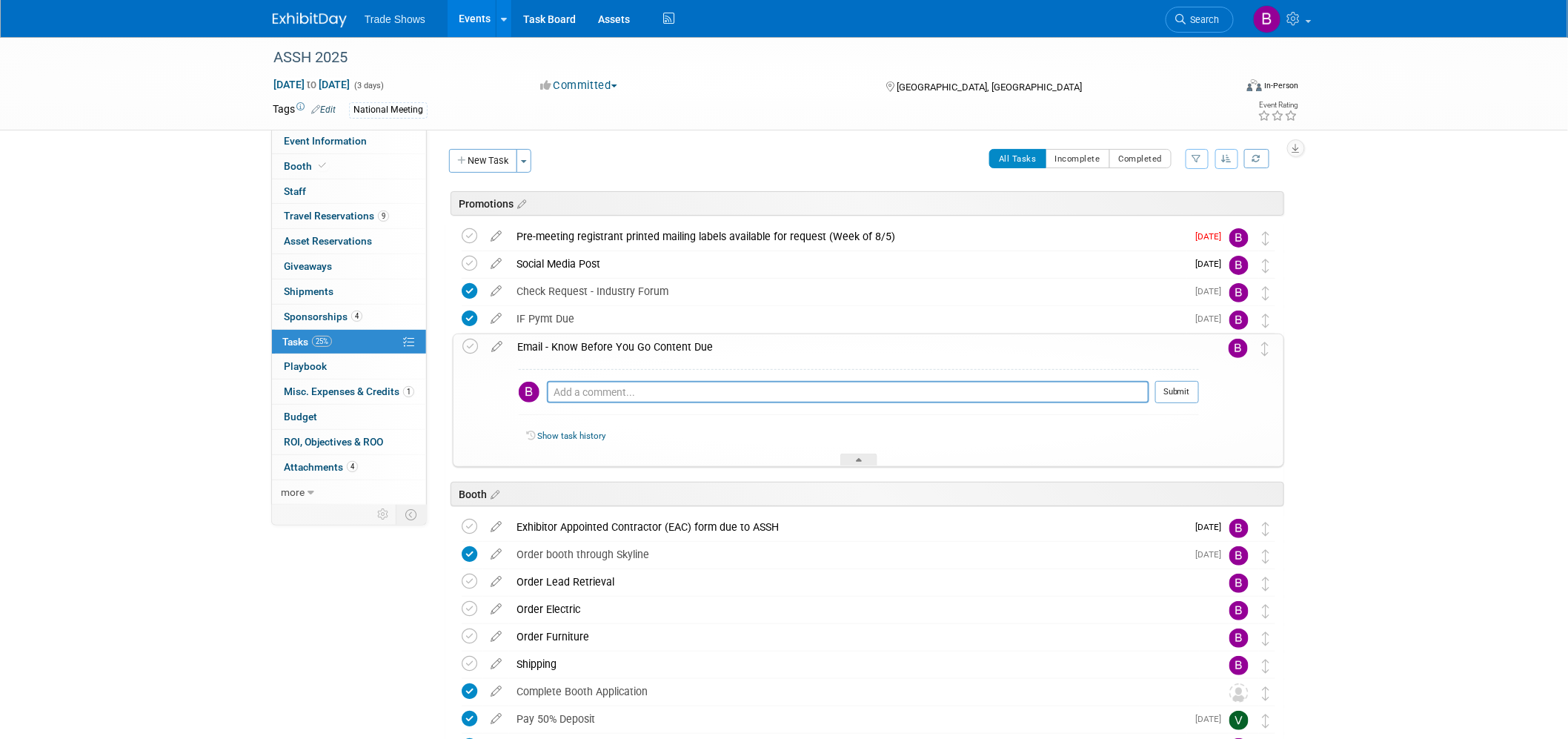 click on "Email - Know Before You Go Content Due" at bounding box center (854, 347) 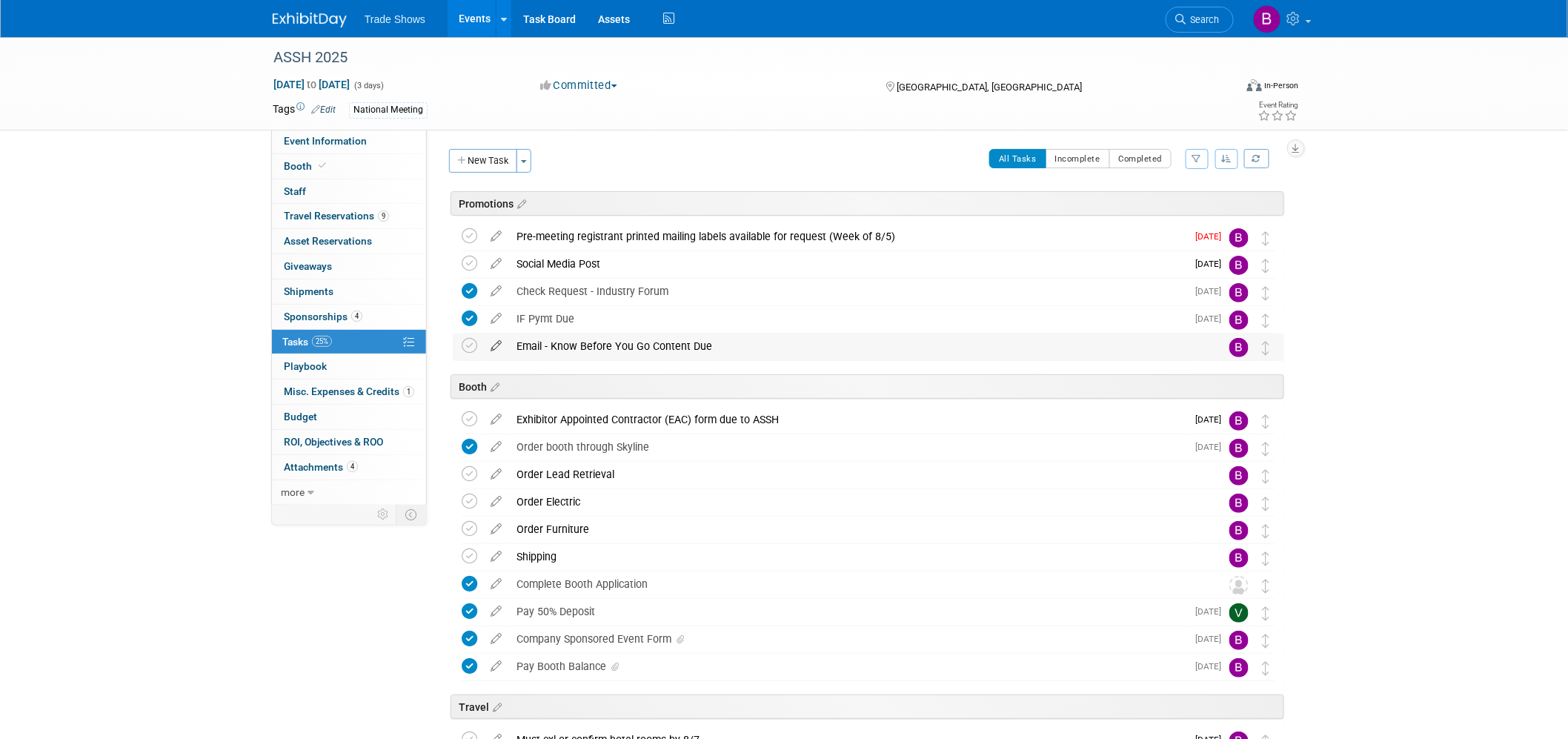 click at bounding box center (496, 342) 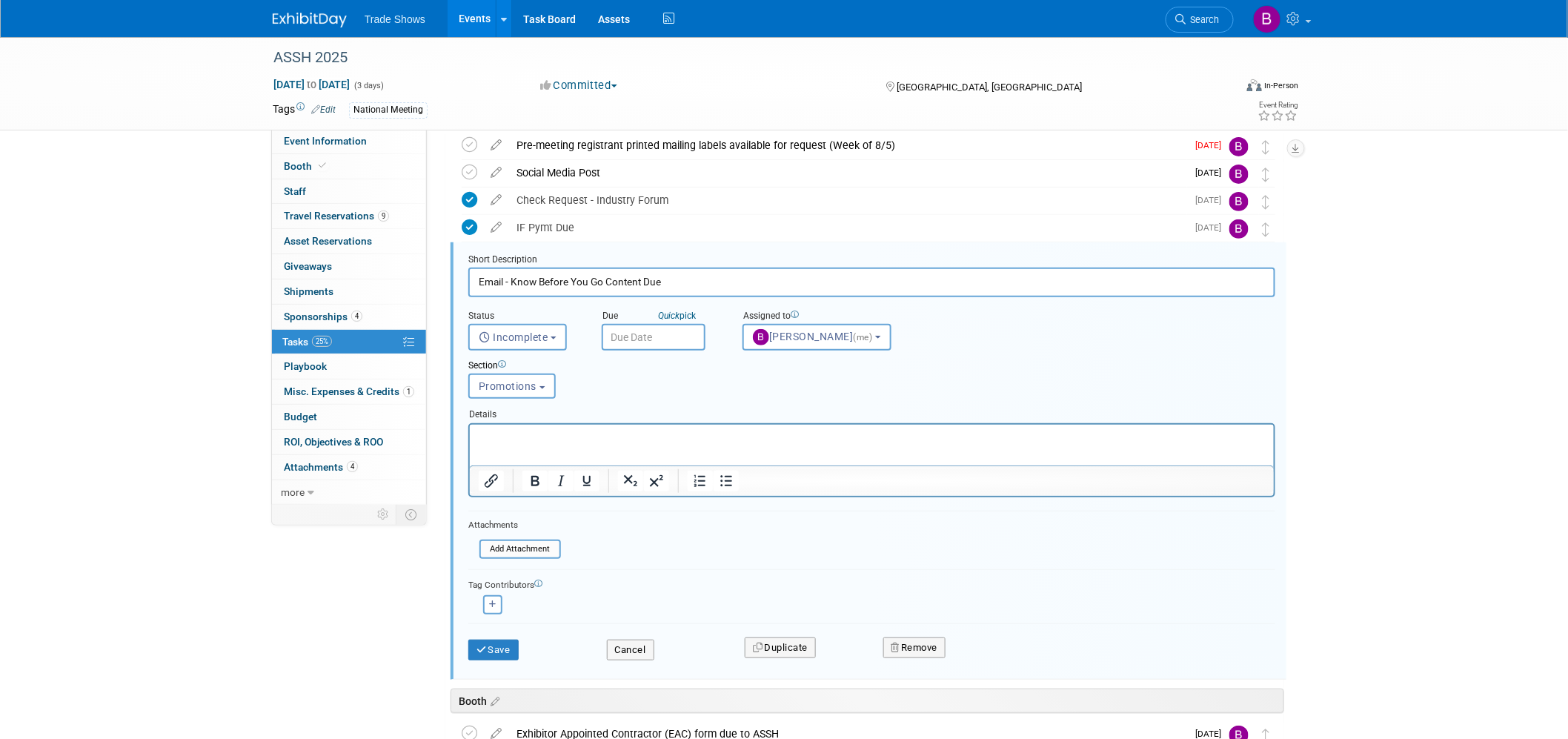 scroll, scrollTop: 117, scrollLeft: 0, axis: vertical 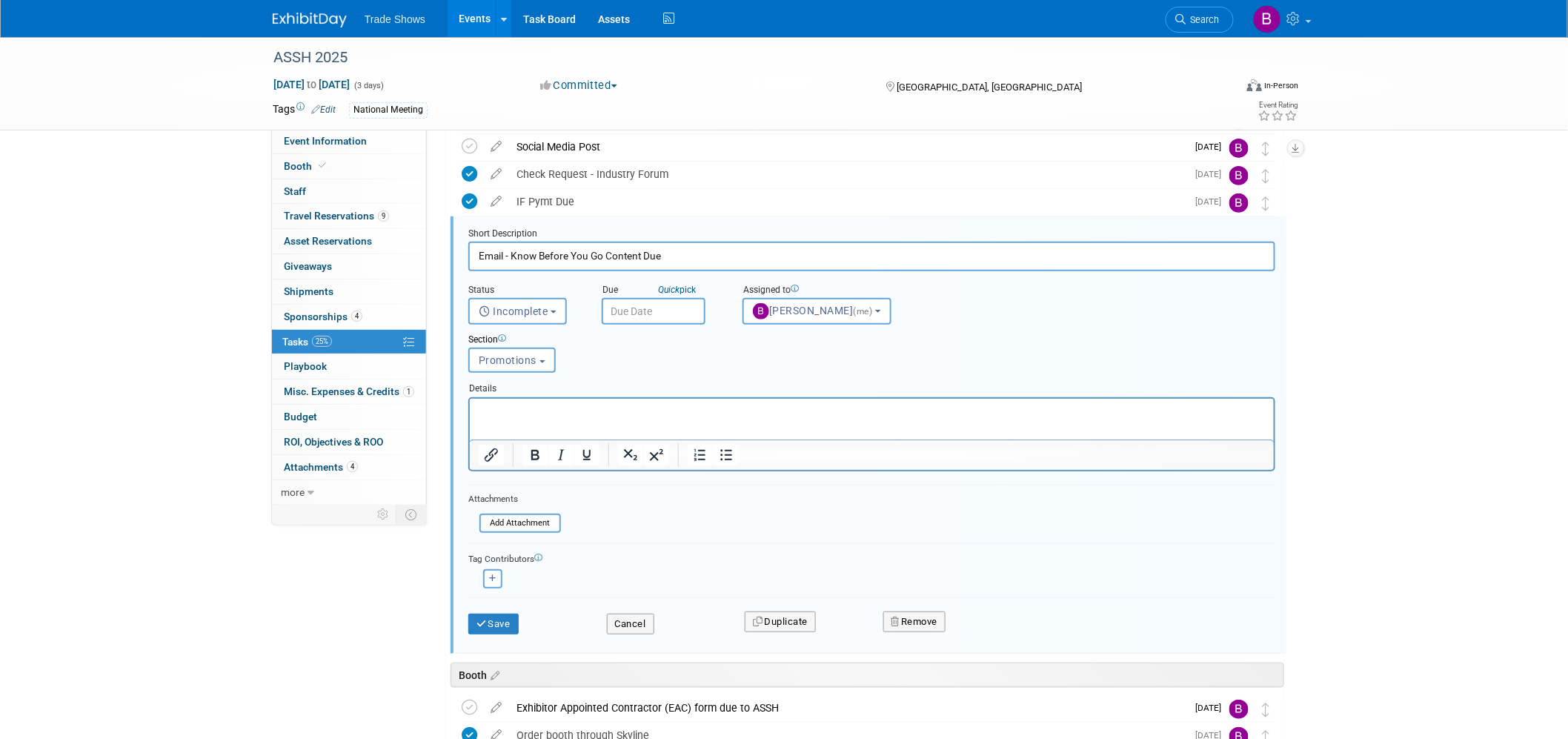 click on "Email - Know Before You Go Content Due" at bounding box center [871, 256] 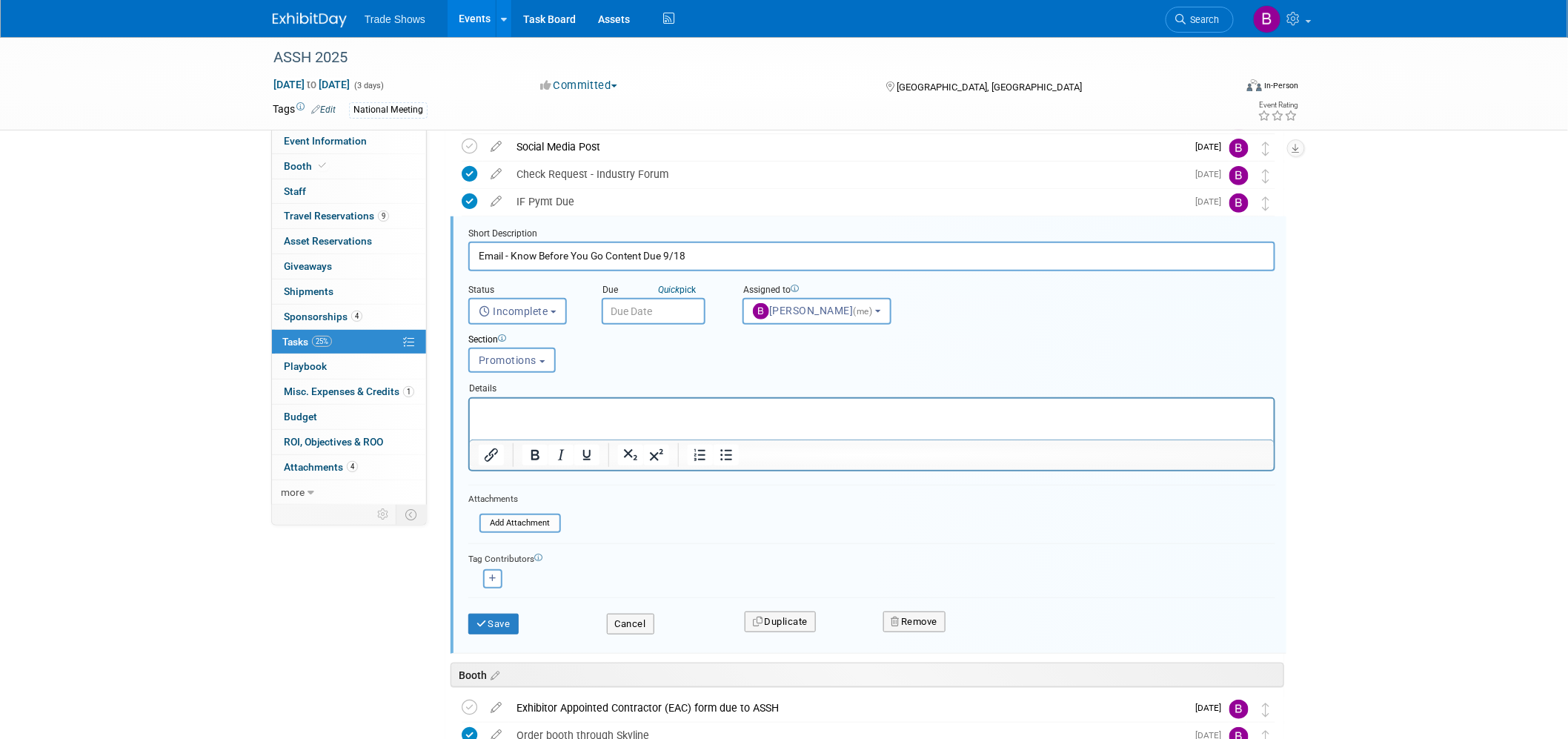 type on "Email - Know Before You Go Content Due 9/18" 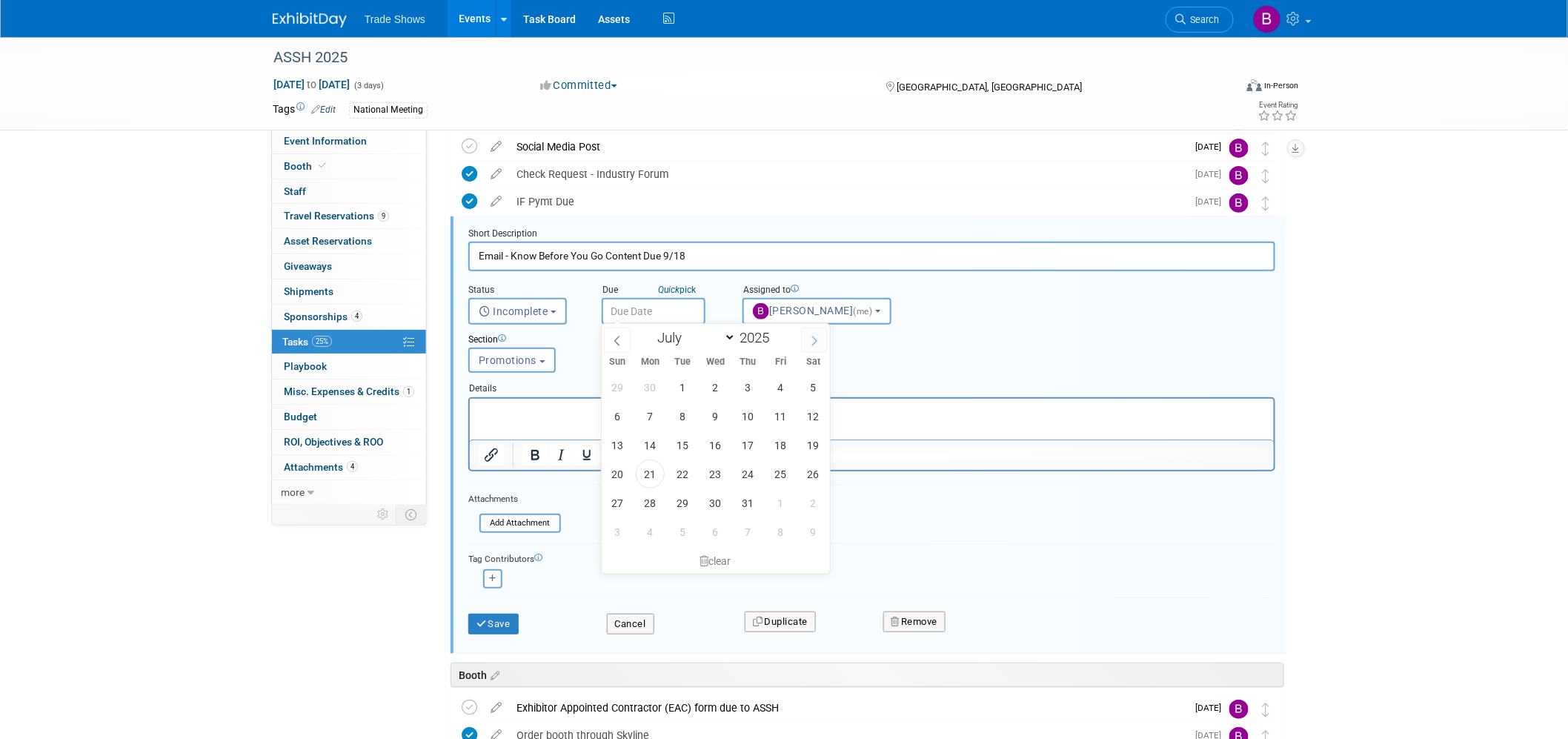 click 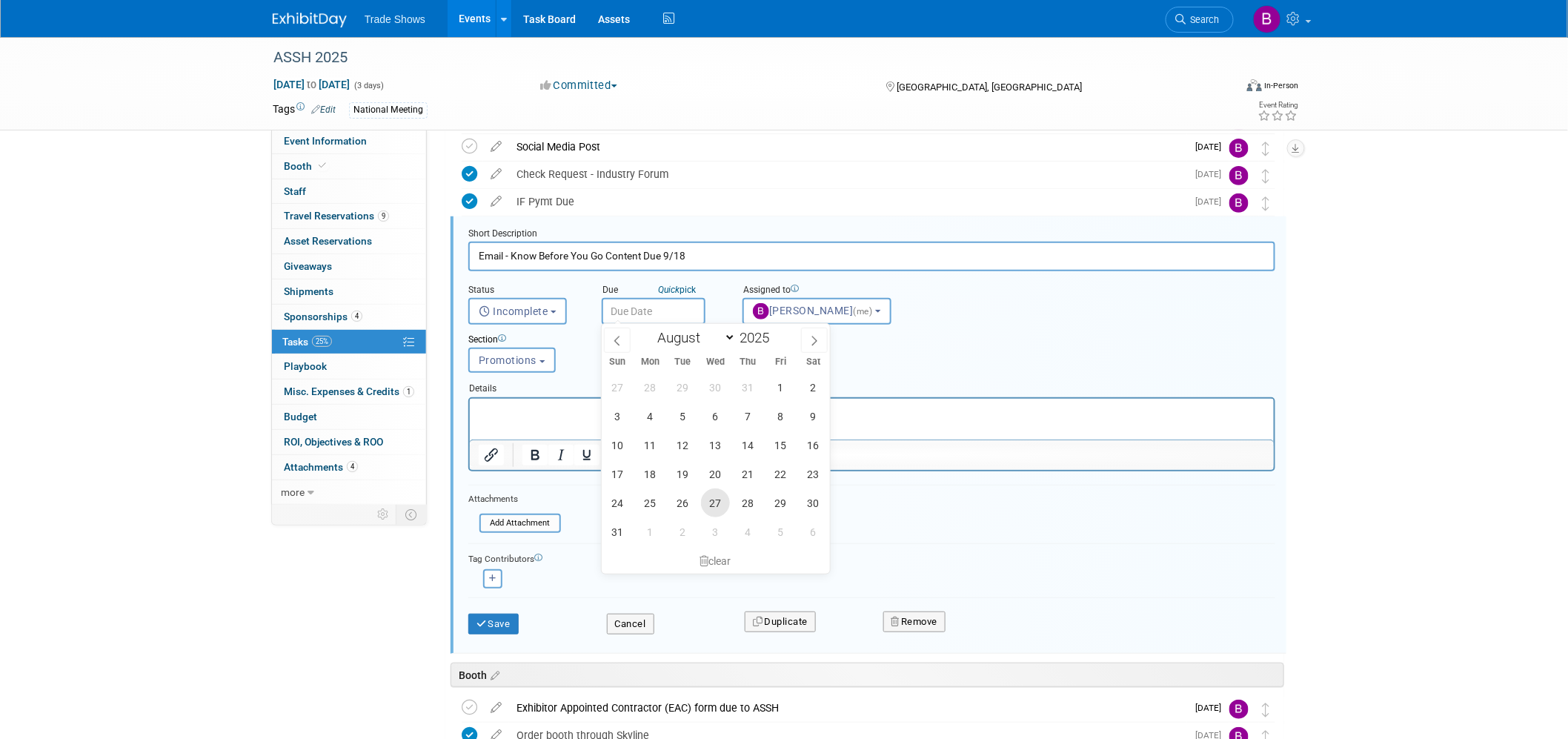click on "27" at bounding box center [715, 503] 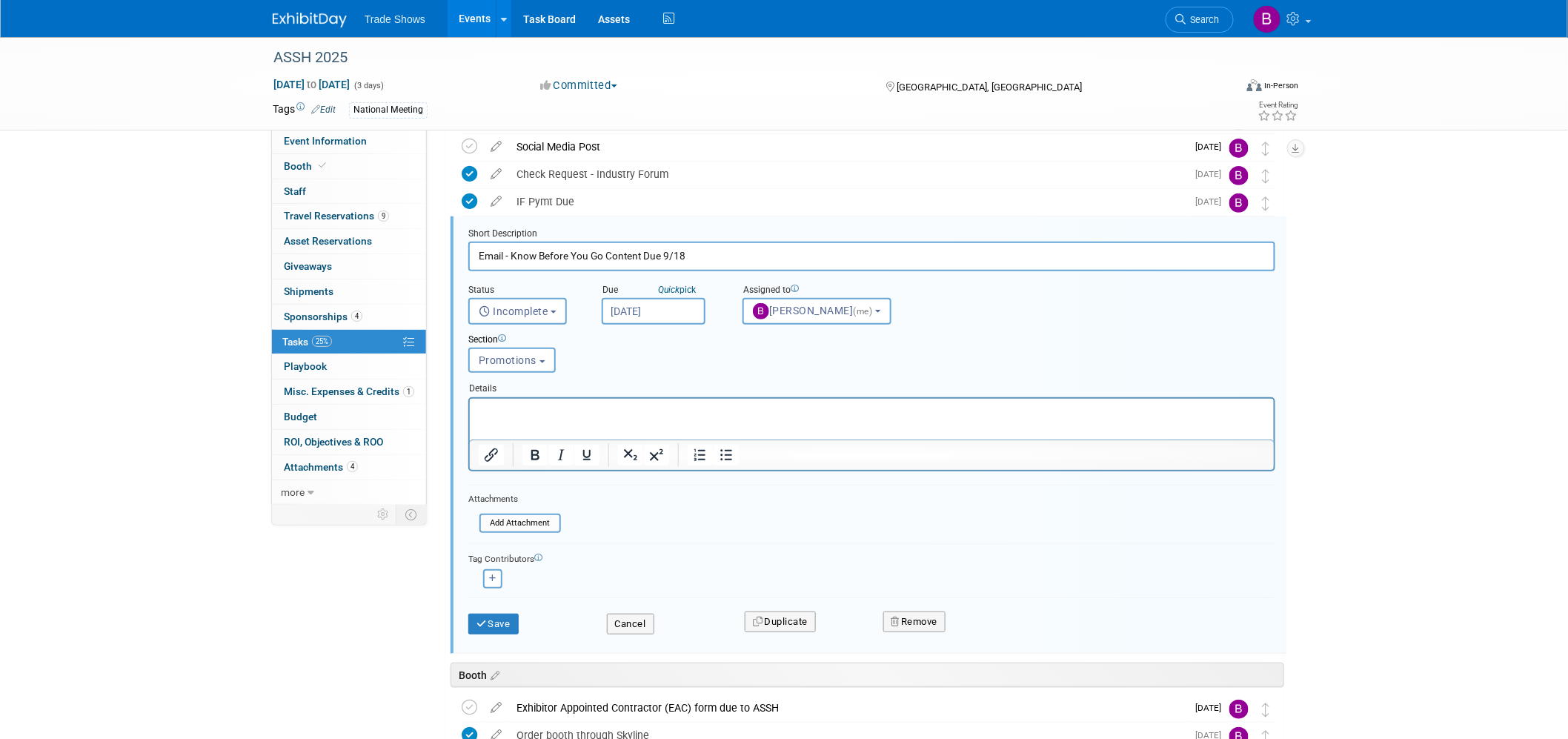 click at bounding box center [871, 411] 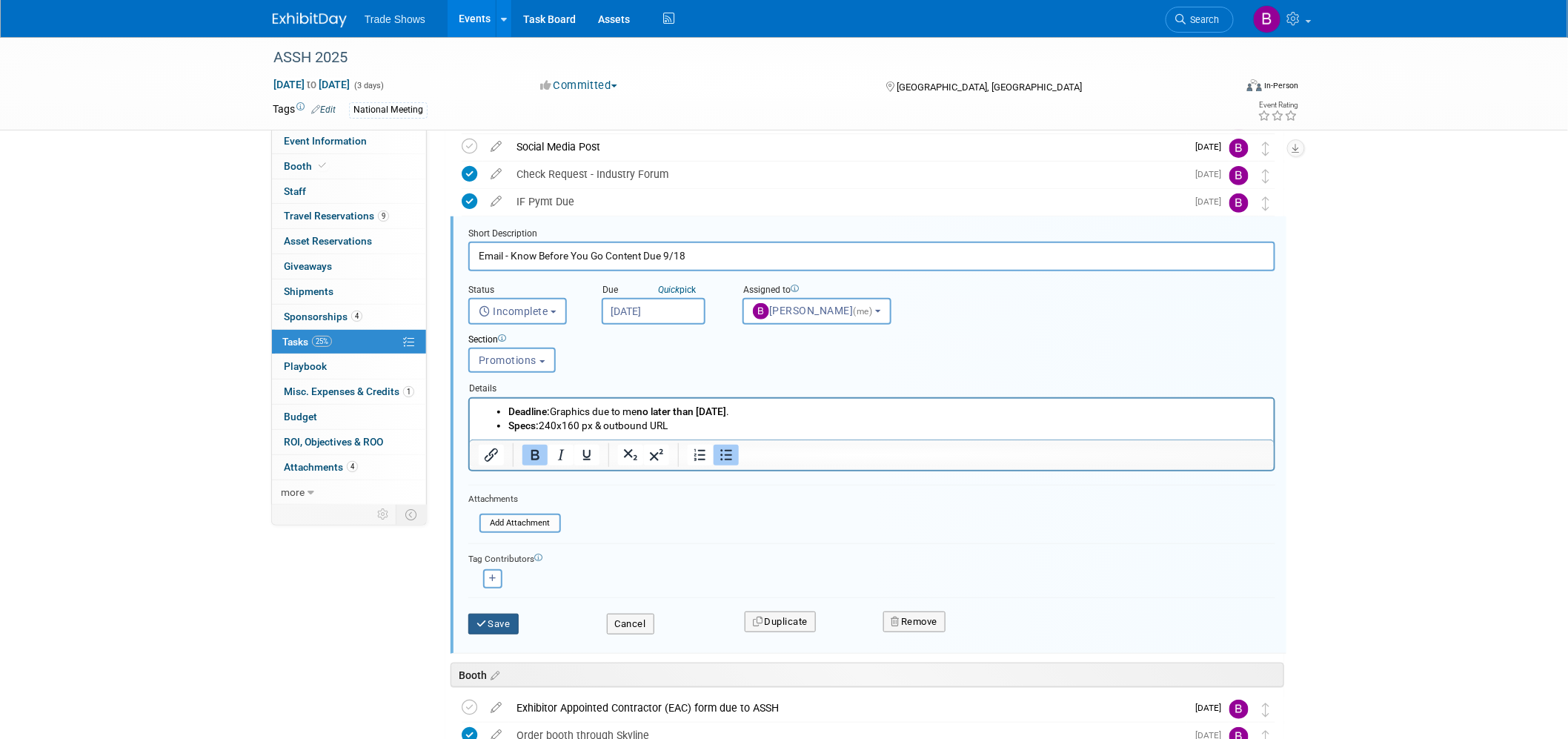 click on "Save" at bounding box center [494, 624] 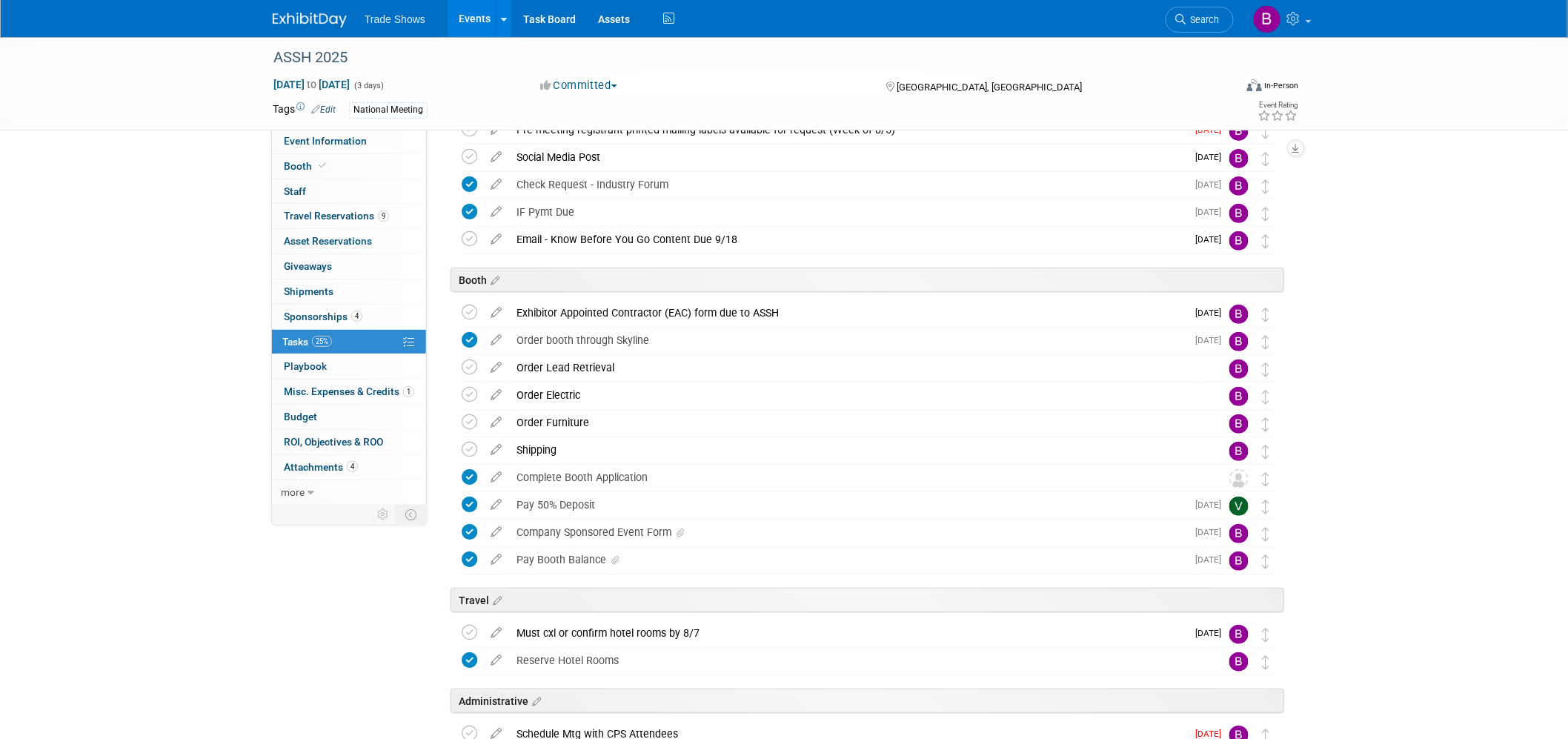 scroll, scrollTop: 0, scrollLeft: 0, axis: both 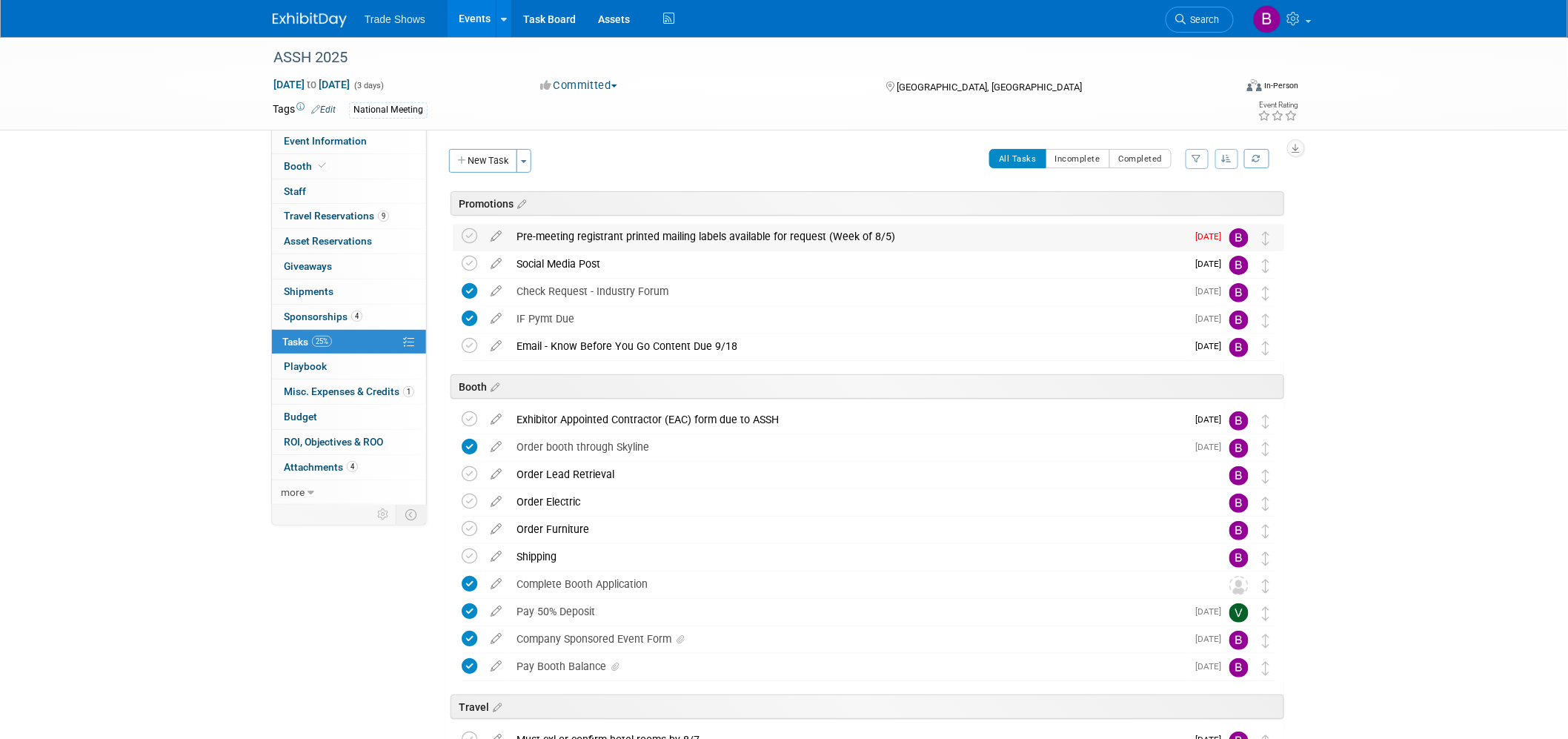 click on "Jul 21" at bounding box center (1212, 236) 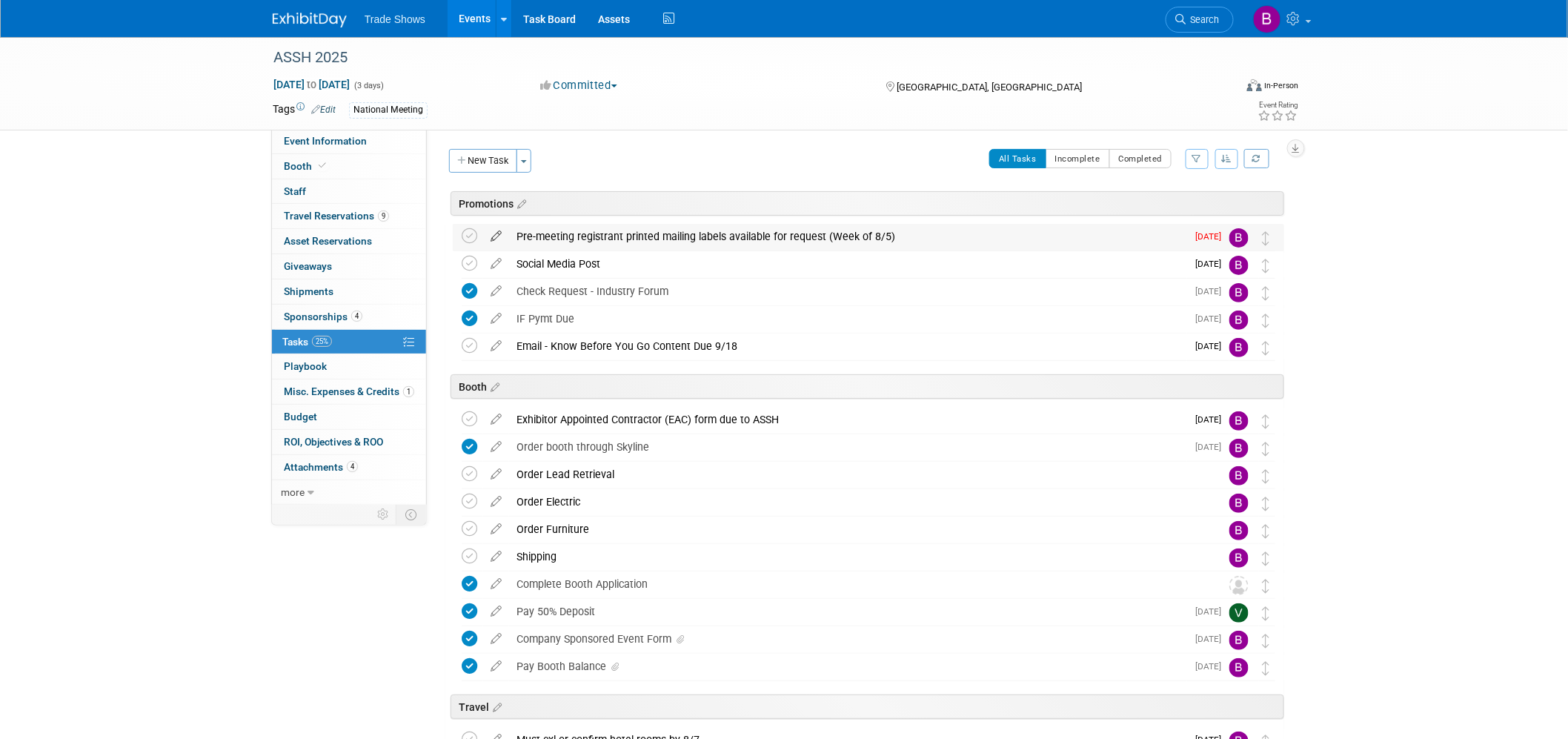 click at bounding box center (496, 233) 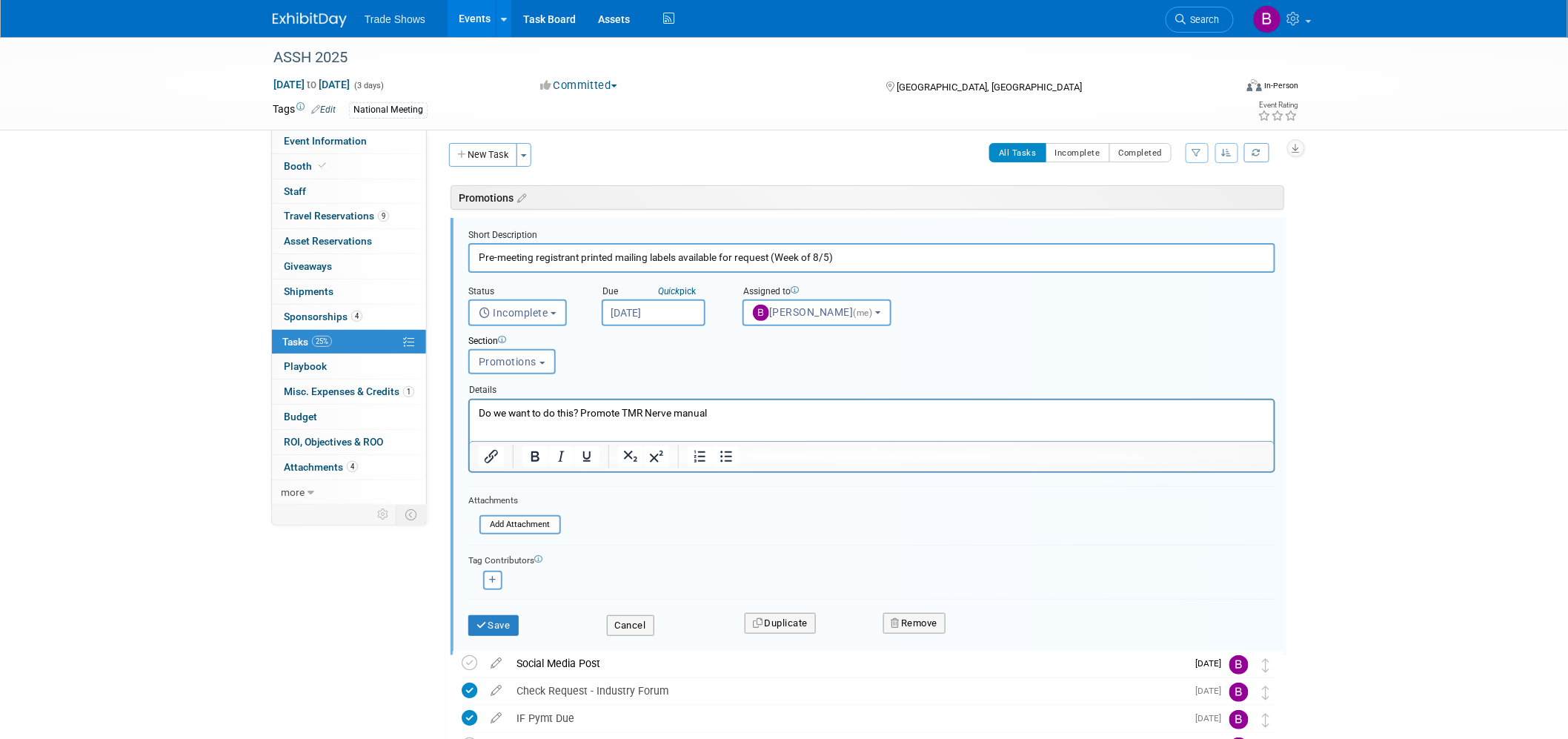 scroll, scrollTop: 7, scrollLeft: 0, axis: vertical 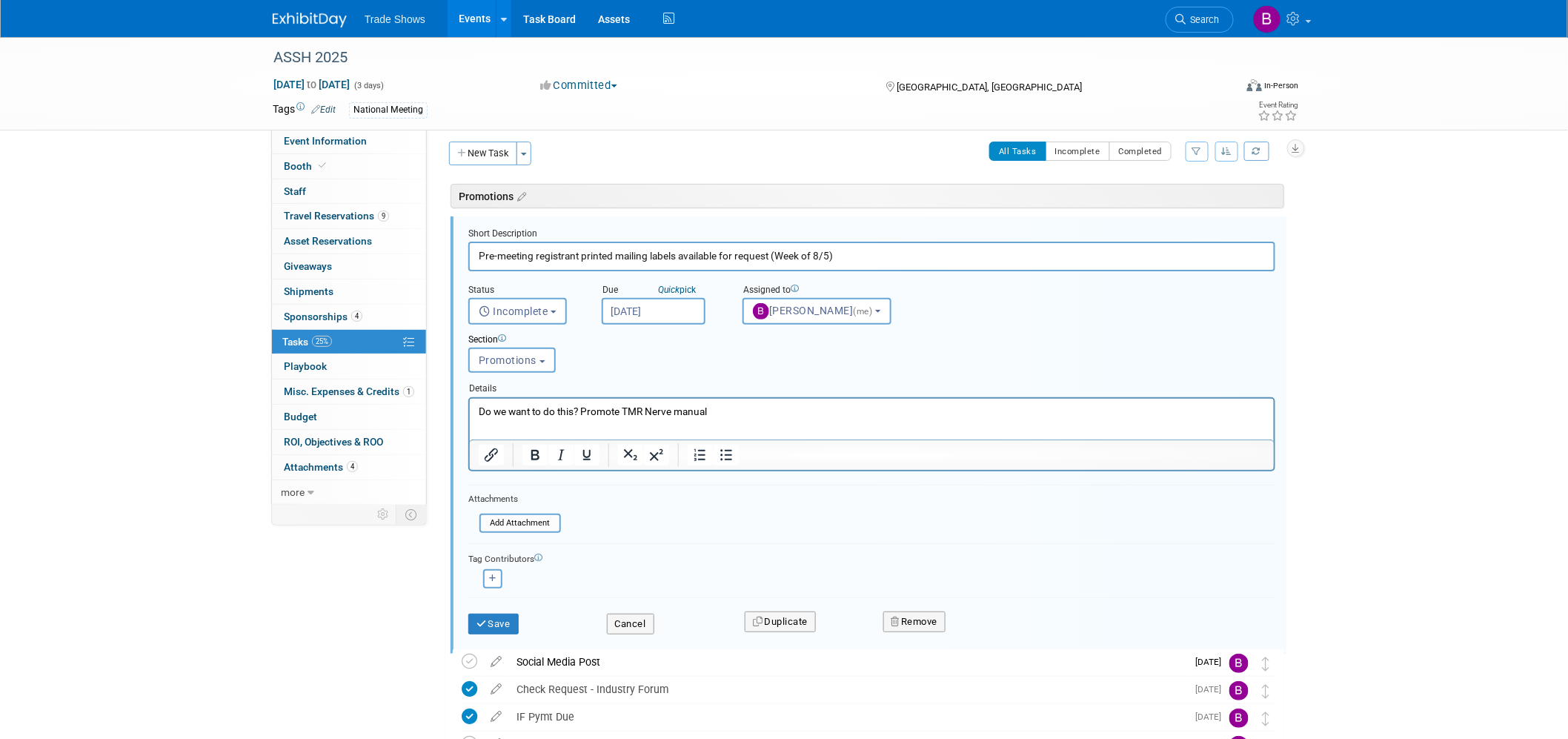 click on "Jul 21, 2025" at bounding box center (654, 311) 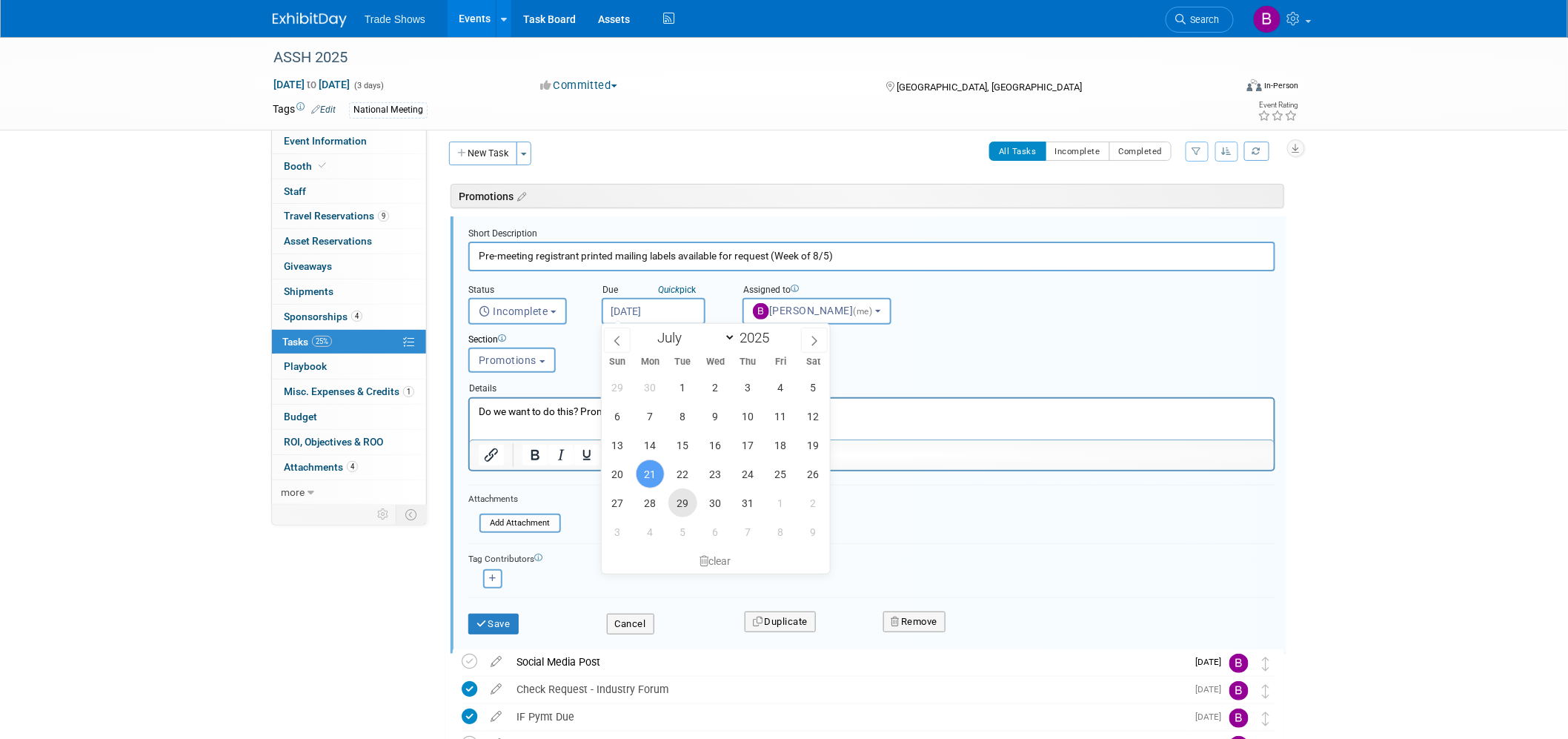click on "29" at bounding box center [682, 503] 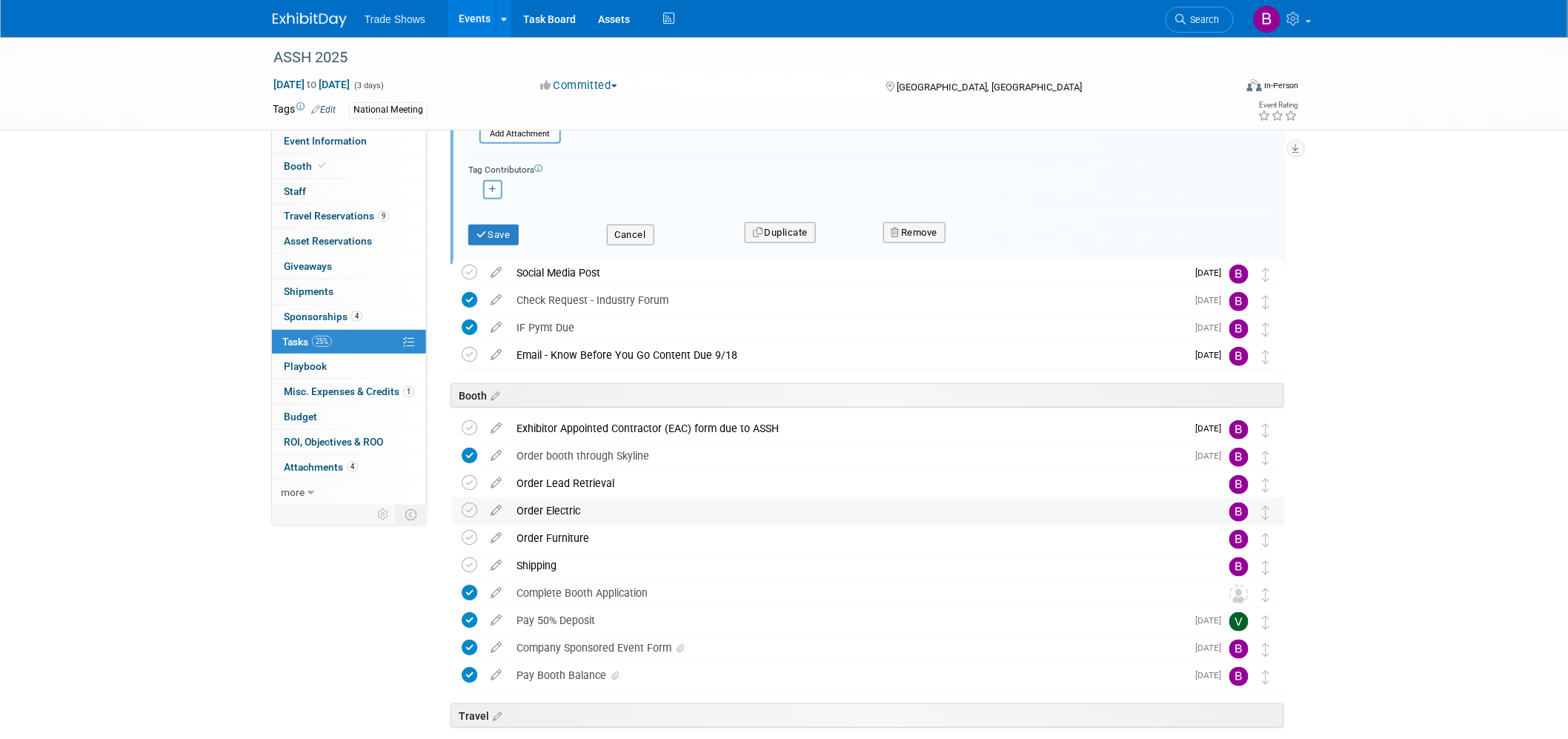 scroll, scrollTop: 419, scrollLeft: 0, axis: vertical 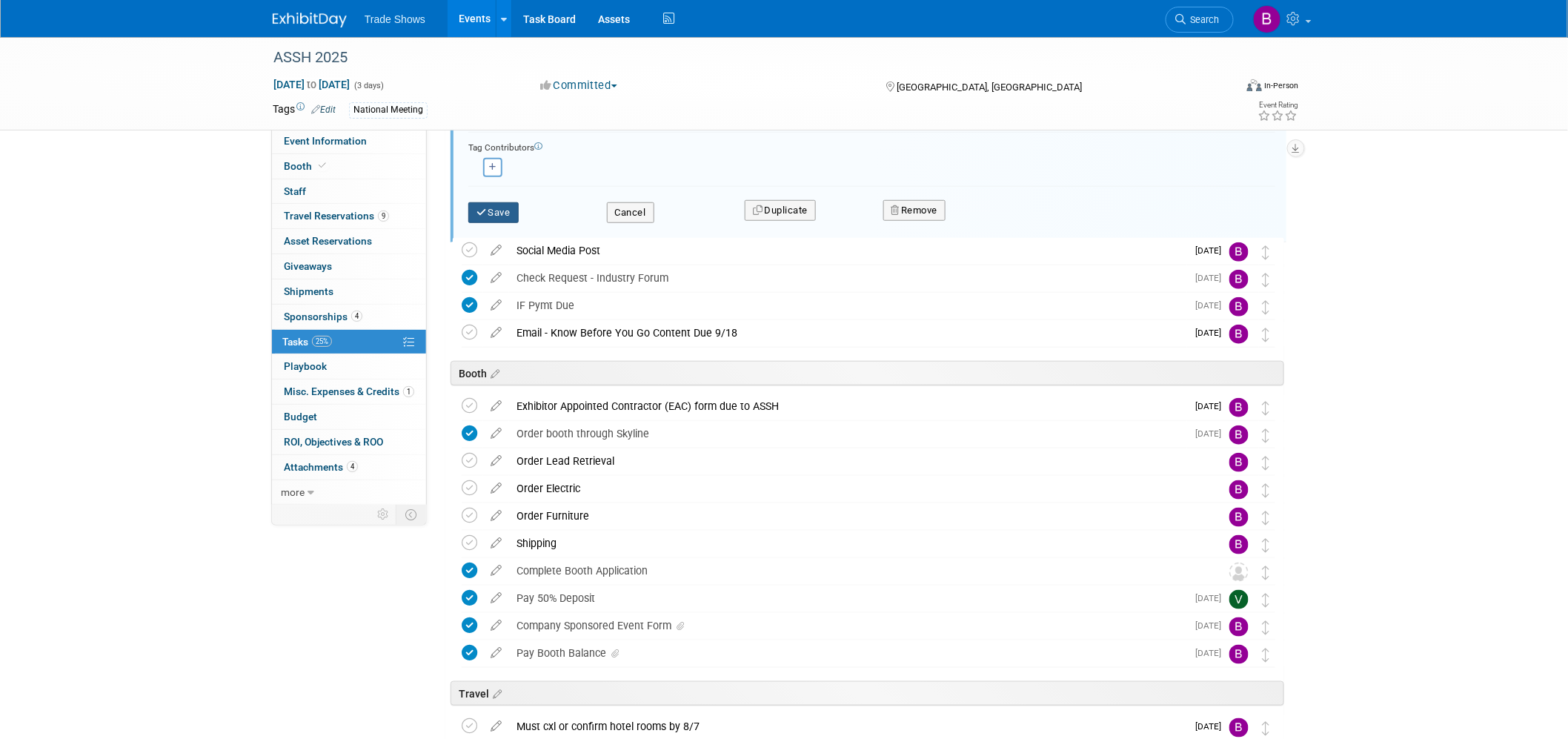 click on "Save" at bounding box center [494, 213] 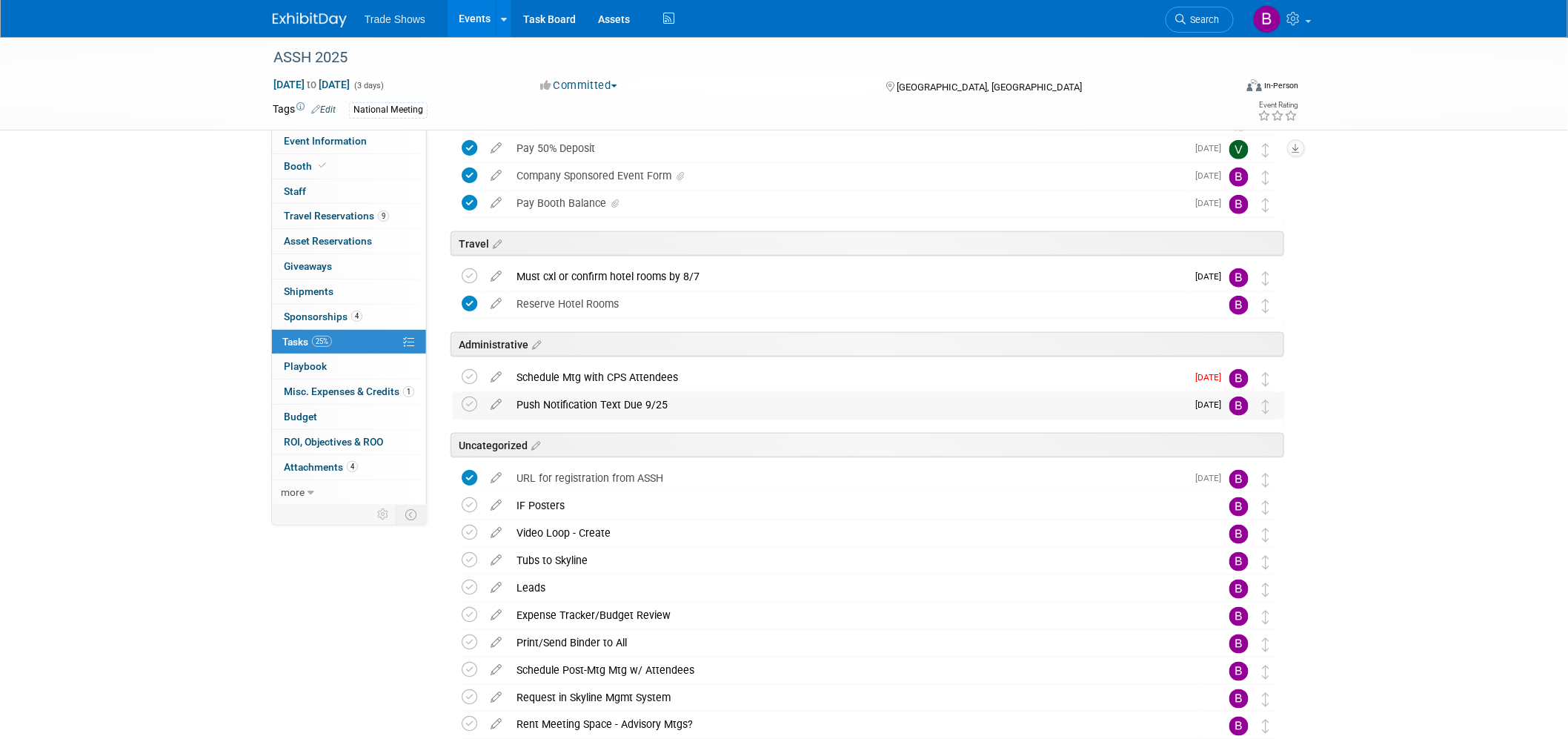 scroll, scrollTop: 501, scrollLeft: 0, axis: vertical 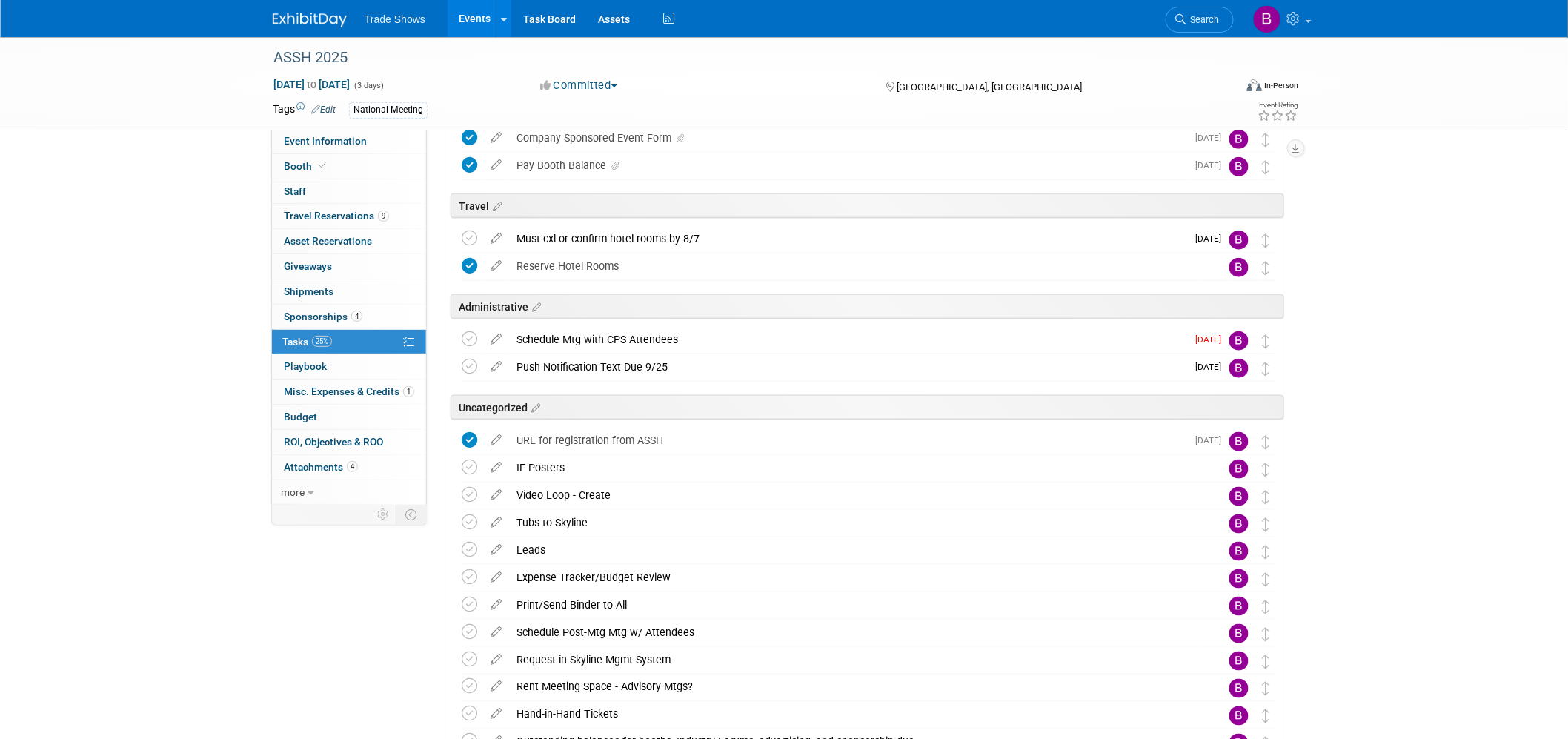 click on "ASSH 2025
Oct 8, 2025  to  Oct 10, 2025
(3 days)
Oct 8, 2025 to Oct 10, 2025
Committed
Committed
Considering
Not Going
Attending, not exhibit
Consider Walking Floor
Consider as Local Mtg
Vancouver, Canada
Virtual
In-Person
Hybrid
<img src="https://www.exhibitday.com/Images/Format-Virtual.png" style="width: 22px; height: 18px; margin-top: 2px; margin-bottom: 2px; margin-left: 2px; filter: Grayscale(70%); opacity: 0.9;" />   Virtual
<img src="https://www.exhibitday.com/Images/Format-InPerson.png" style="width: 22px; height: 18px; margin-top: 2px; margin-bottom: 2px; margin-left: 2px; filter: Grayscale(70%); opacity: 0.9;" />   In-Person
Tags
Edit
National Meeting
Event Rating
Event Information Tab:
Export tab to PDF" at bounding box center [784, 260] 